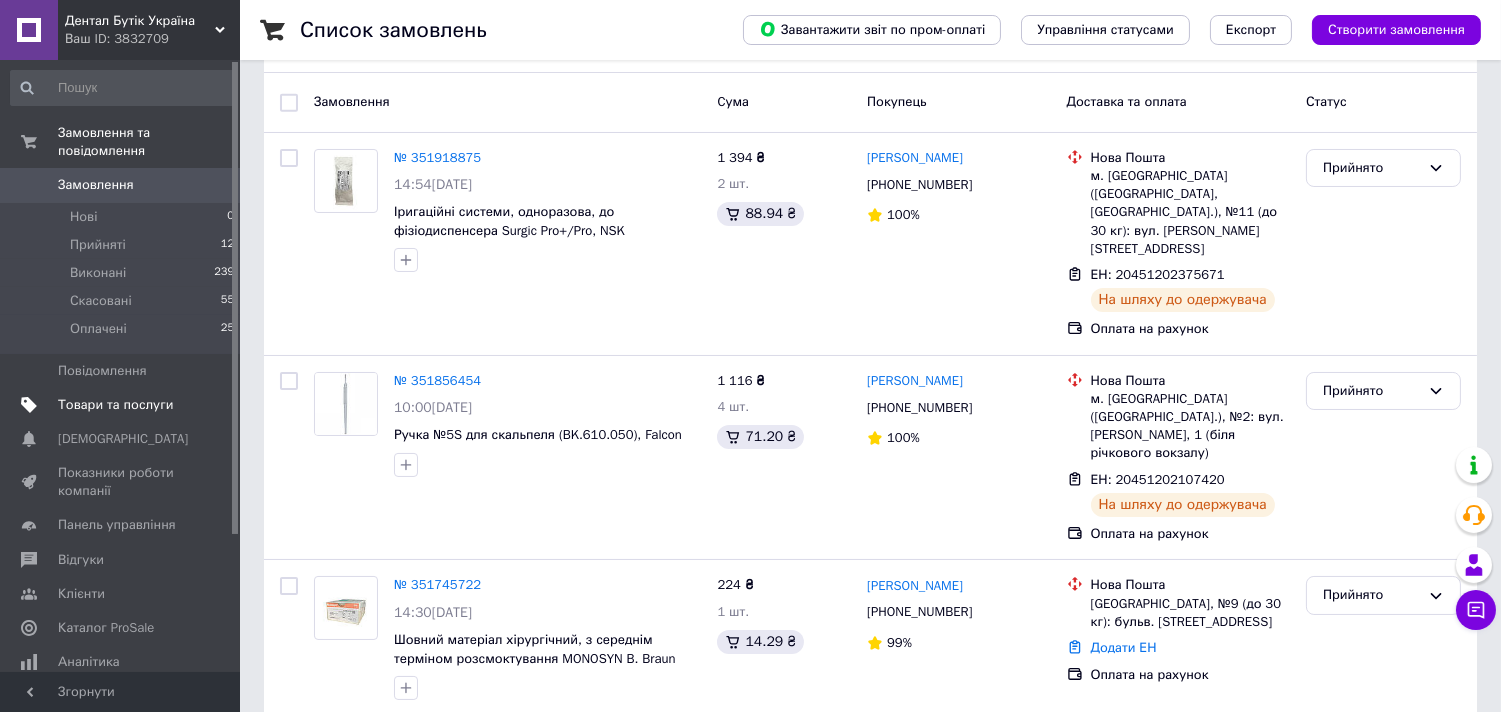 scroll, scrollTop: 0, scrollLeft: 0, axis: both 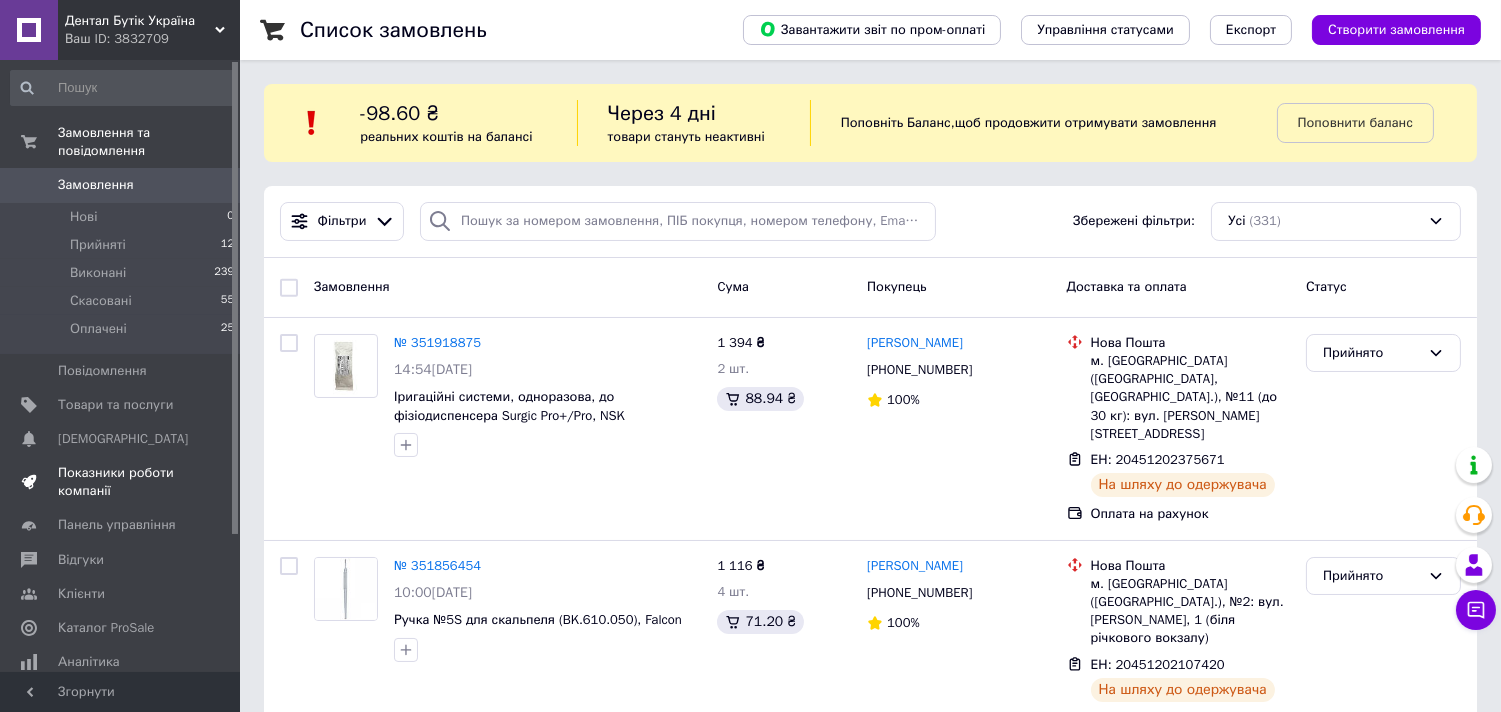 click on "Показники роботи компанії" at bounding box center [121, 482] 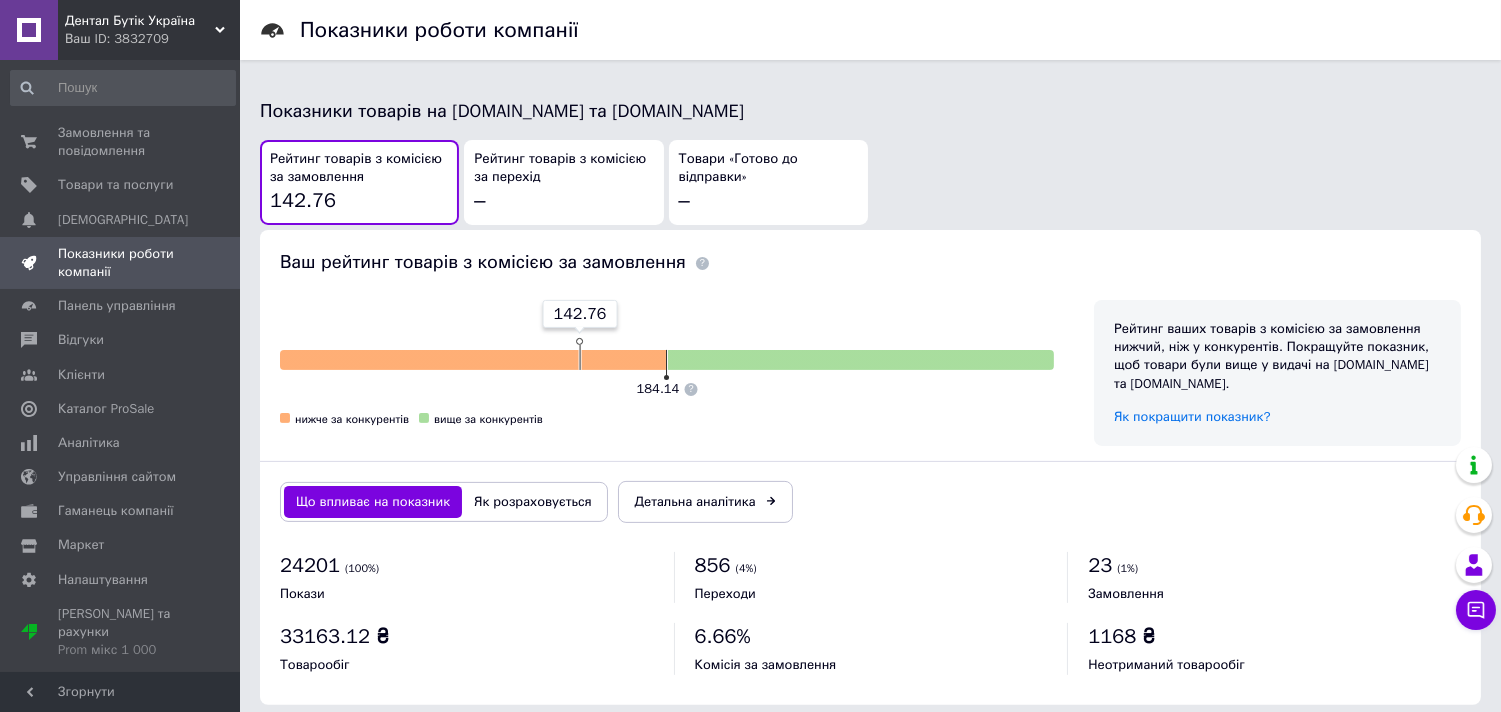 scroll, scrollTop: 1060, scrollLeft: 0, axis: vertical 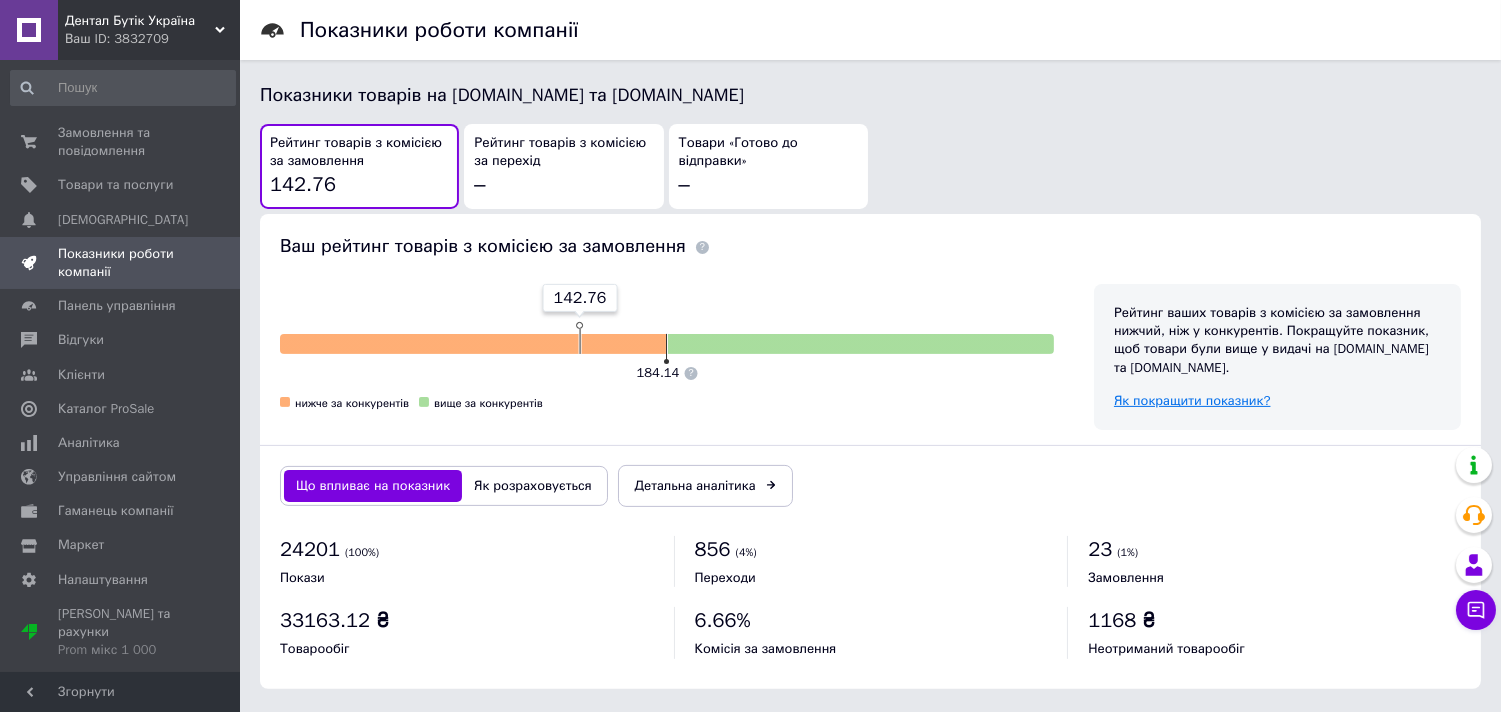 click on "Як покращити показник?" at bounding box center (1192, 400) 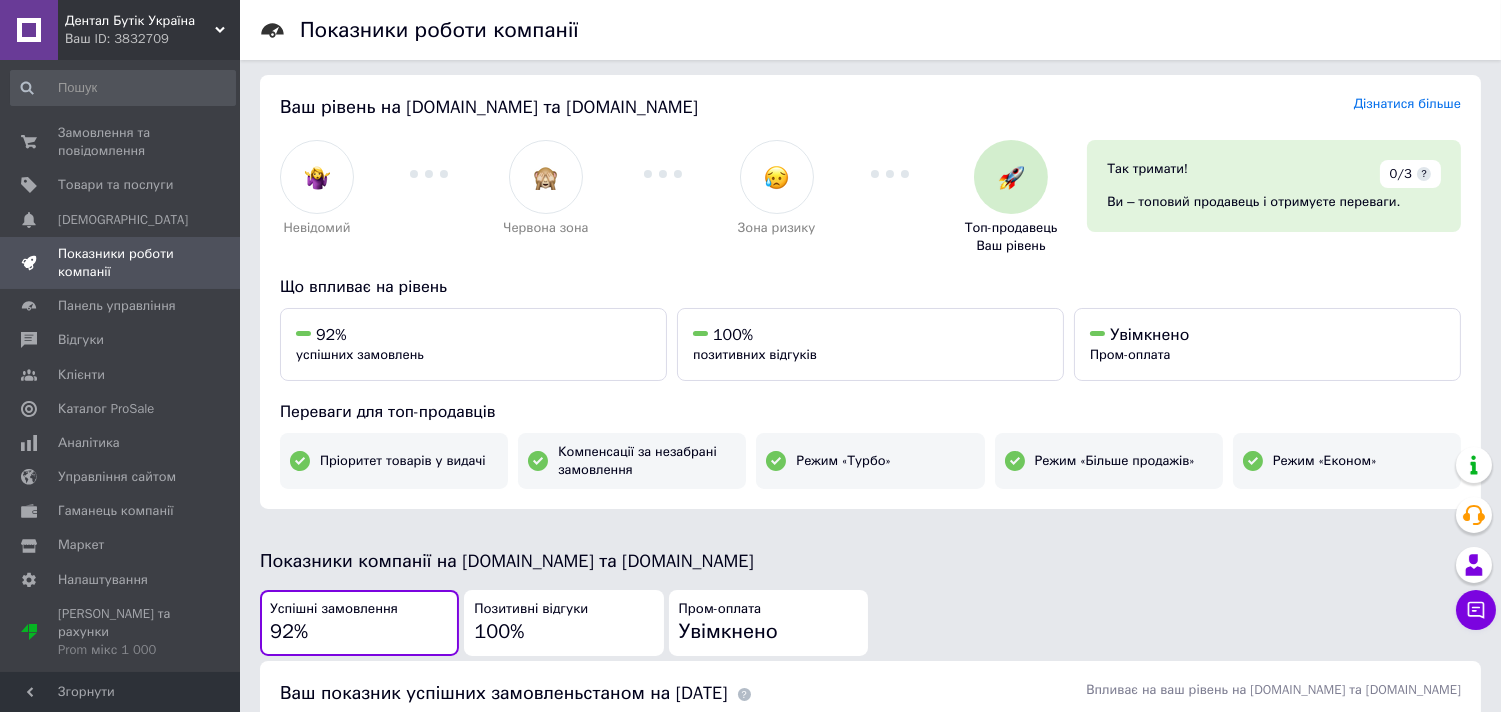scroll, scrollTop: 0, scrollLeft: 0, axis: both 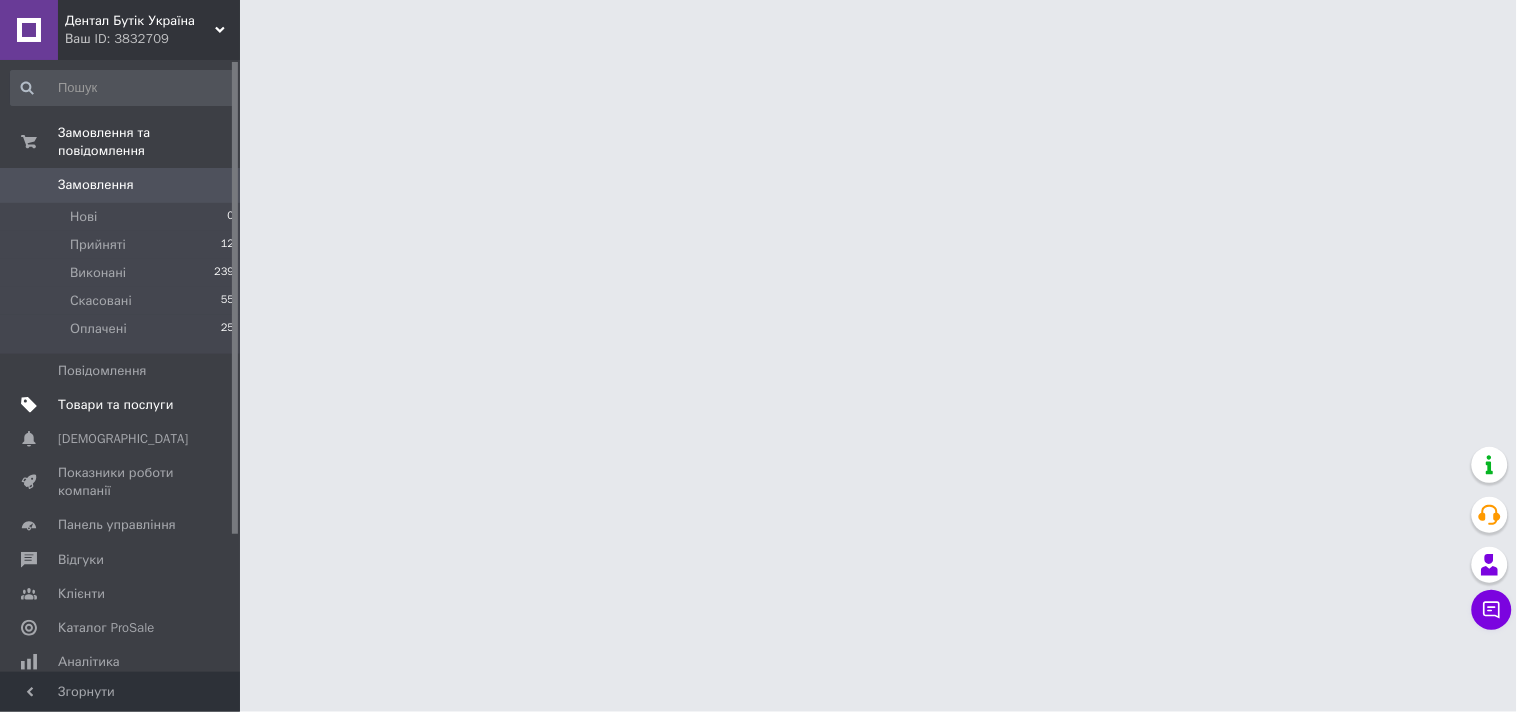 click on "Товари та послуги" at bounding box center [115, 405] 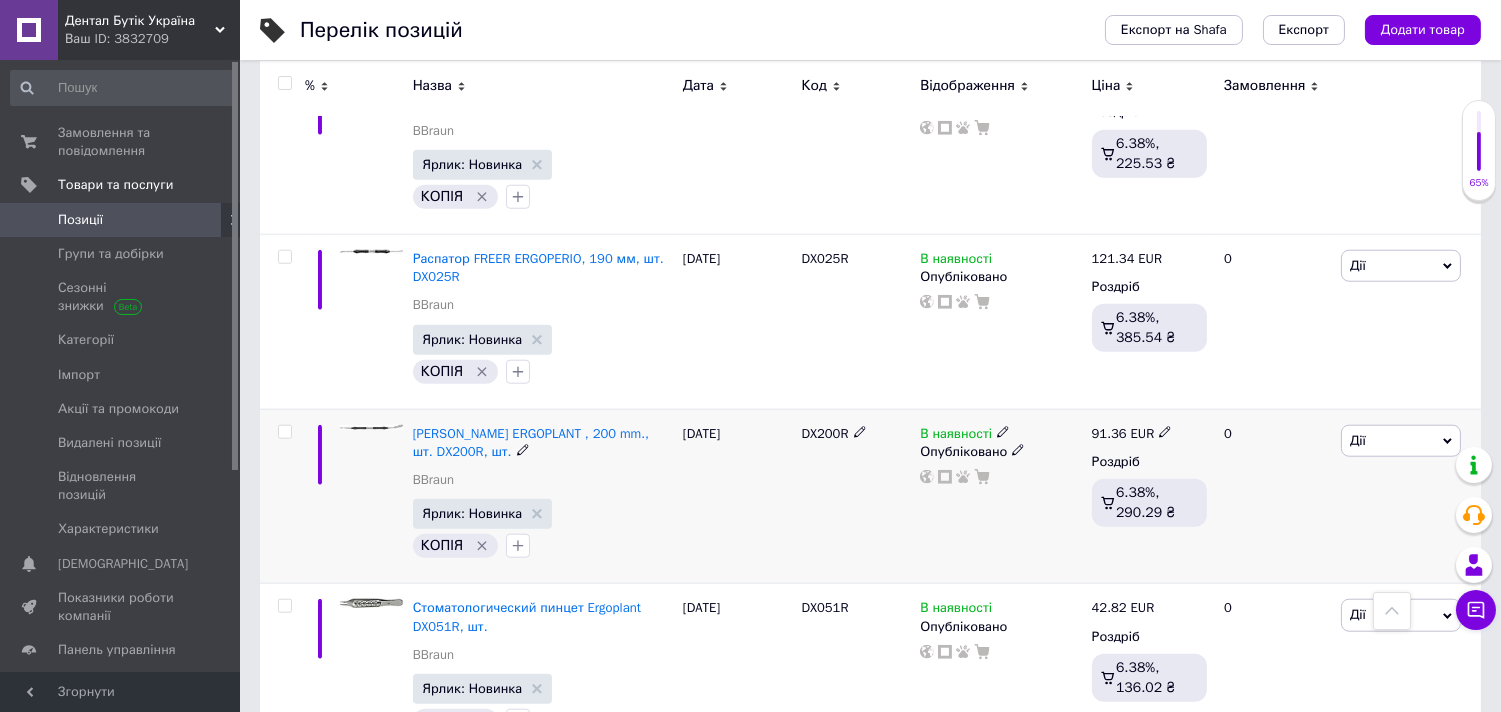 scroll, scrollTop: 3666, scrollLeft: 0, axis: vertical 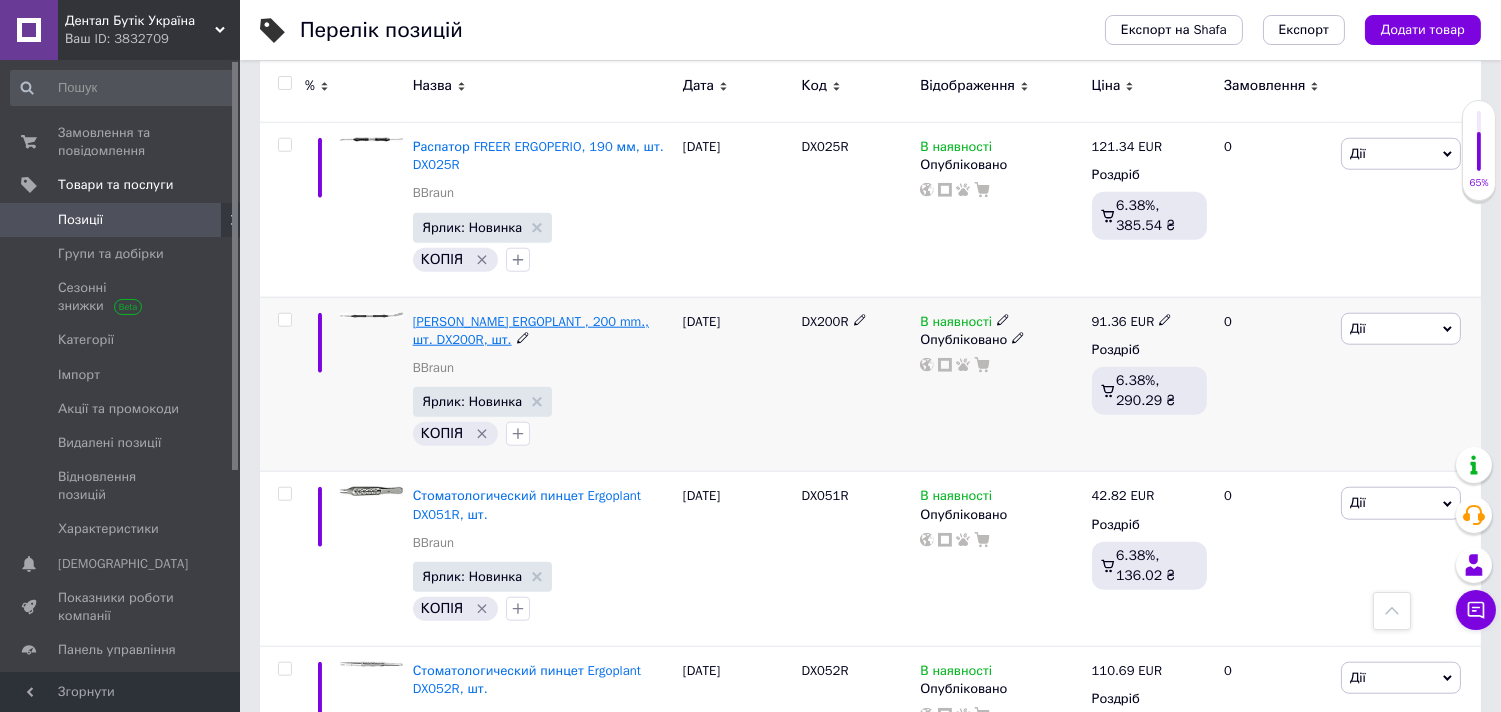 click on "[PERSON_NAME] ERGOPLANT , 200 mm., шт. DX200R, шт." at bounding box center [531, 330] 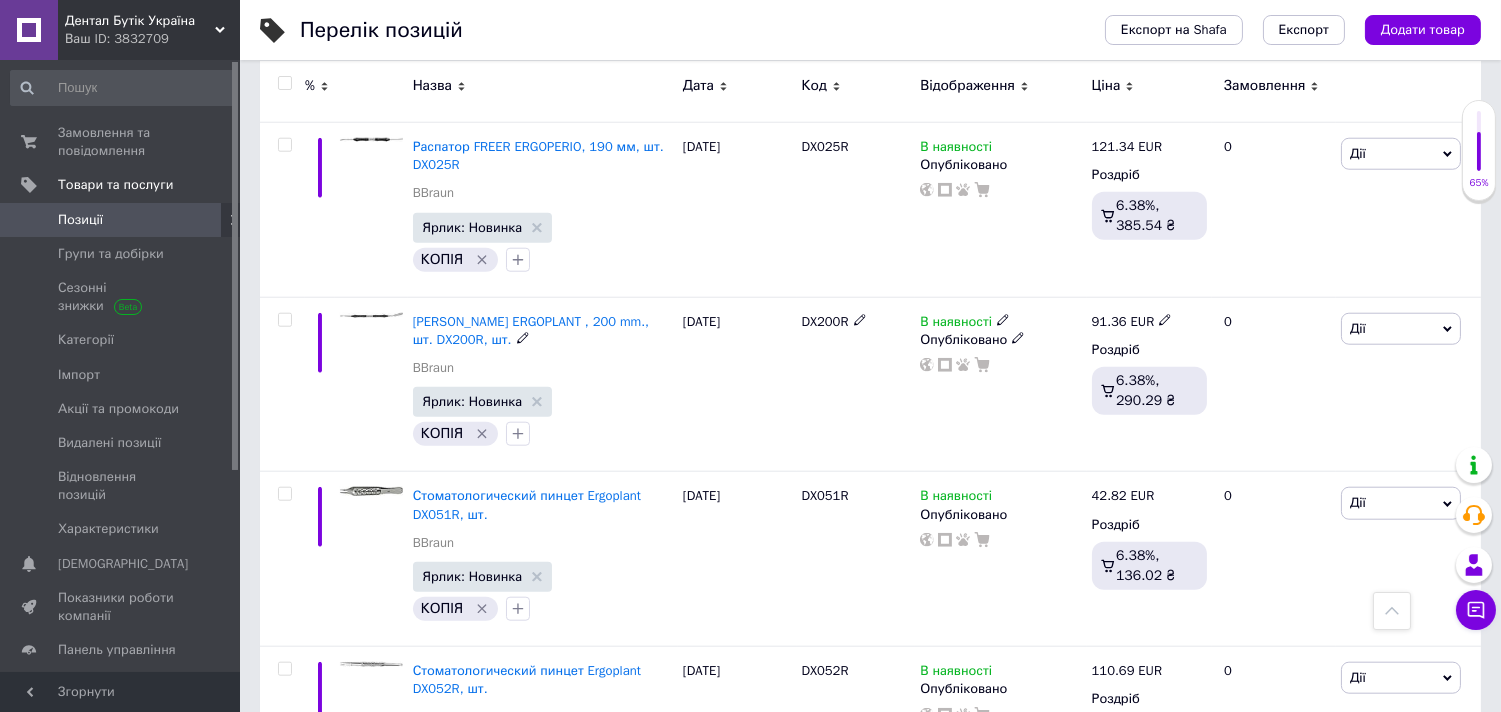 scroll, scrollTop: 0, scrollLeft: 0, axis: both 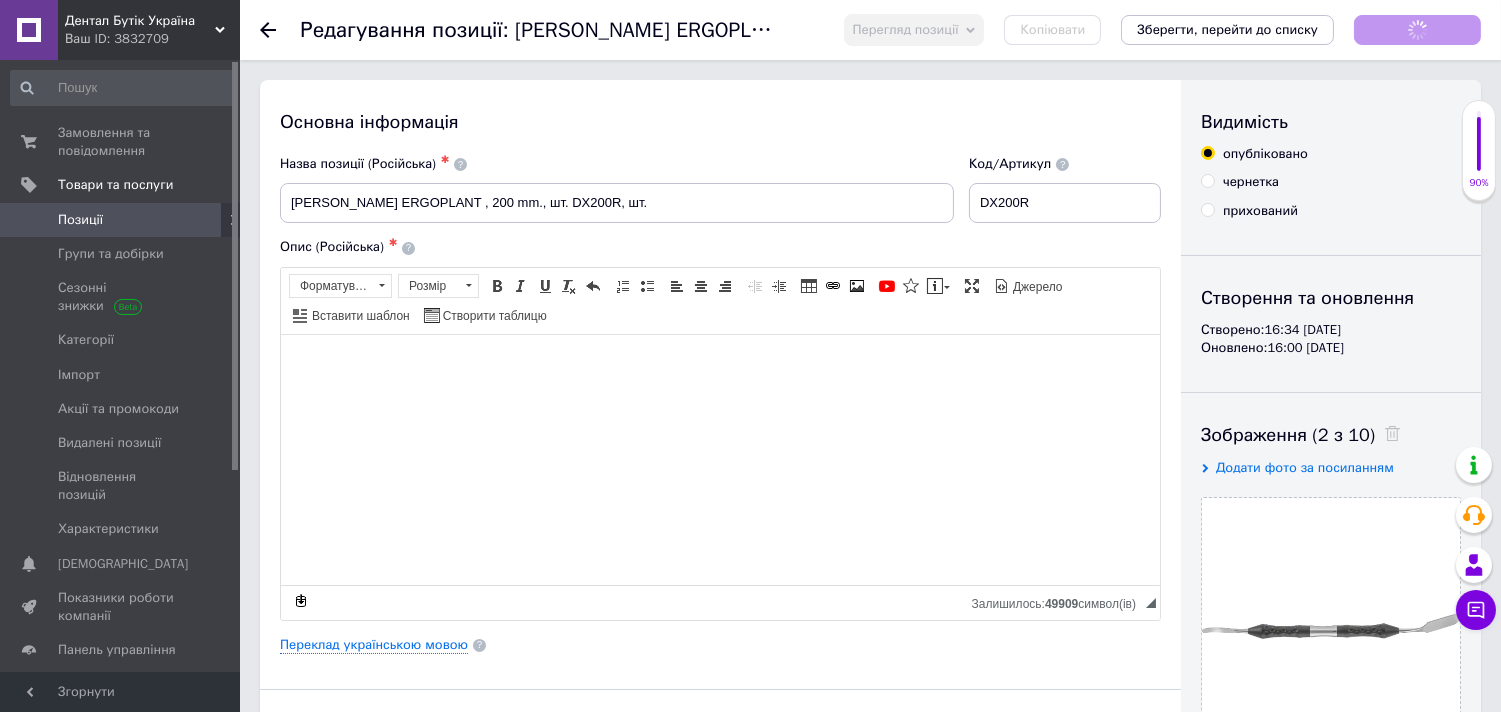 checkbox on "true" 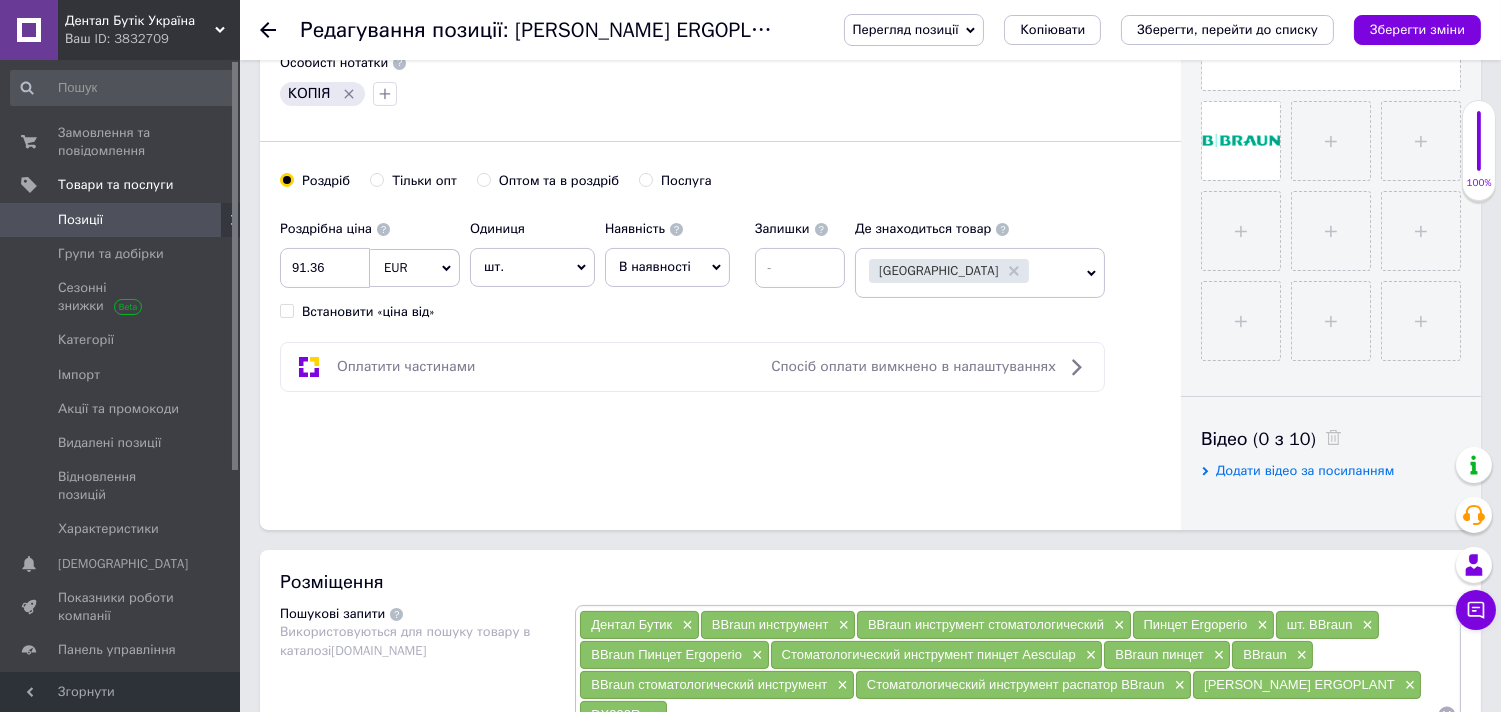 scroll, scrollTop: 1111, scrollLeft: 0, axis: vertical 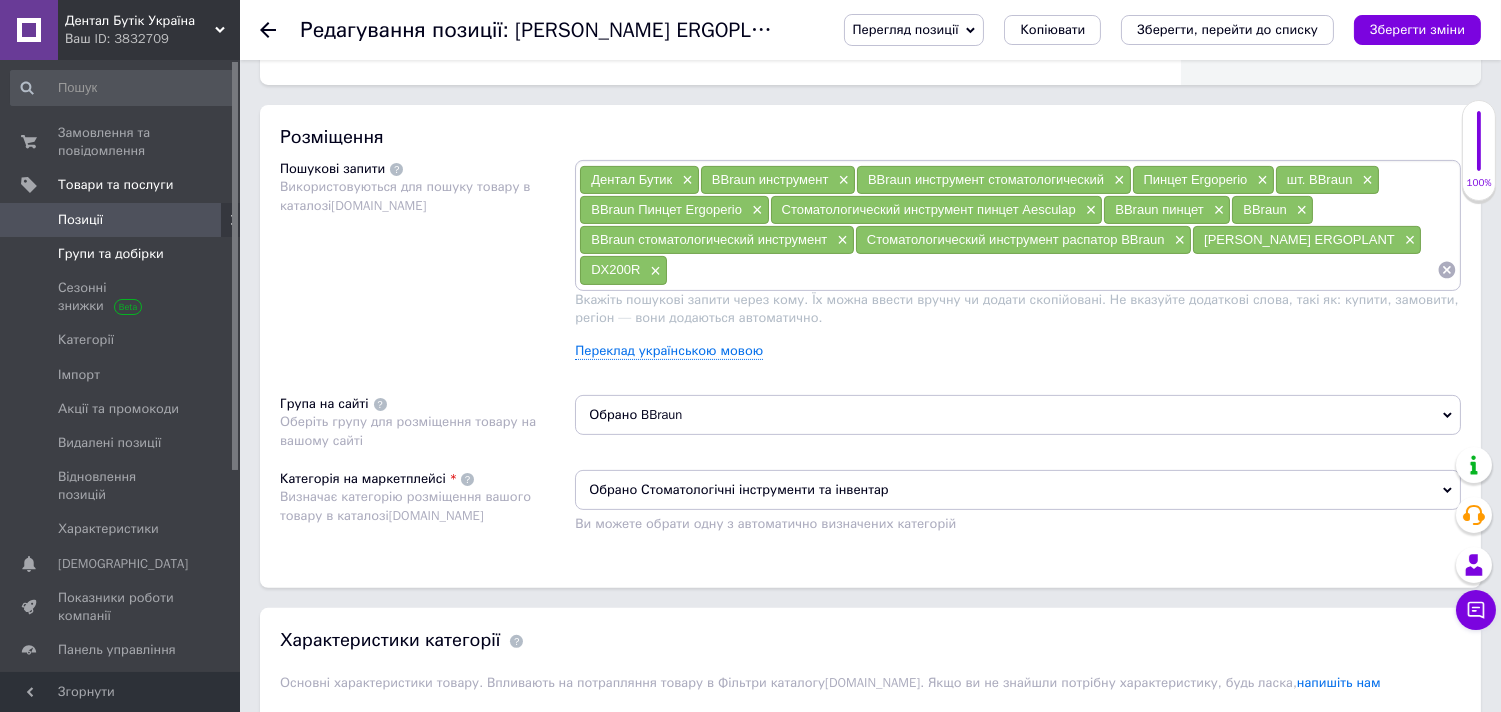 click on "Групи та добірки" at bounding box center [111, 254] 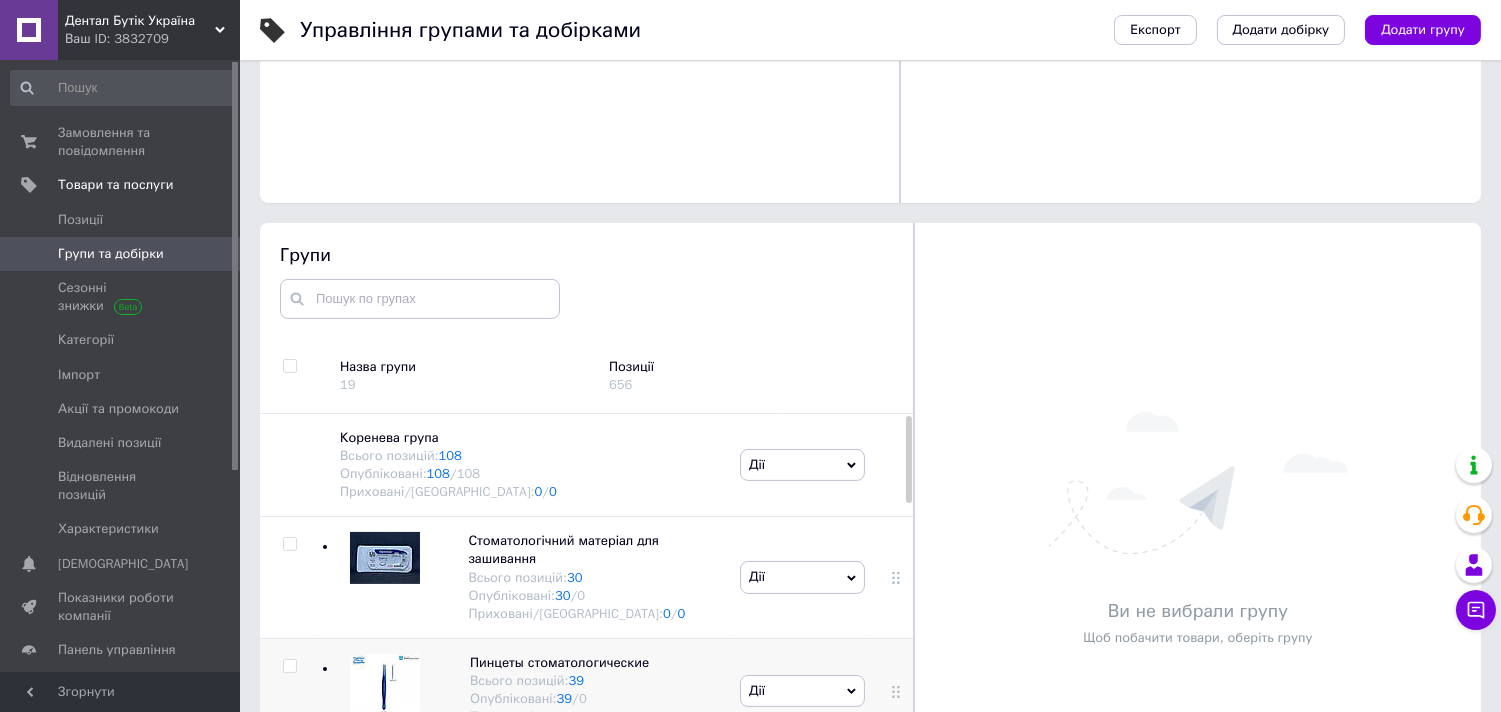 scroll, scrollTop: 733, scrollLeft: 0, axis: vertical 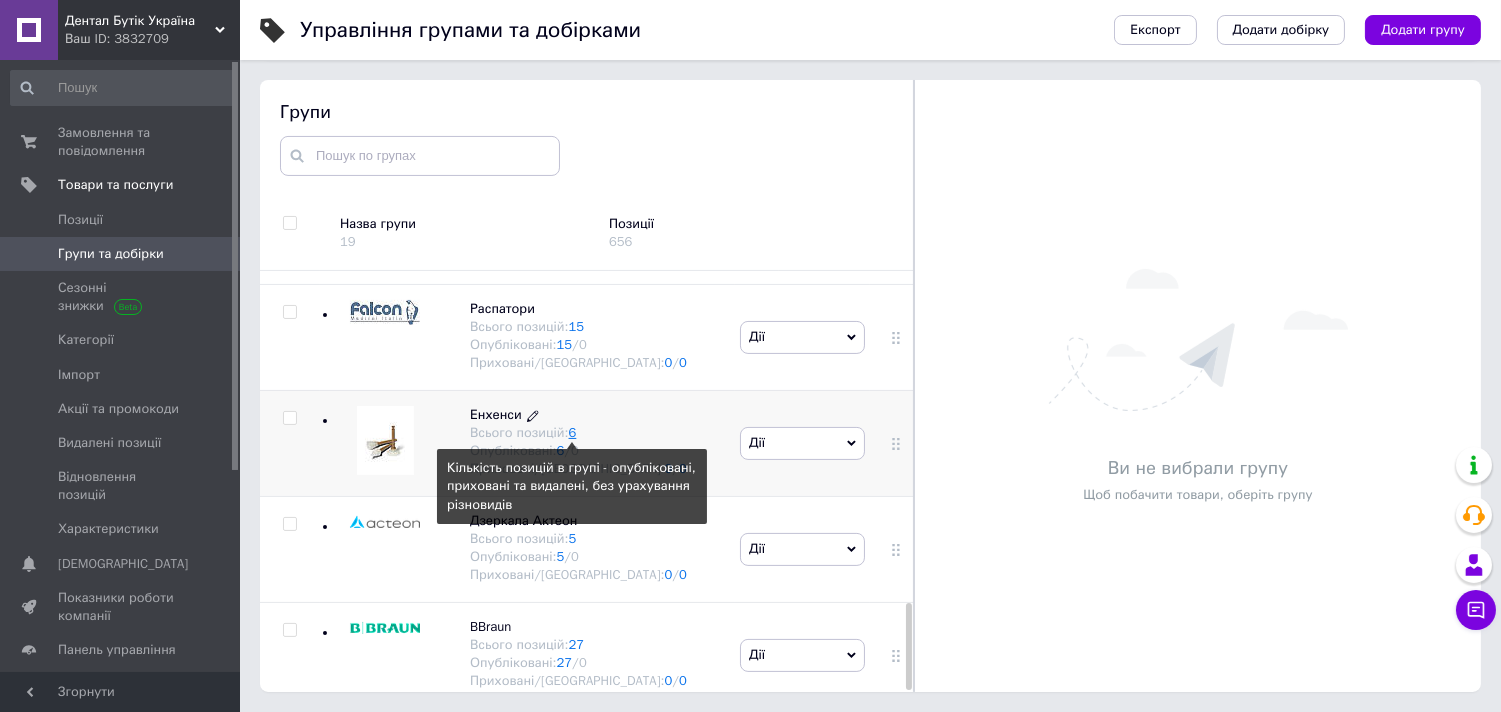 click on "6" at bounding box center [573, 432] 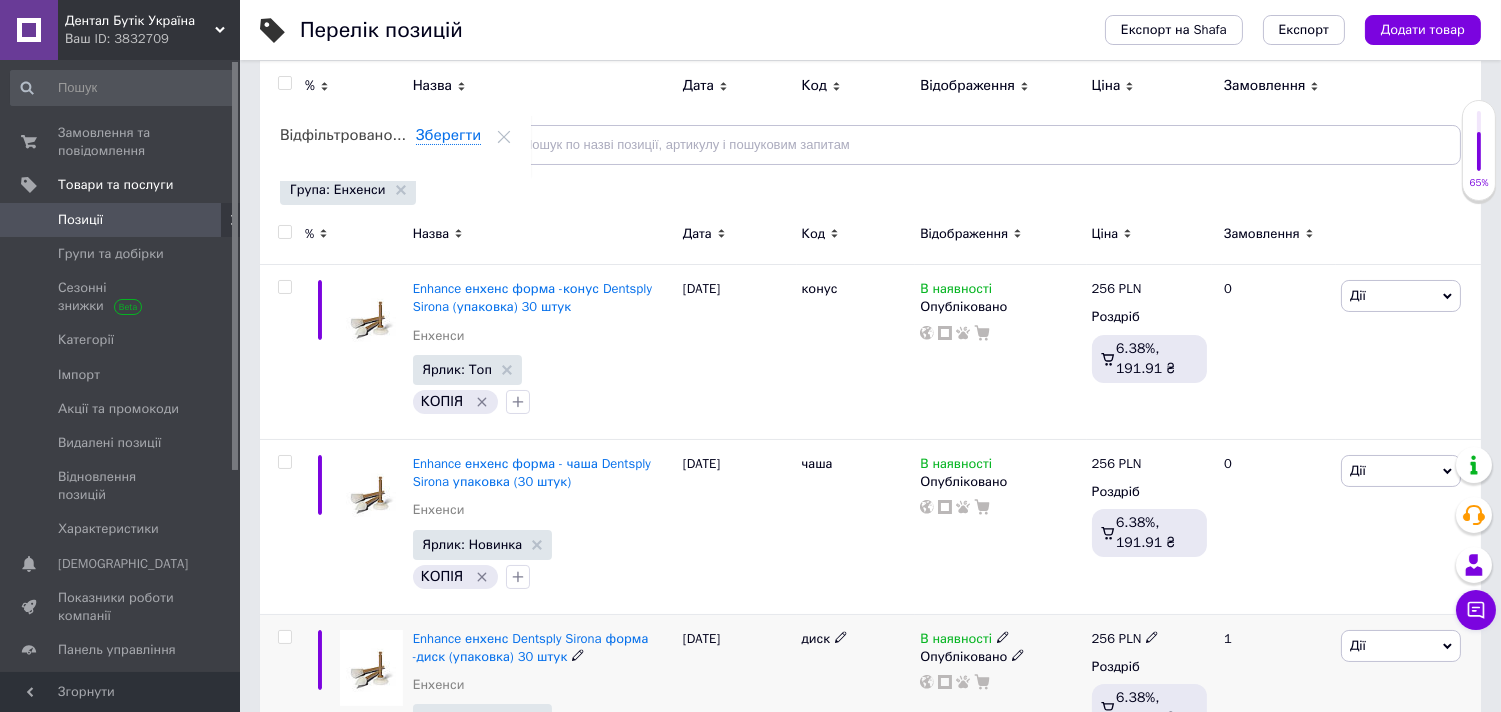 scroll, scrollTop: 122, scrollLeft: 0, axis: vertical 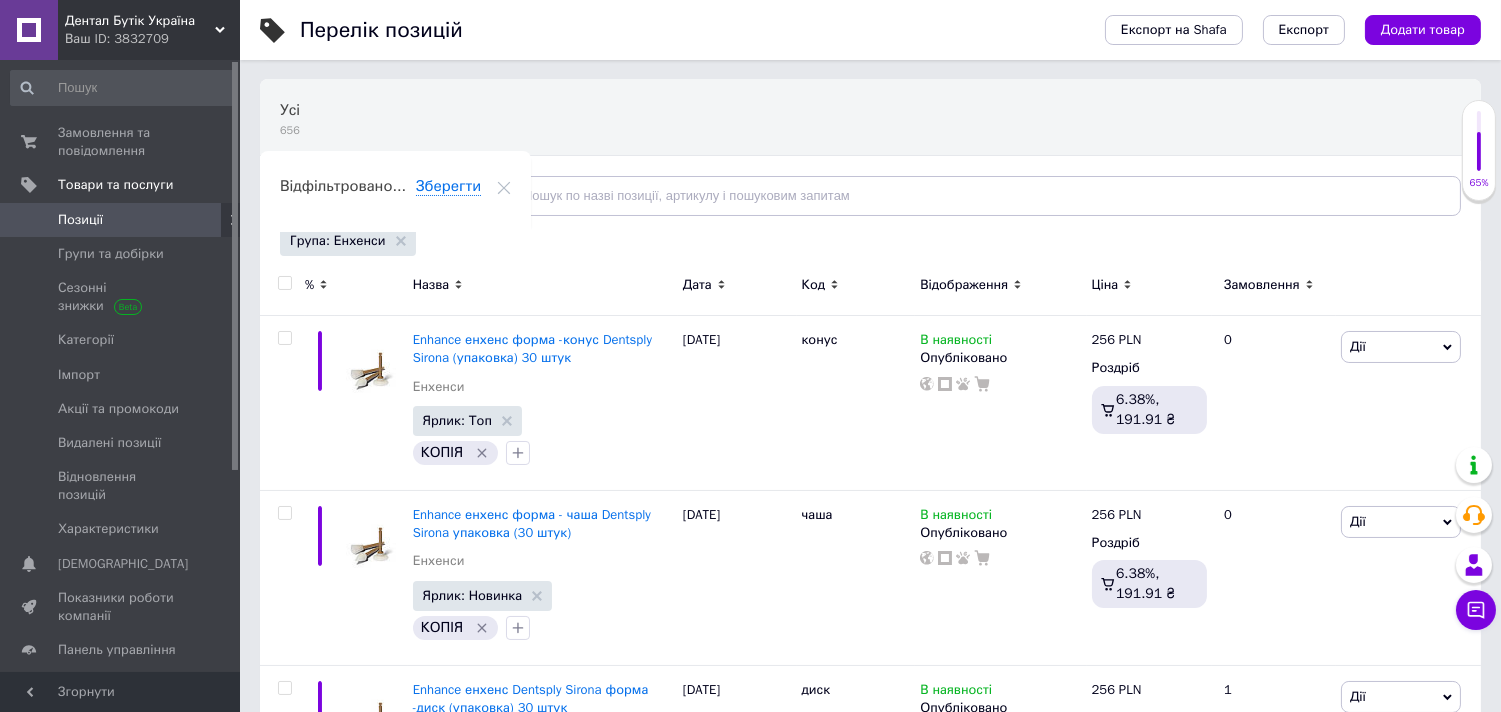click at bounding box center (284, 283) 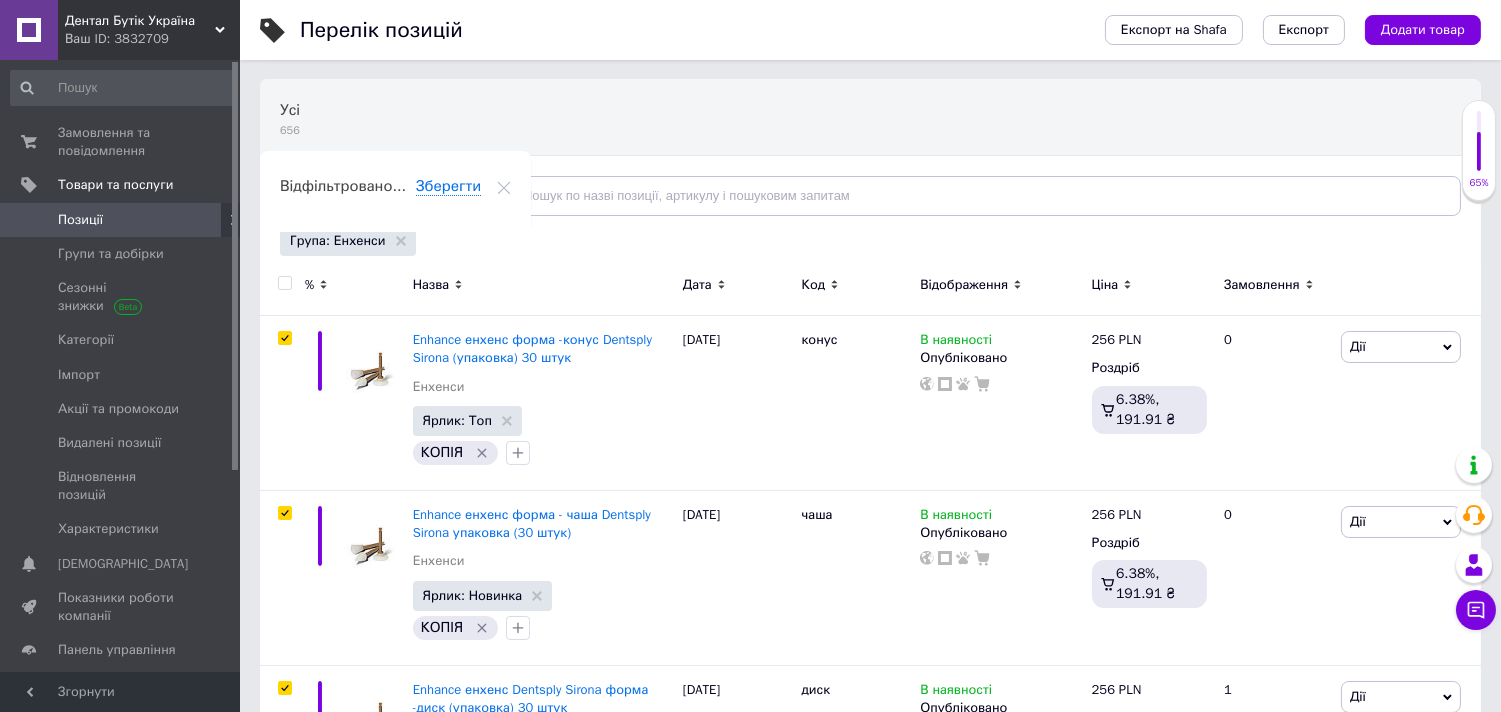 checkbox on "true" 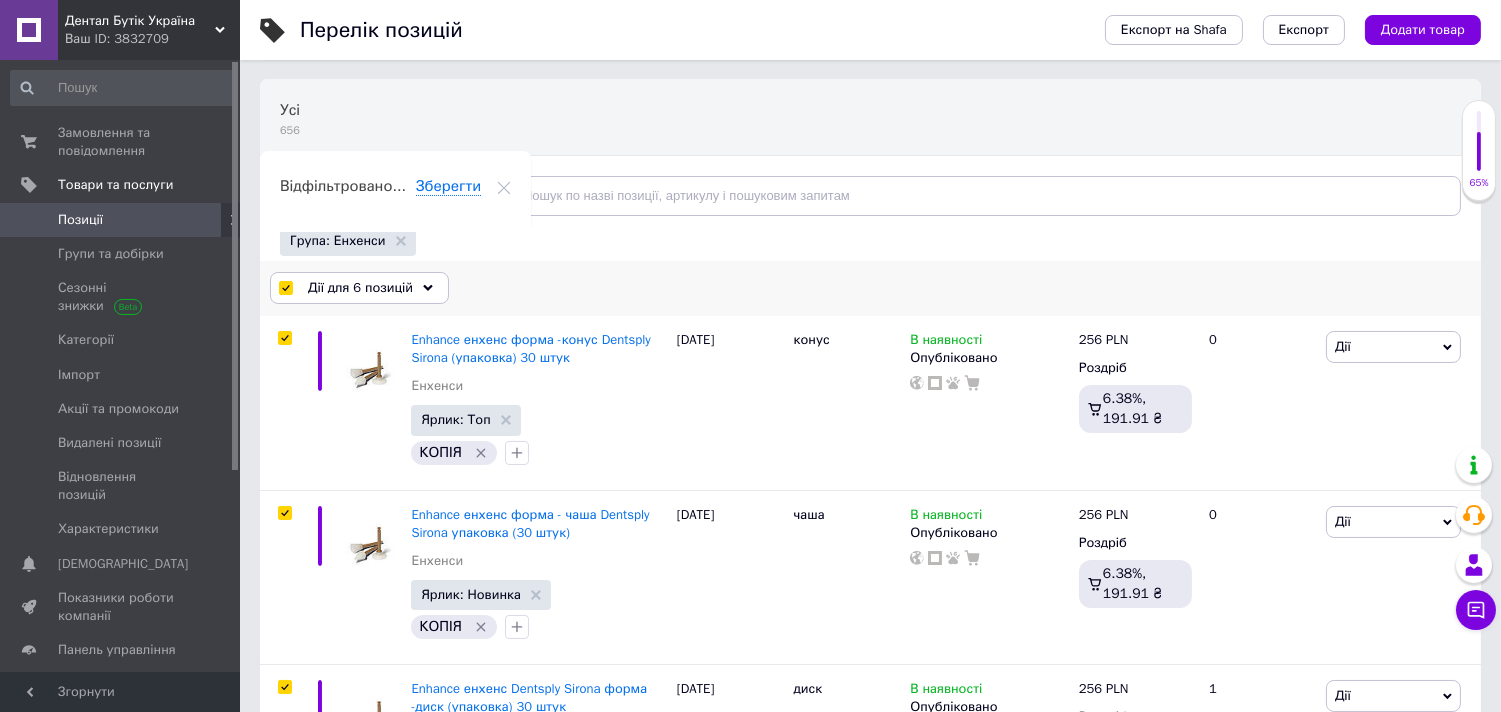 click 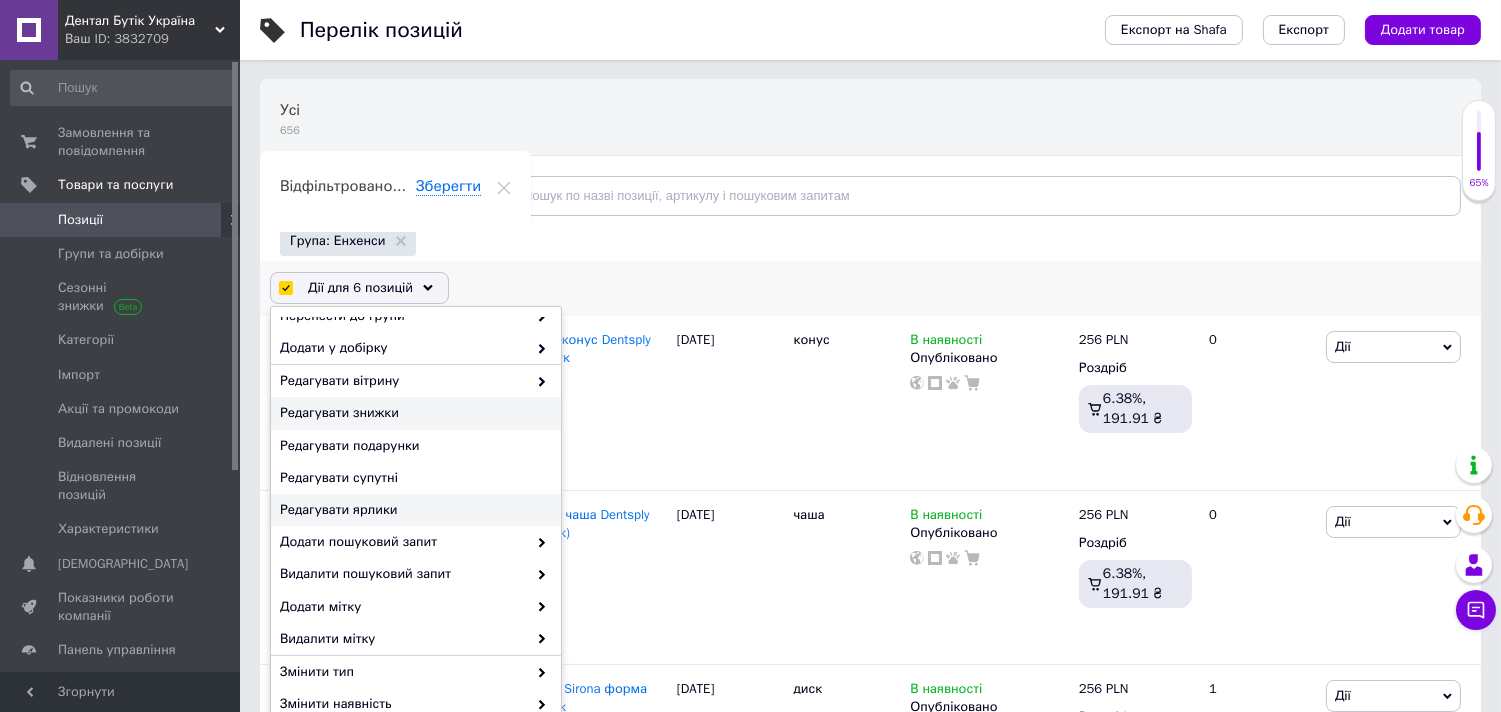 scroll, scrollTop: 145, scrollLeft: 0, axis: vertical 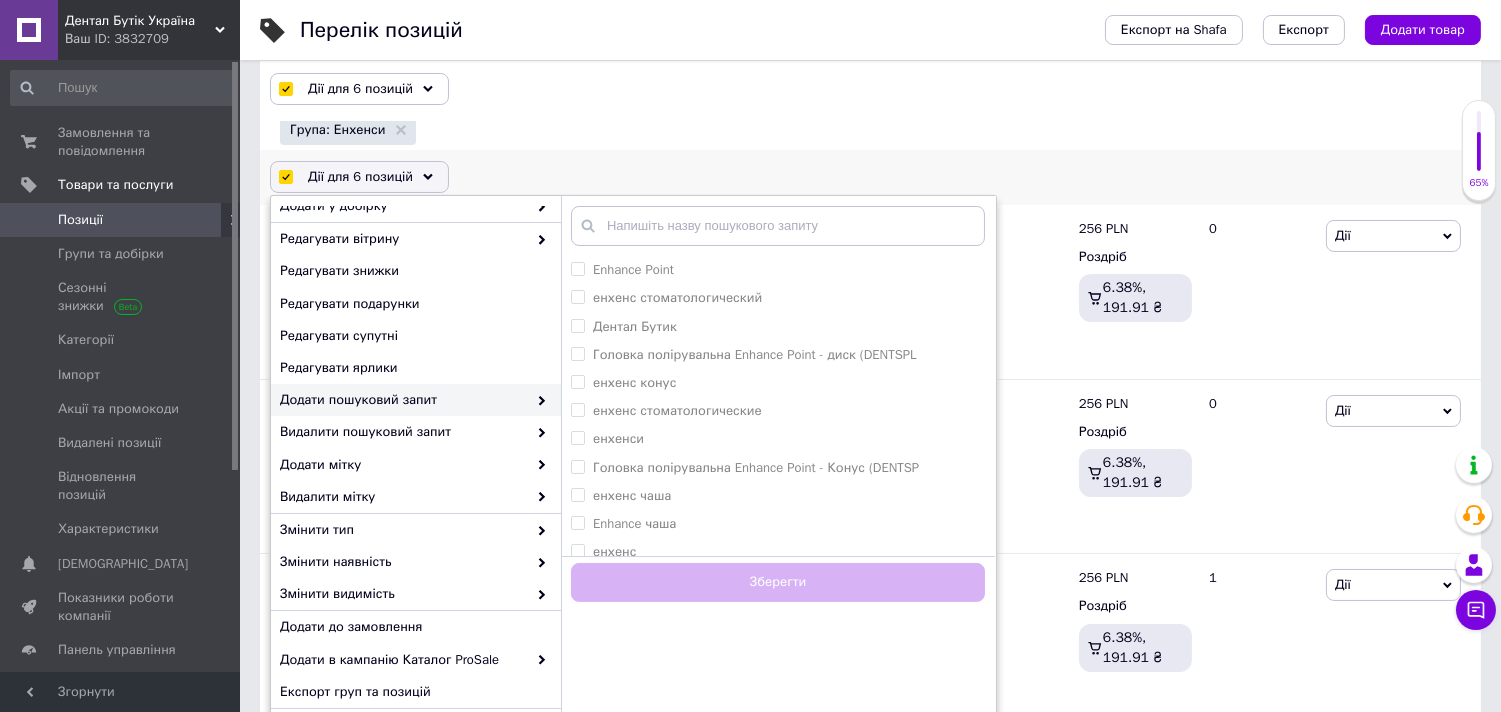 click on "Додати пошуковий запит" at bounding box center [403, 400] 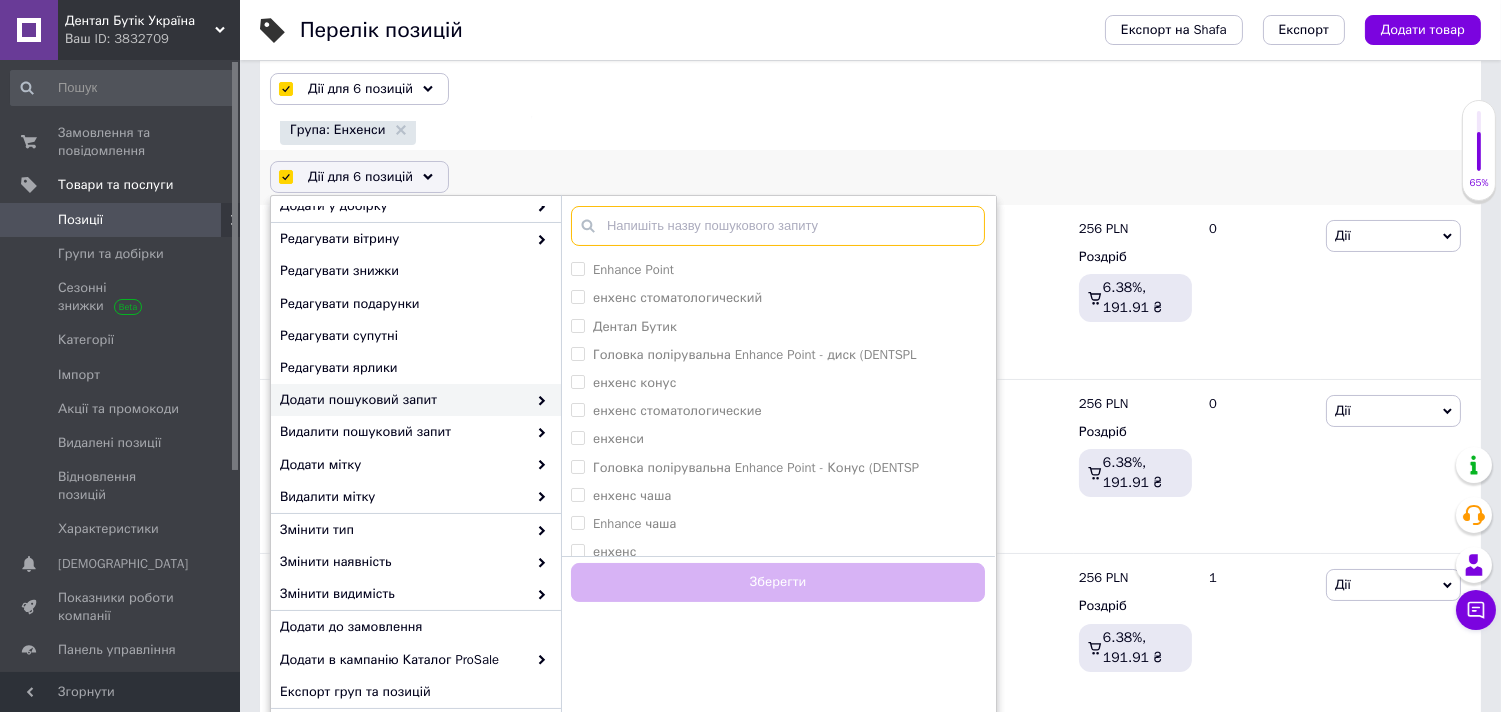 click at bounding box center (778, 226) 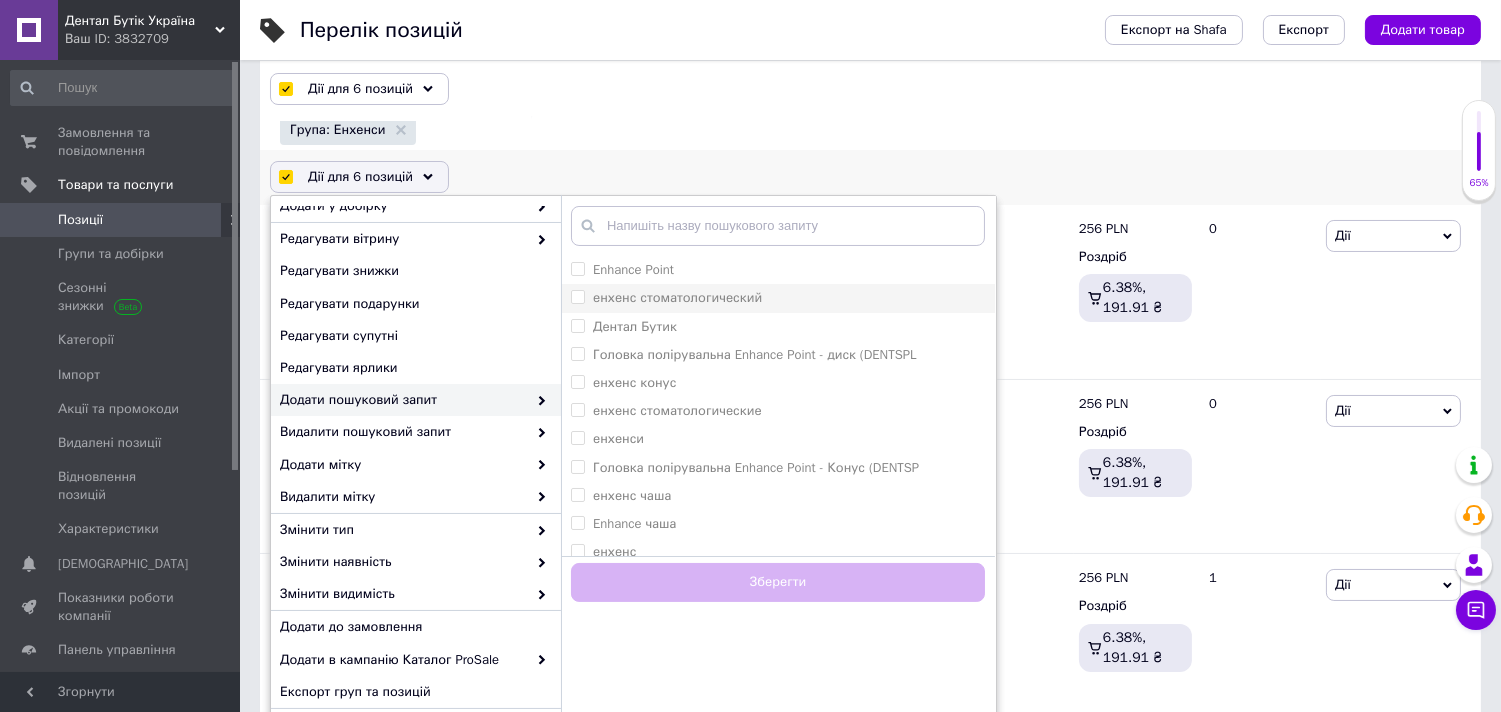 click on "енхенс стоматологический" at bounding box center [577, 296] 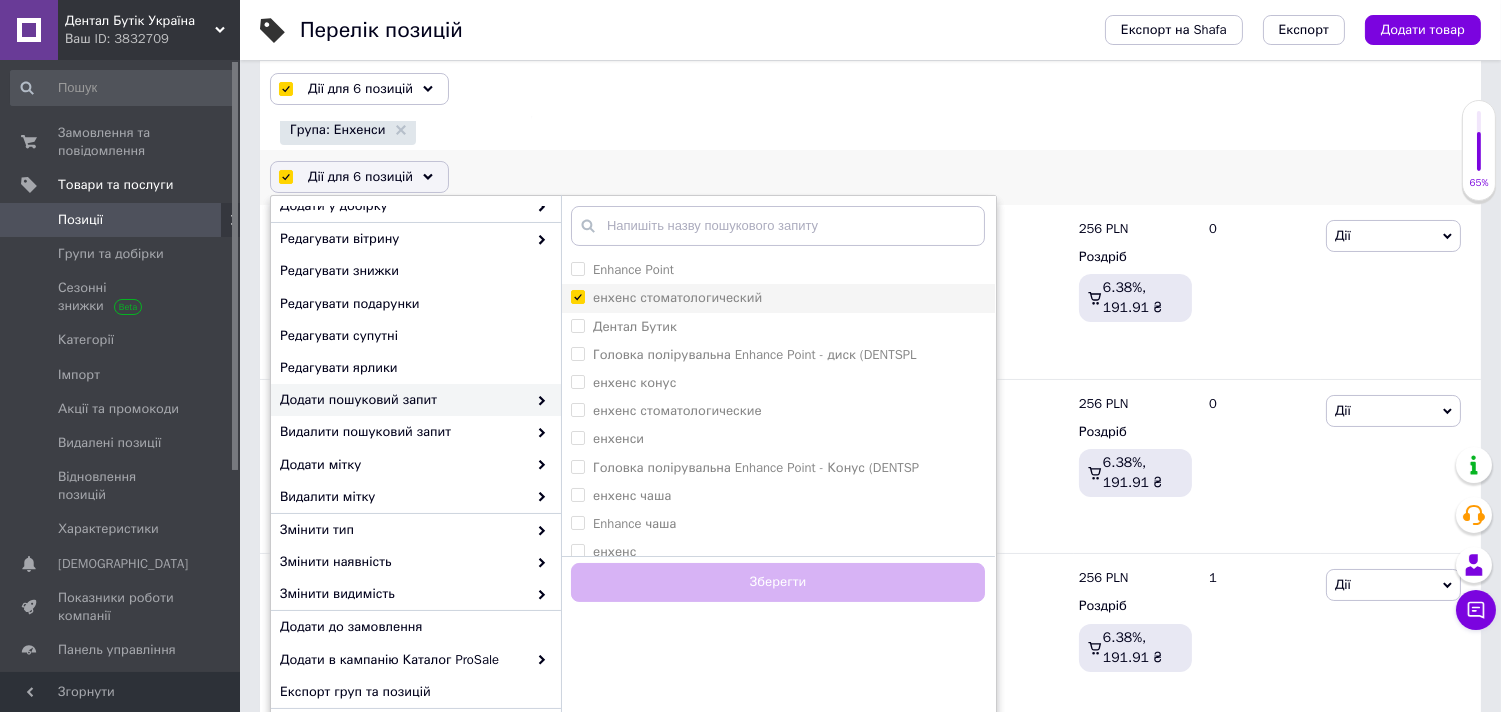checkbox on "true" 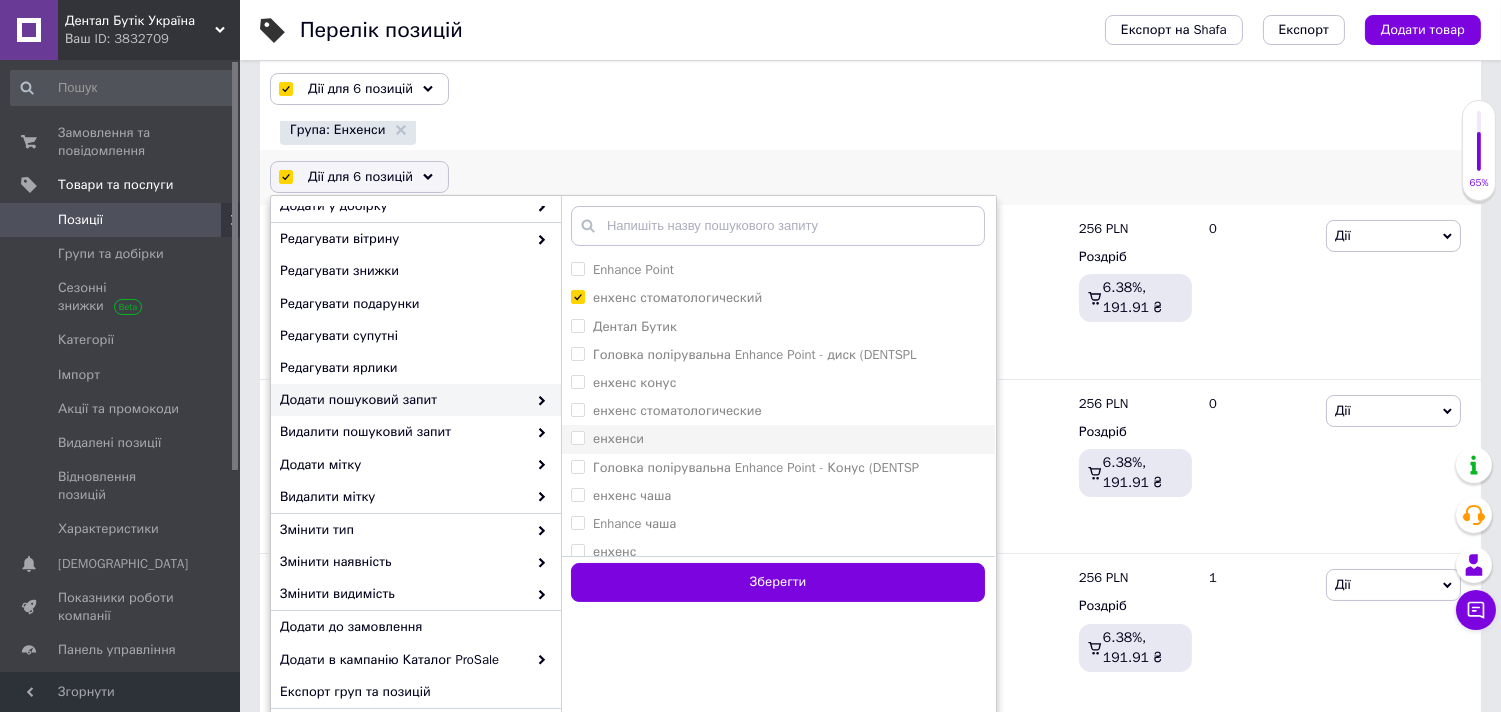 drag, startPoint x: 575, startPoint y: 437, endPoint x: 642, endPoint y: 444, distance: 67.36468 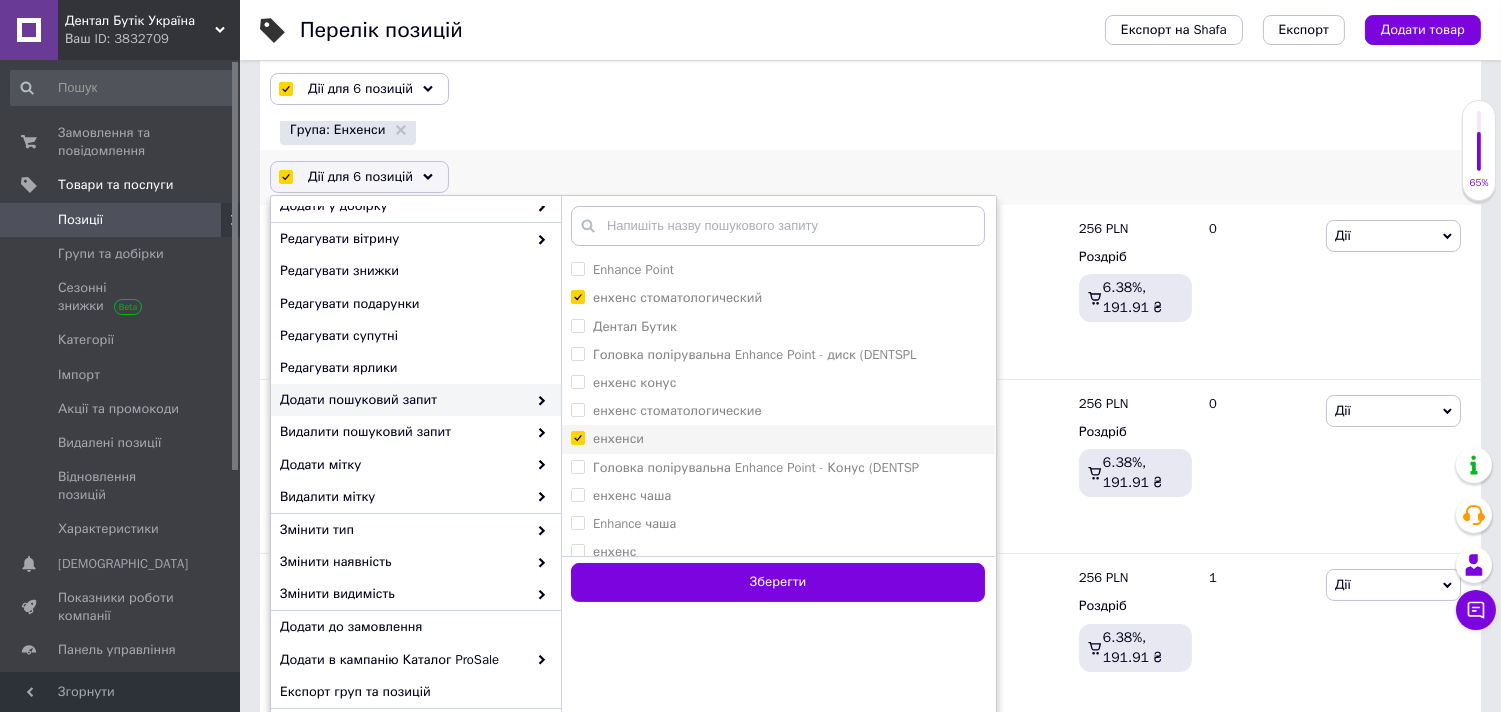checkbox on "true" 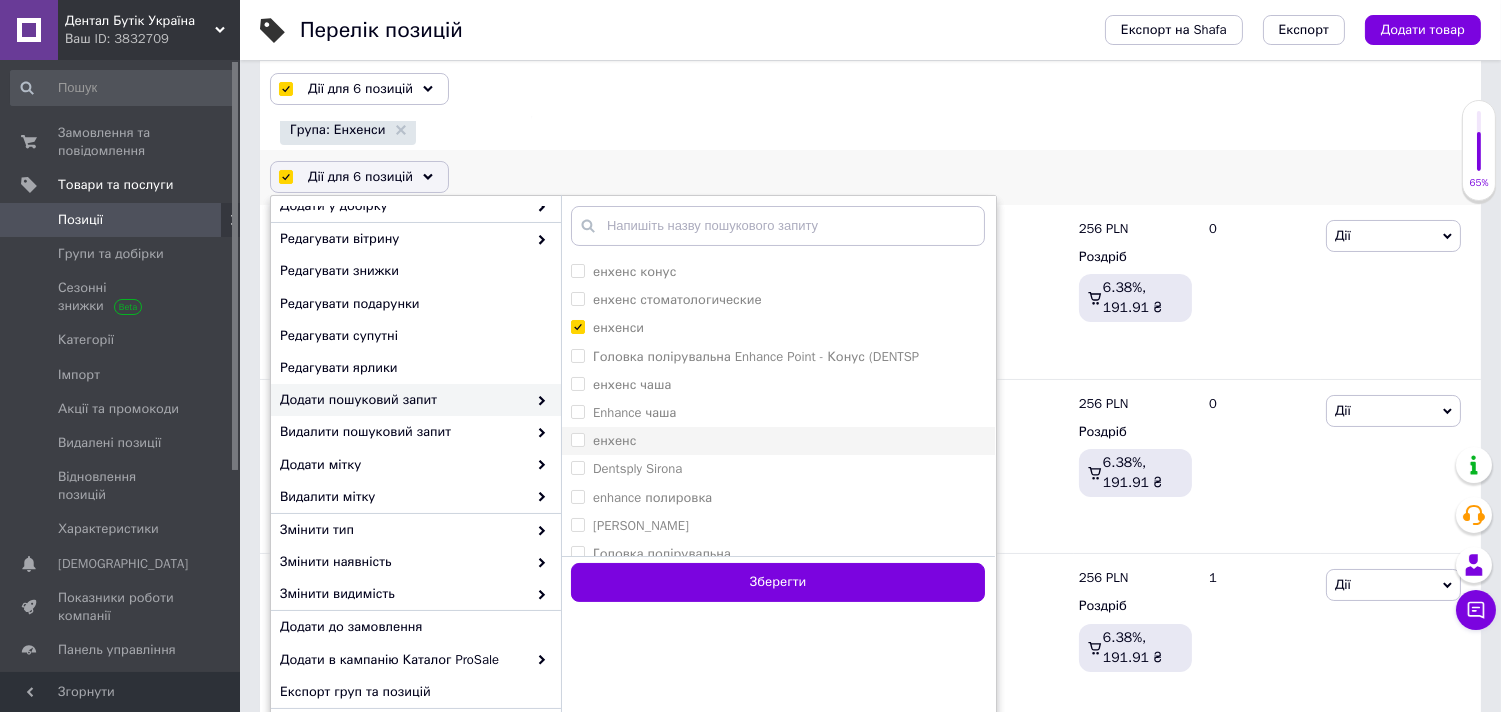 click on "енхенс" at bounding box center (577, 439) 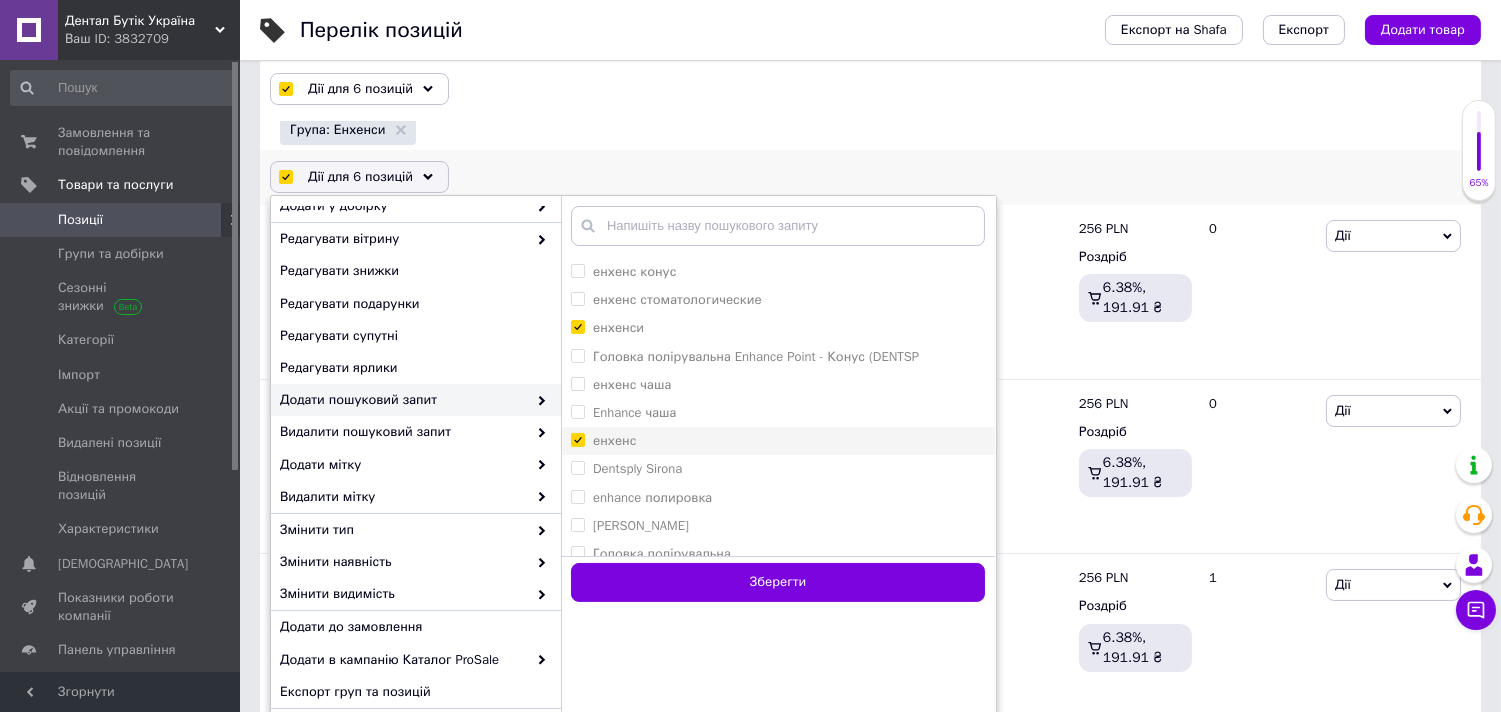 checkbox on "true" 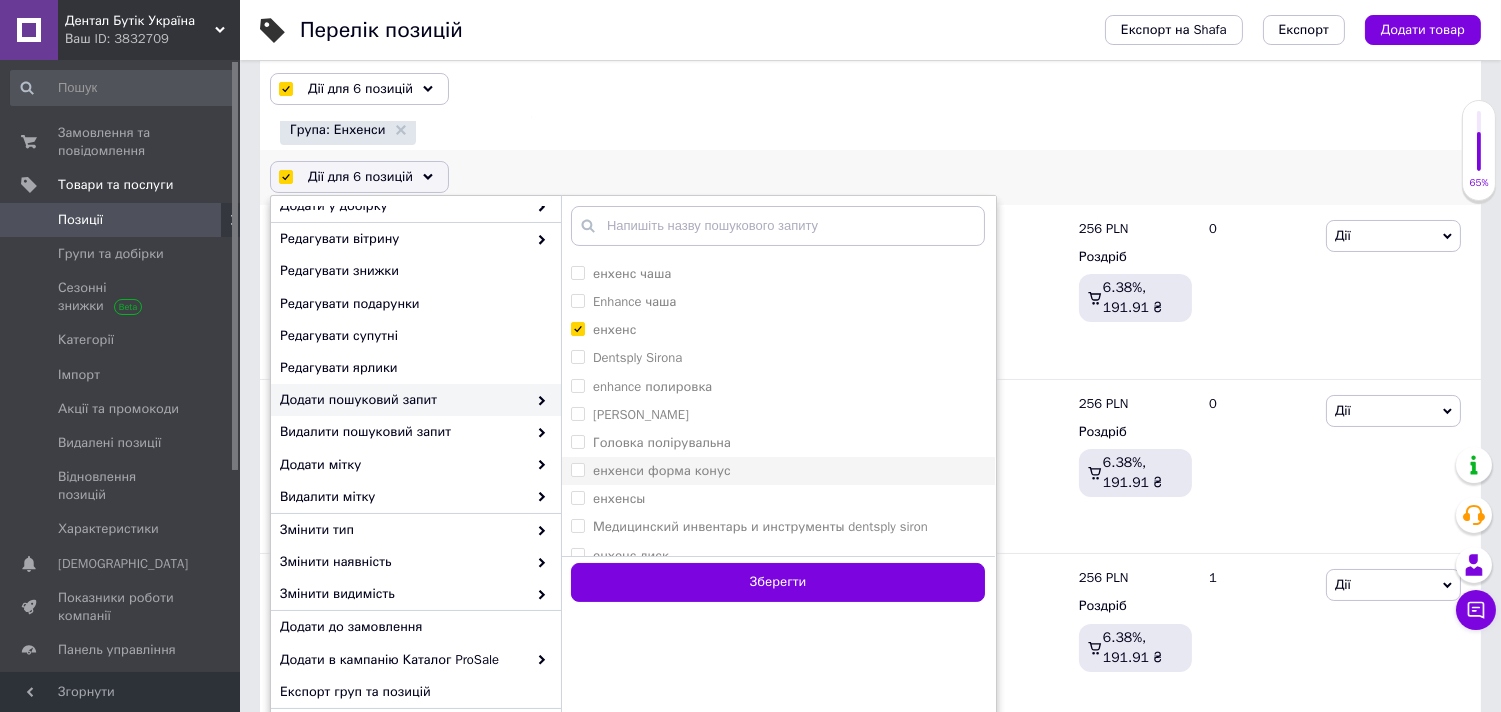 drag, startPoint x: 576, startPoint y: 441, endPoint x: 714, endPoint y: 460, distance: 139.30183 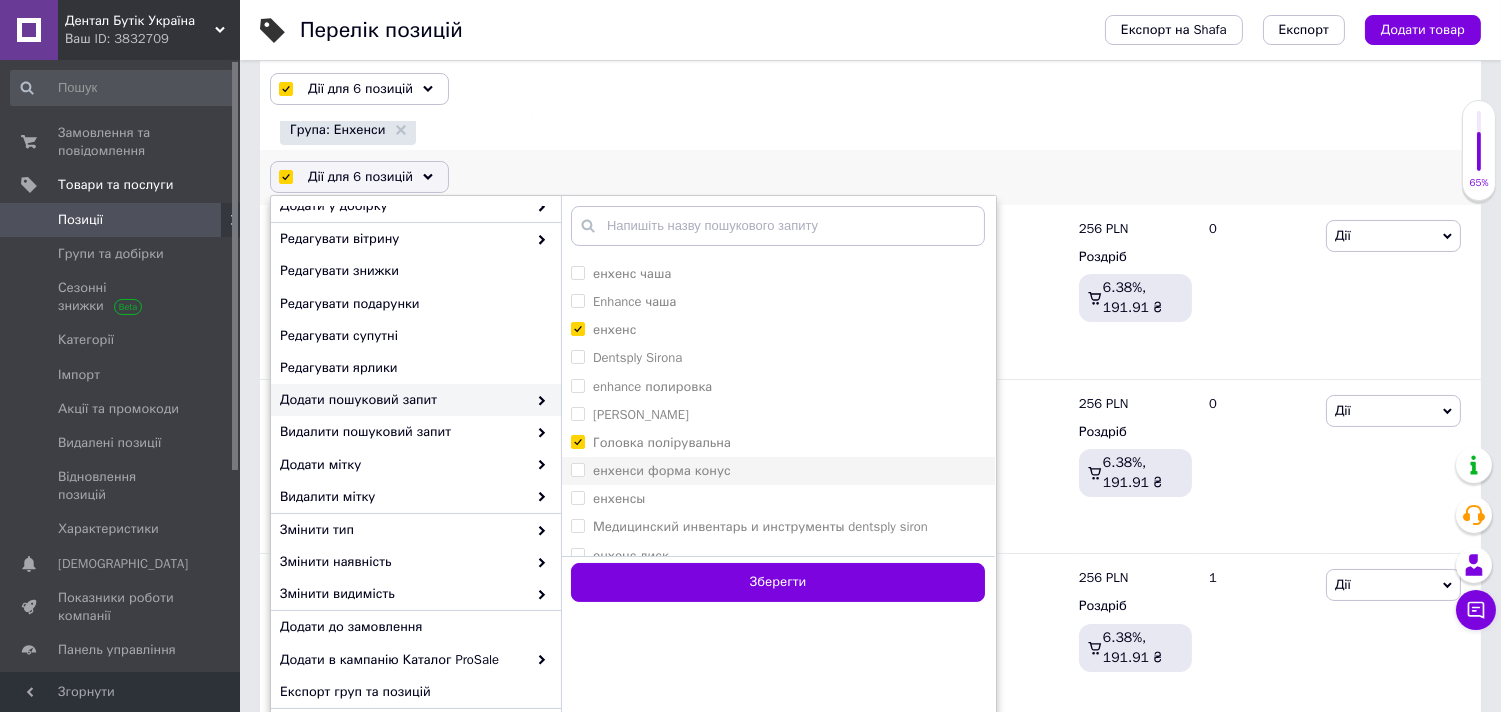 checkbox on "true" 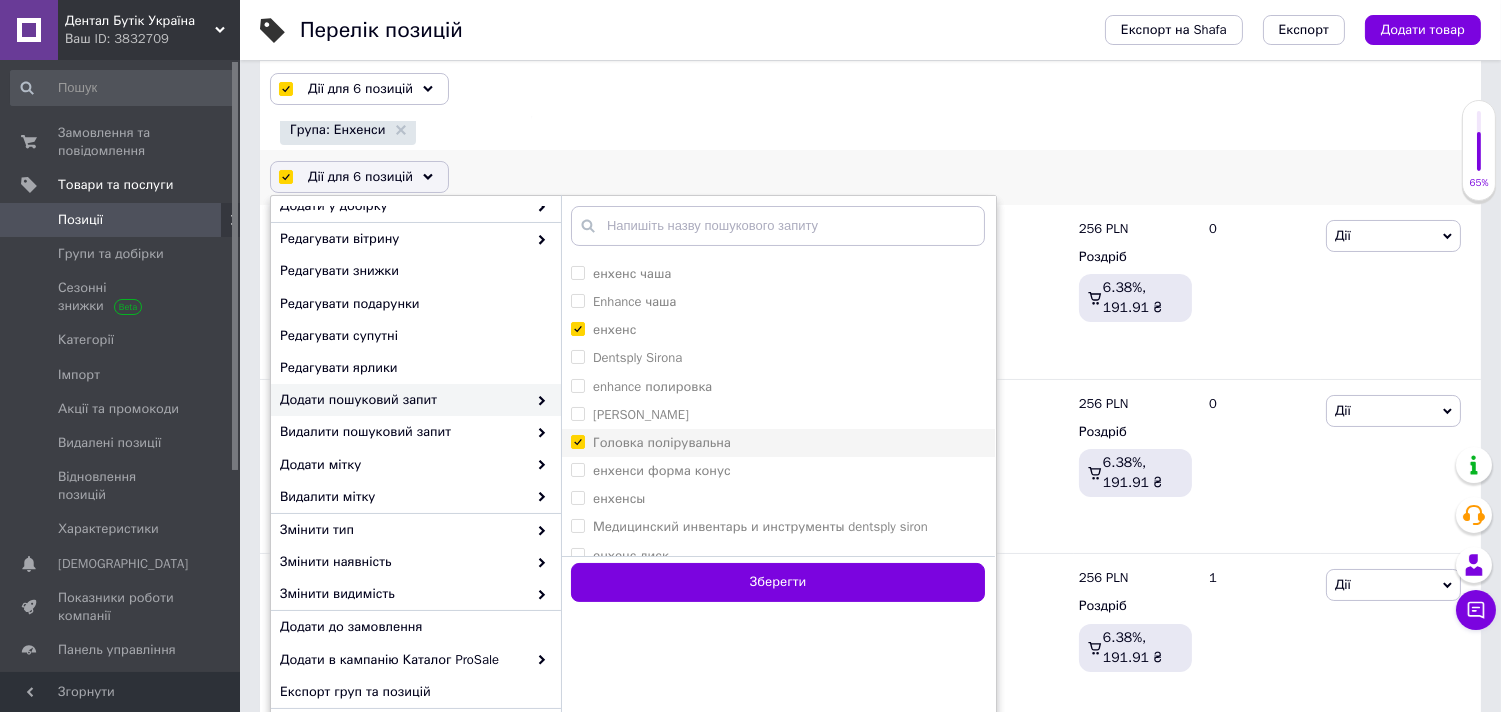 scroll, scrollTop: 333, scrollLeft: 0, axis: vertical 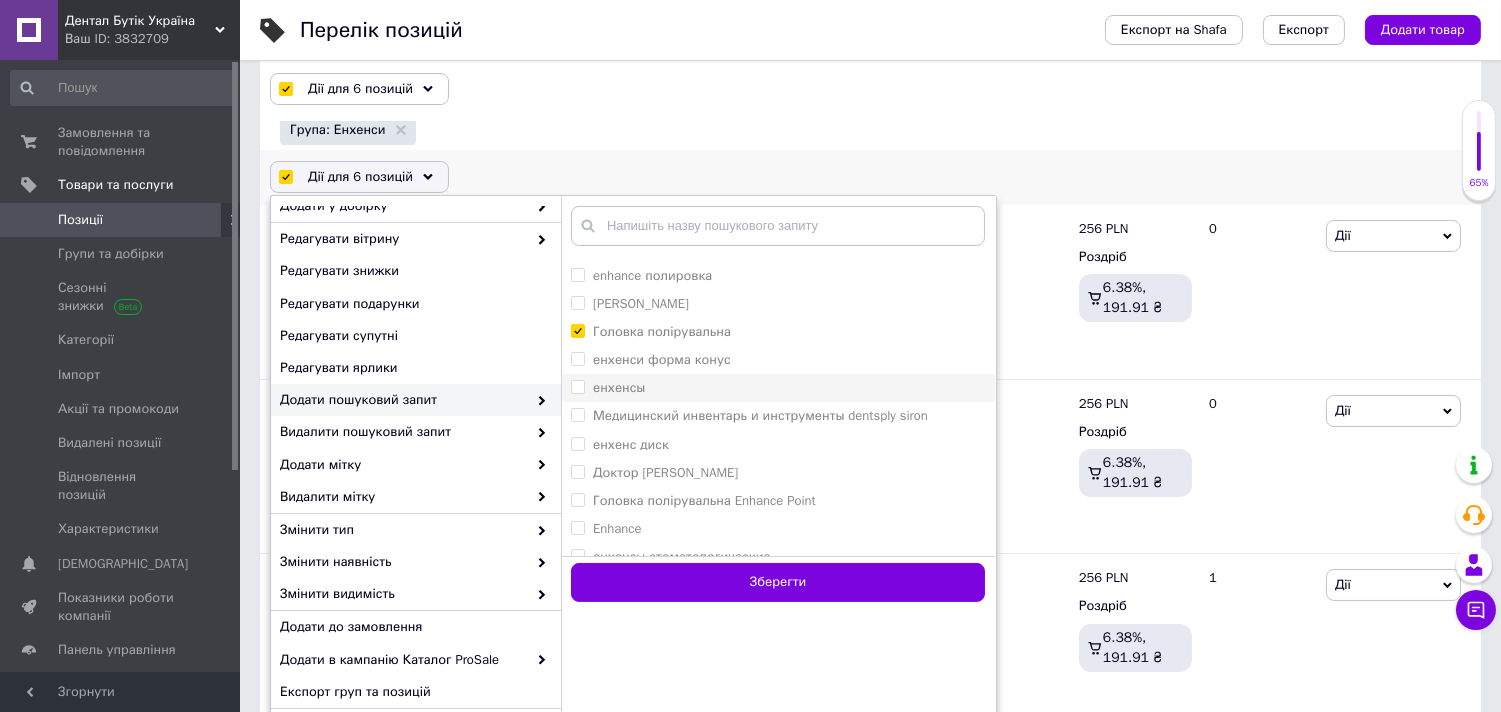 click on "енхенсы" at bounding box center [577, 386] 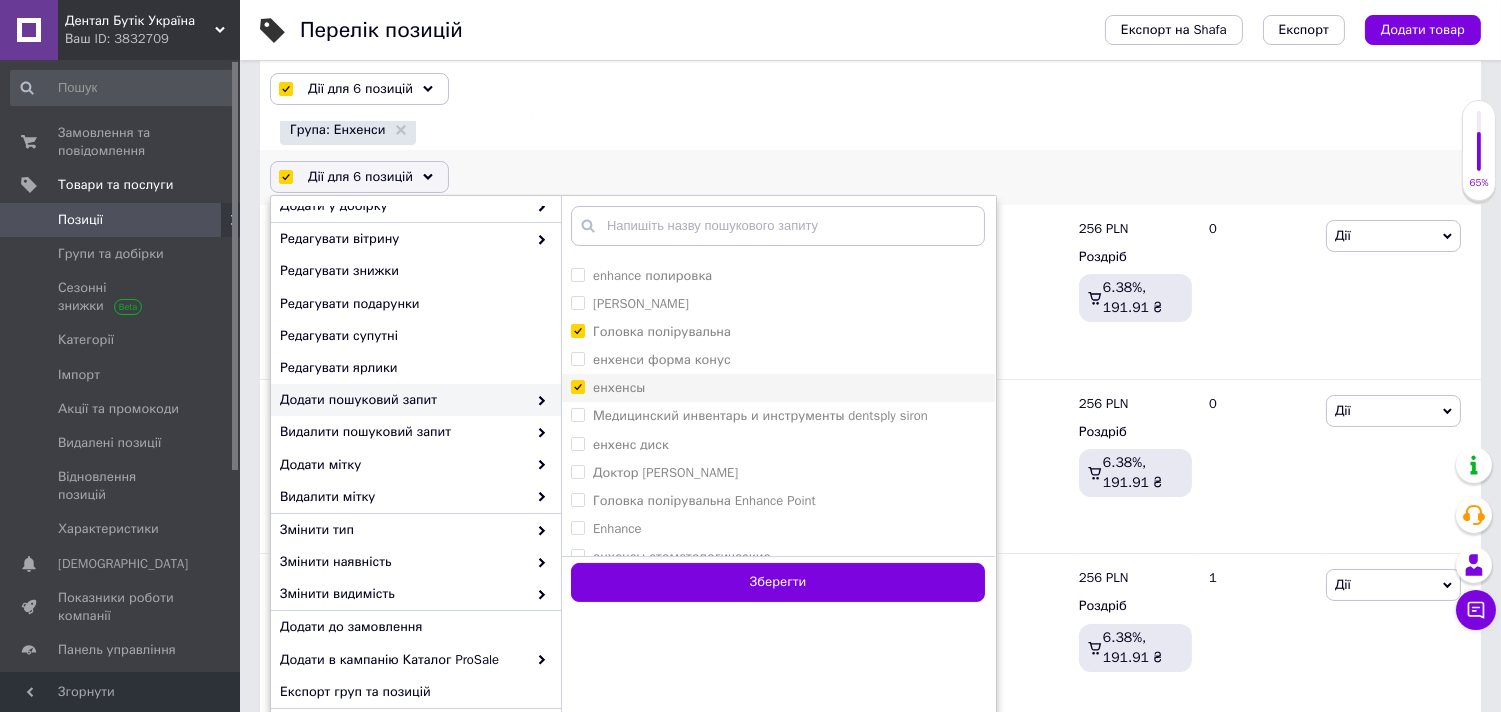 checkbox on "true" 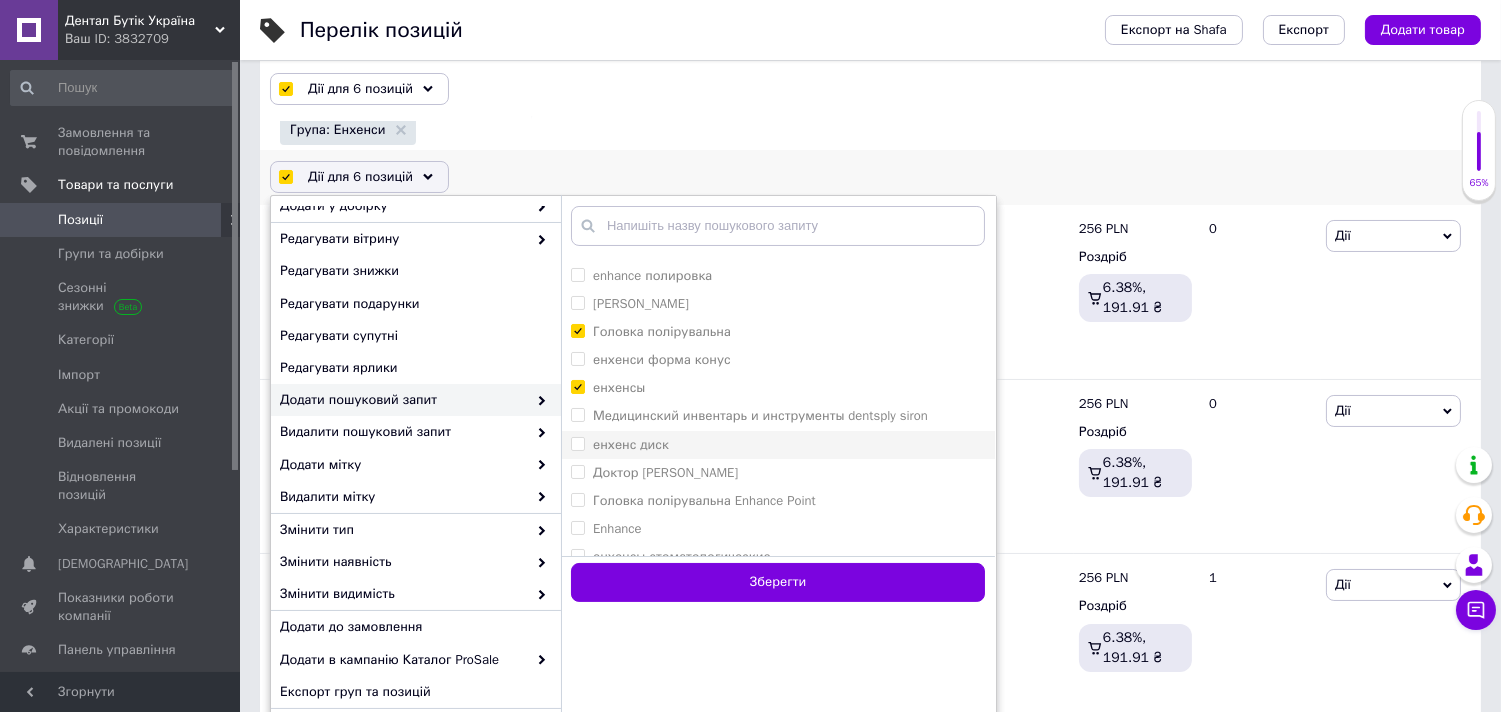 scroll, scrollTop: 433, scrollLeft: 0, axis: vertical 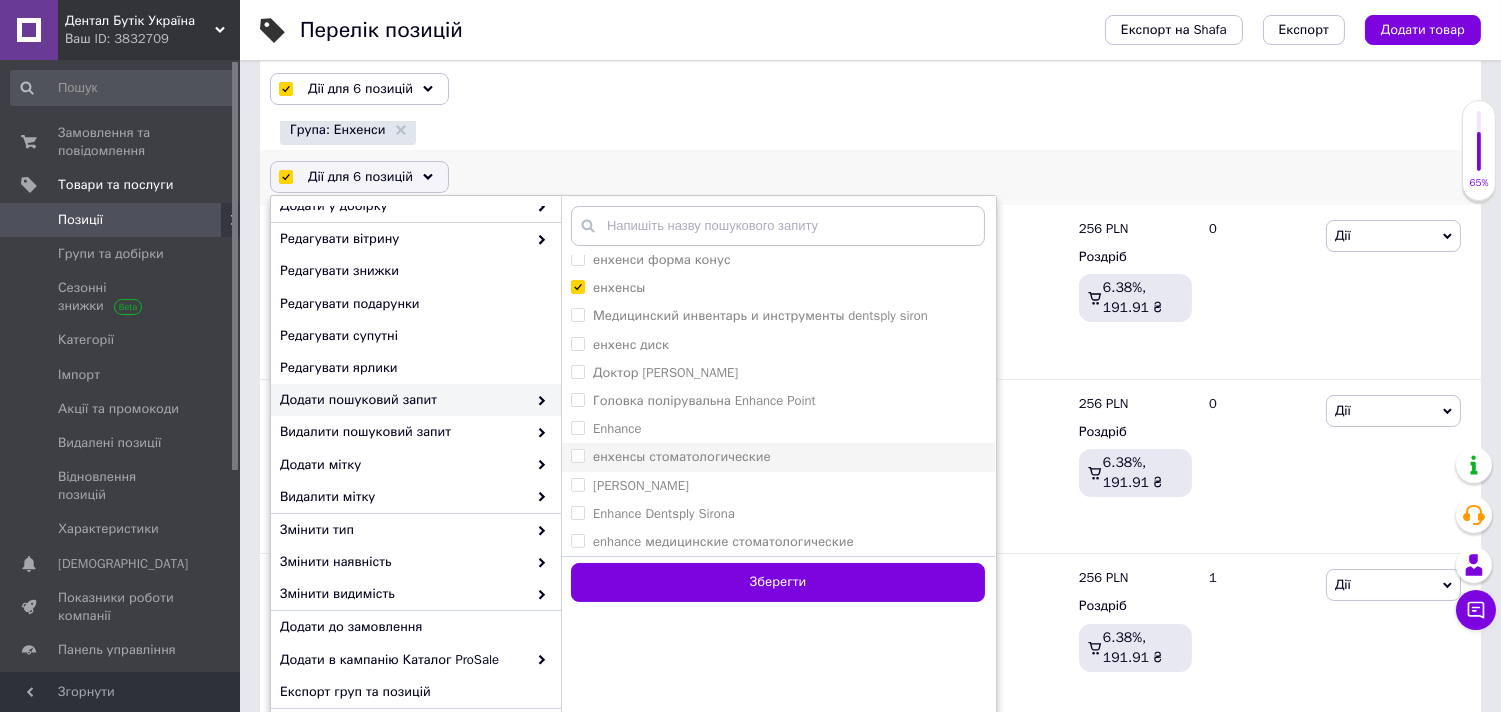 click on "енхенсы стоматологические" at bounding box center [577, 455] 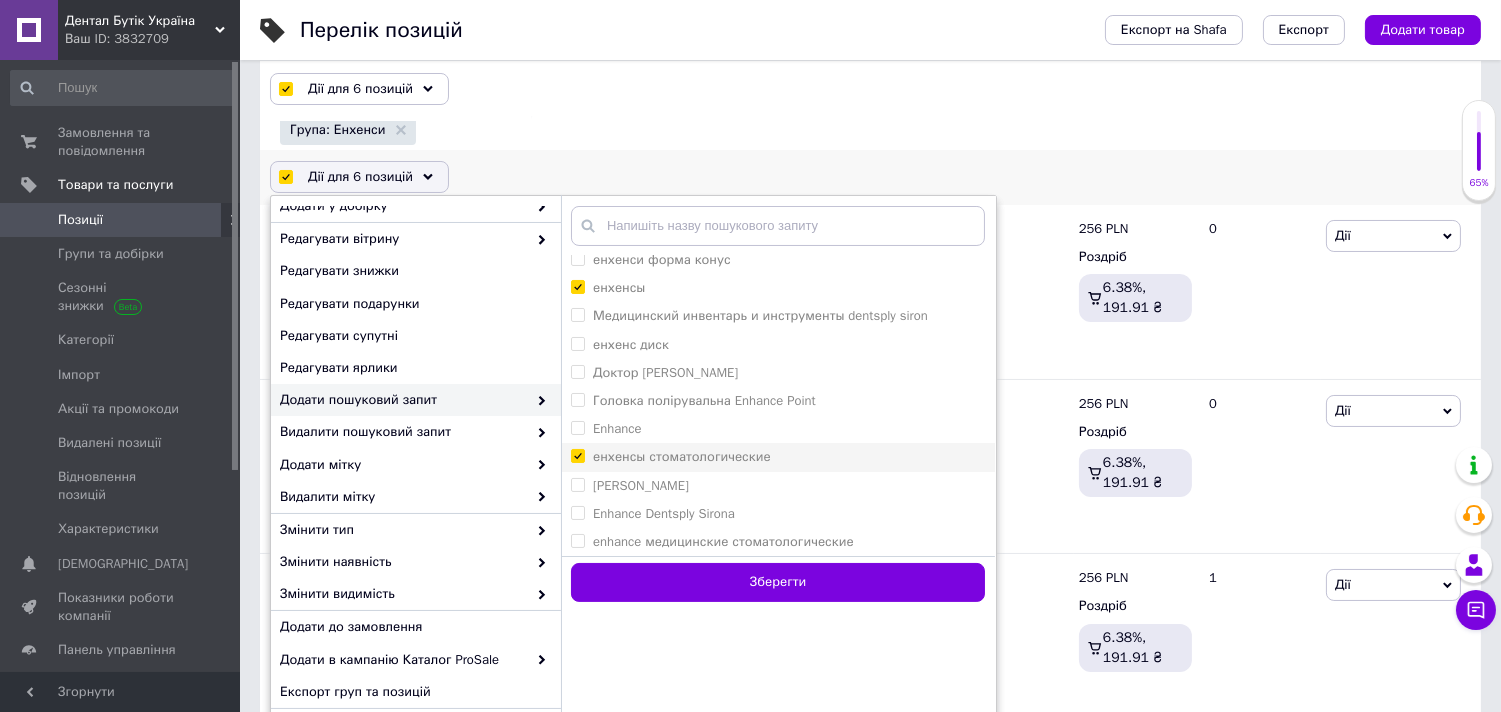 checkbox on "true" 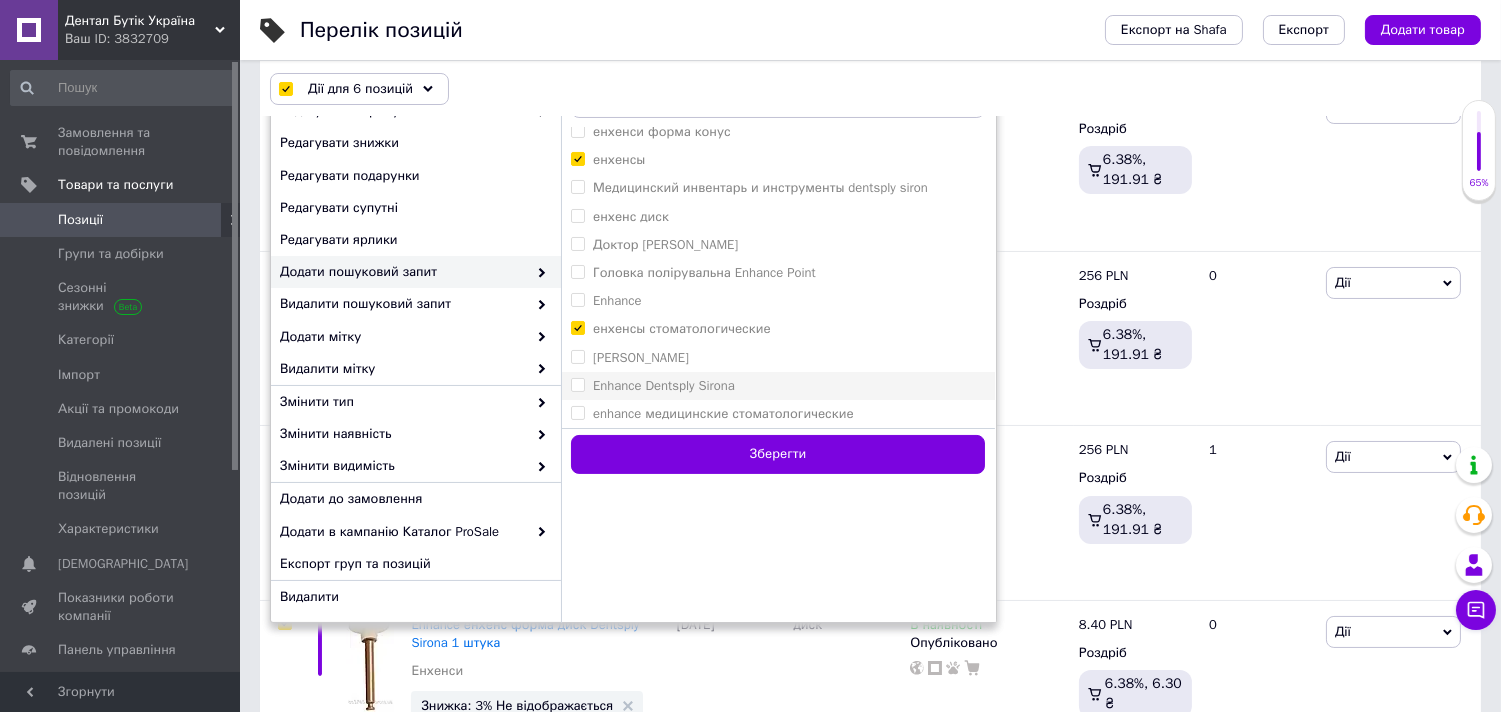 scroll, scrollTop: 455, scrollLeft: 0, axis: vertical 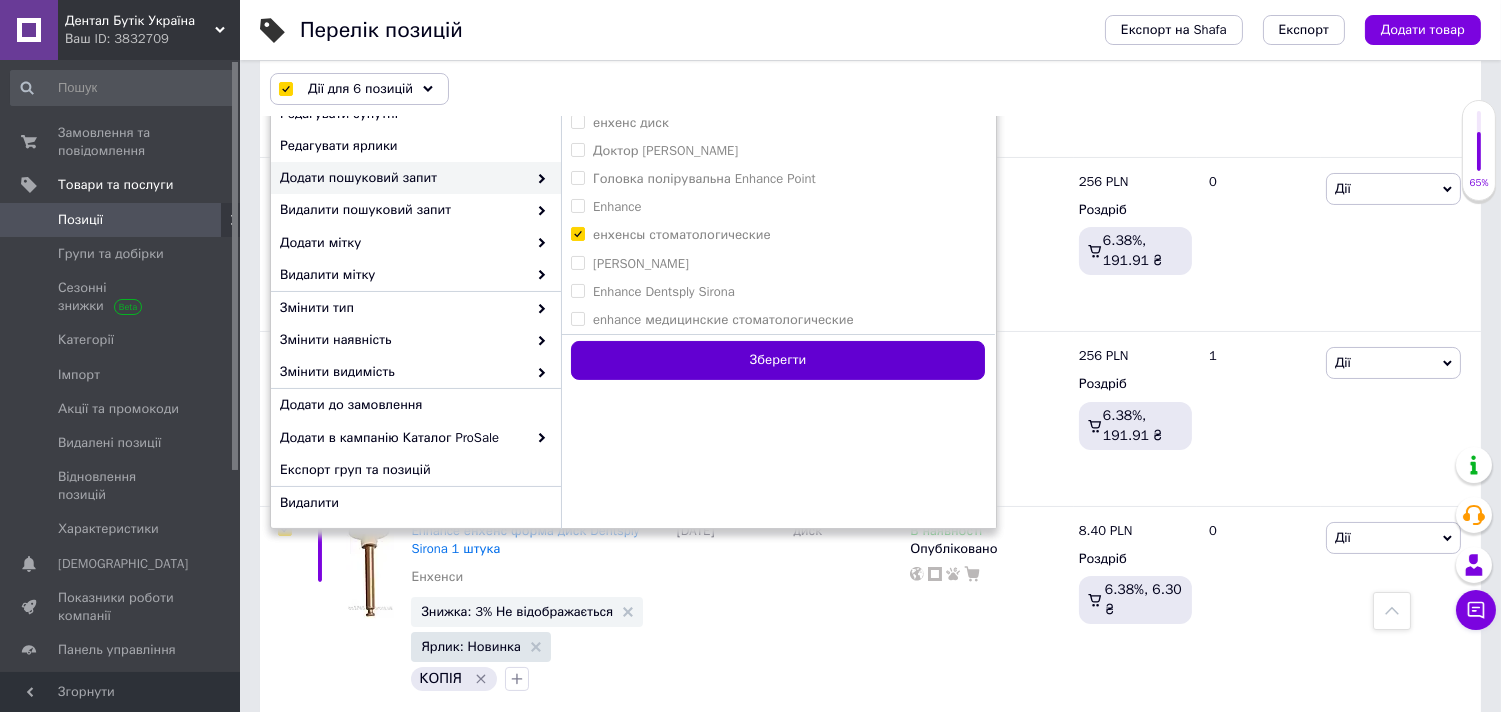 click on "Зберегти" at bounding box center (778, 360) 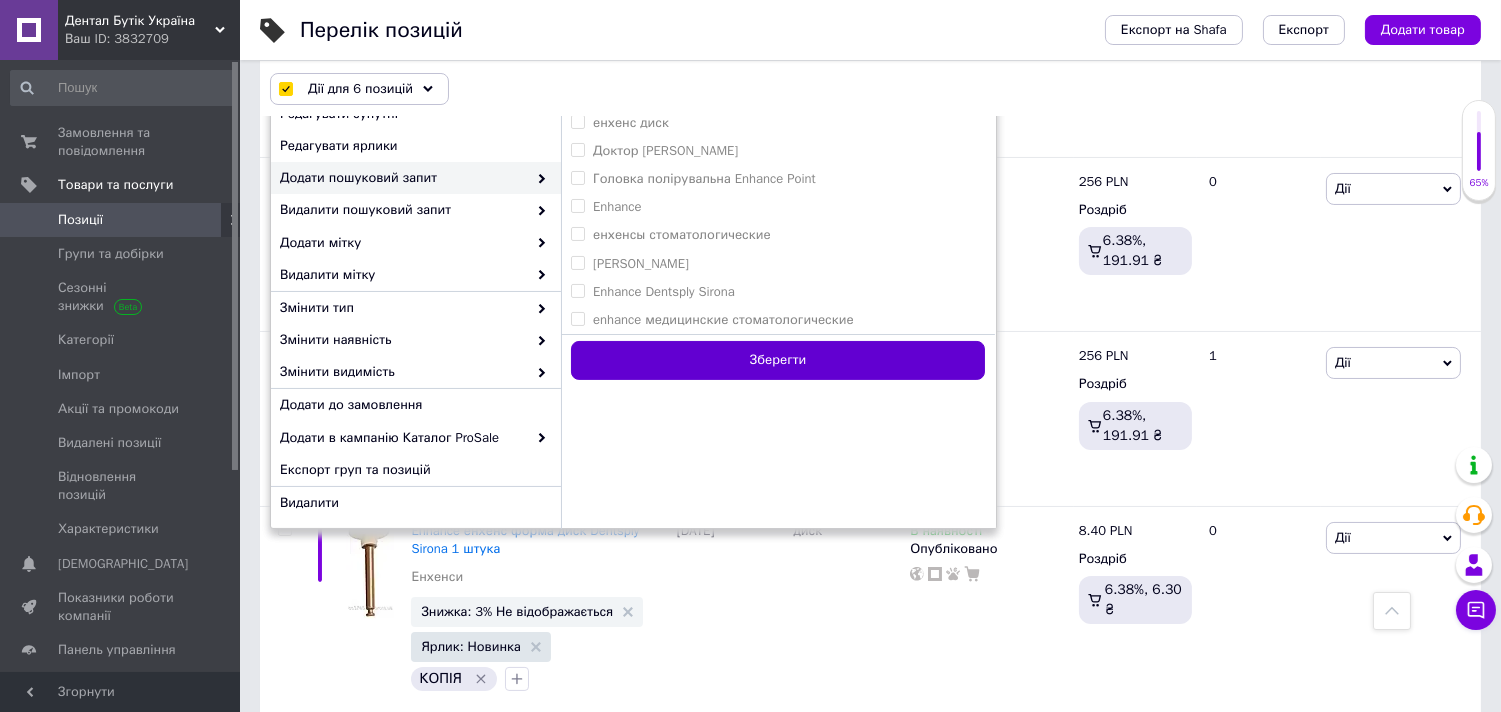 checkbox on "false" 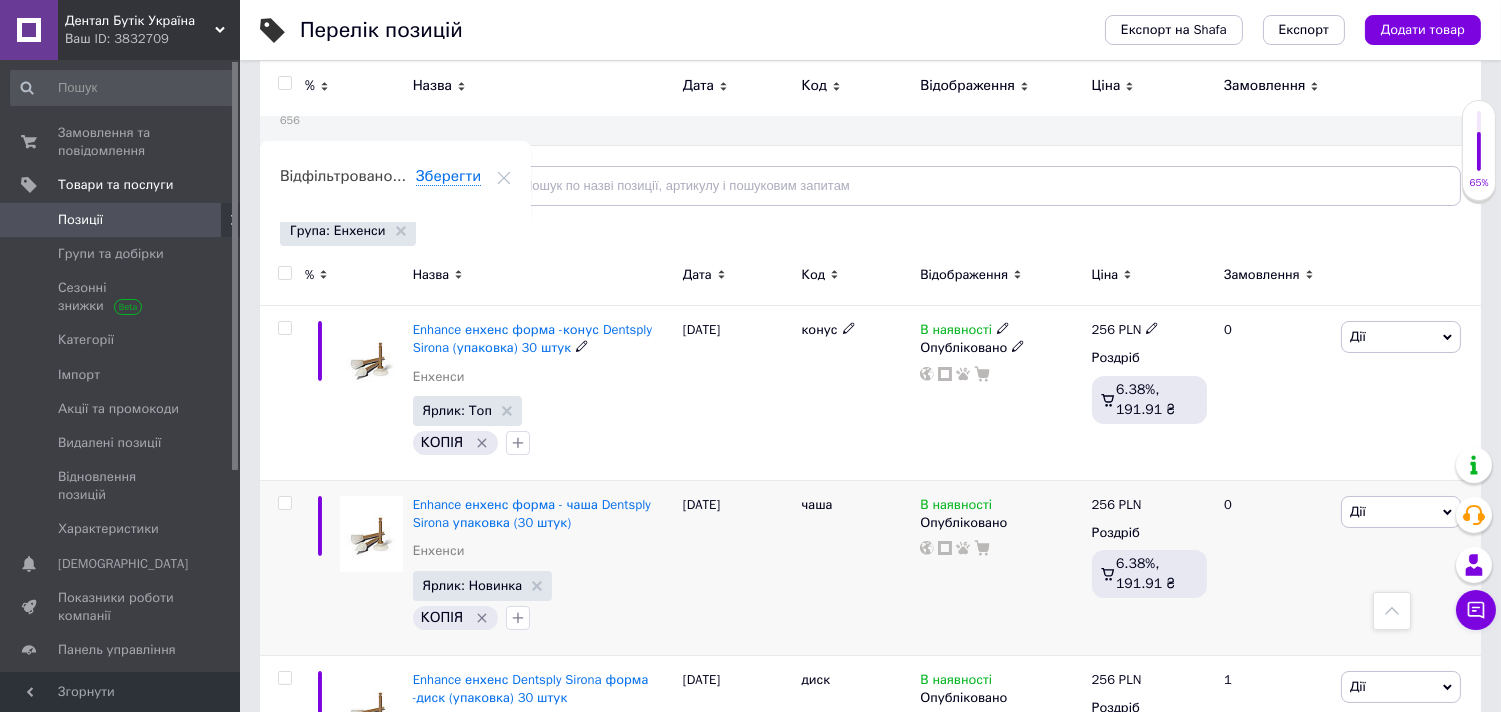 scroll, scrollTop: 122, scrollLeft: 0, axis: vertical 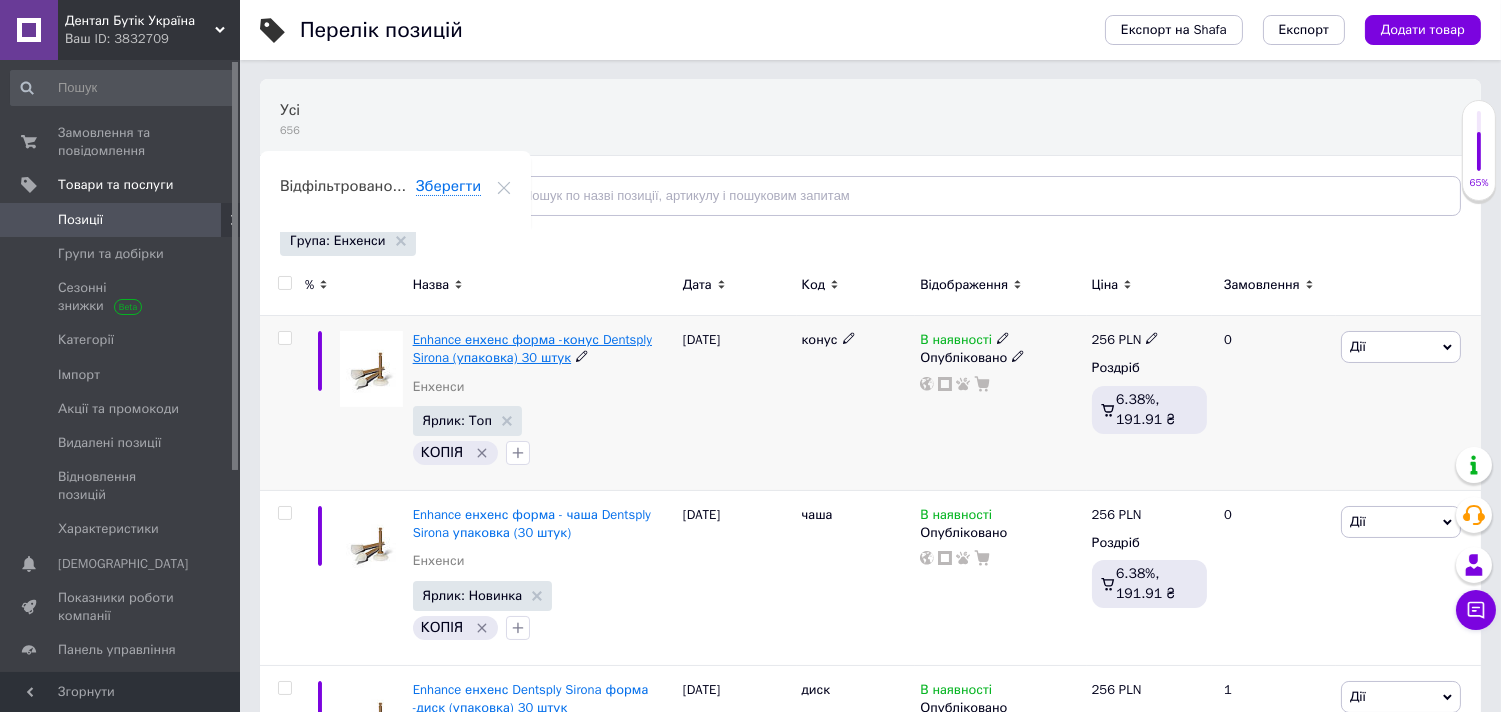 click on "Enhance  енхенс  форма -конус  Dentsply Sirona (упаковка) 30 штук" at bounding box center [532, 348] 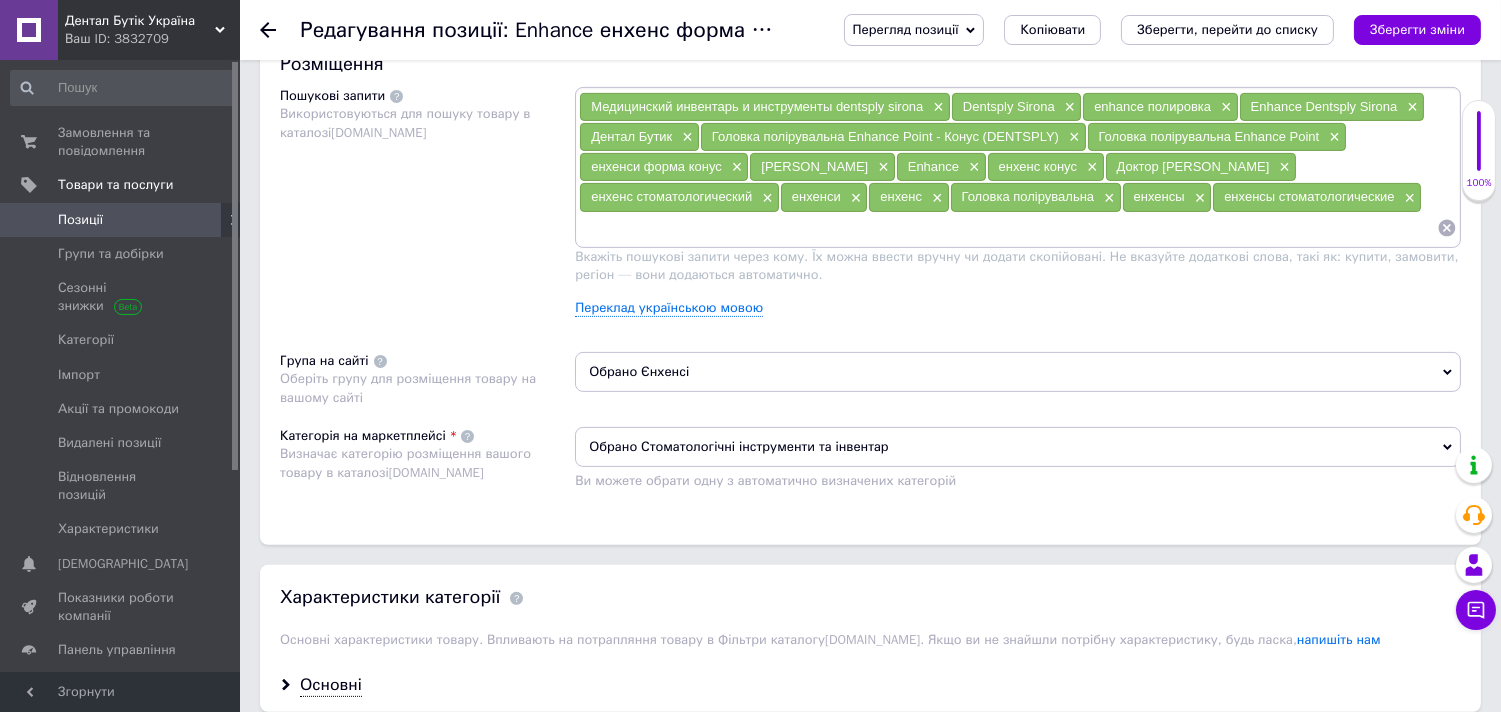 scroll, scrollTop: 1222, scrollLeft: 0, axis: vertical 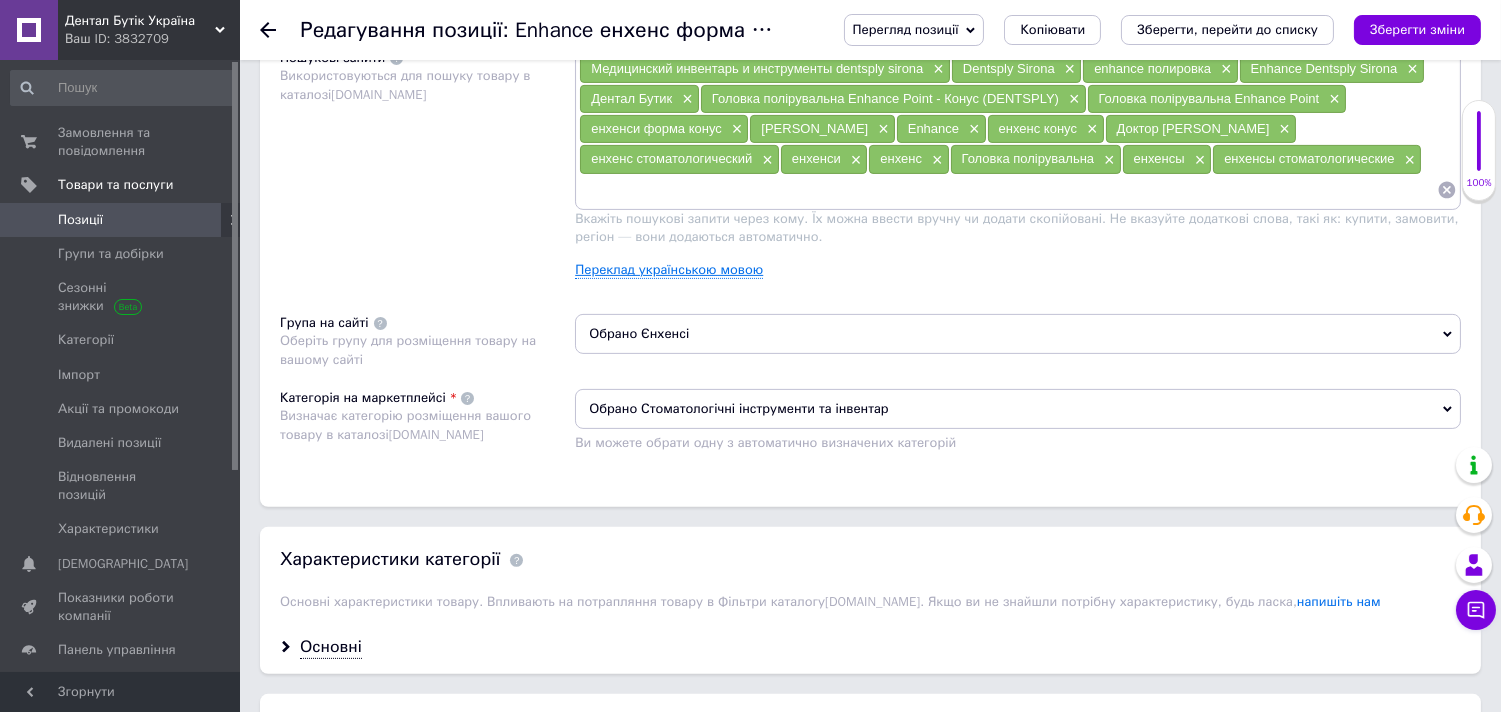 click on "Переклад українською мовою" at bounding box center [669, 270] 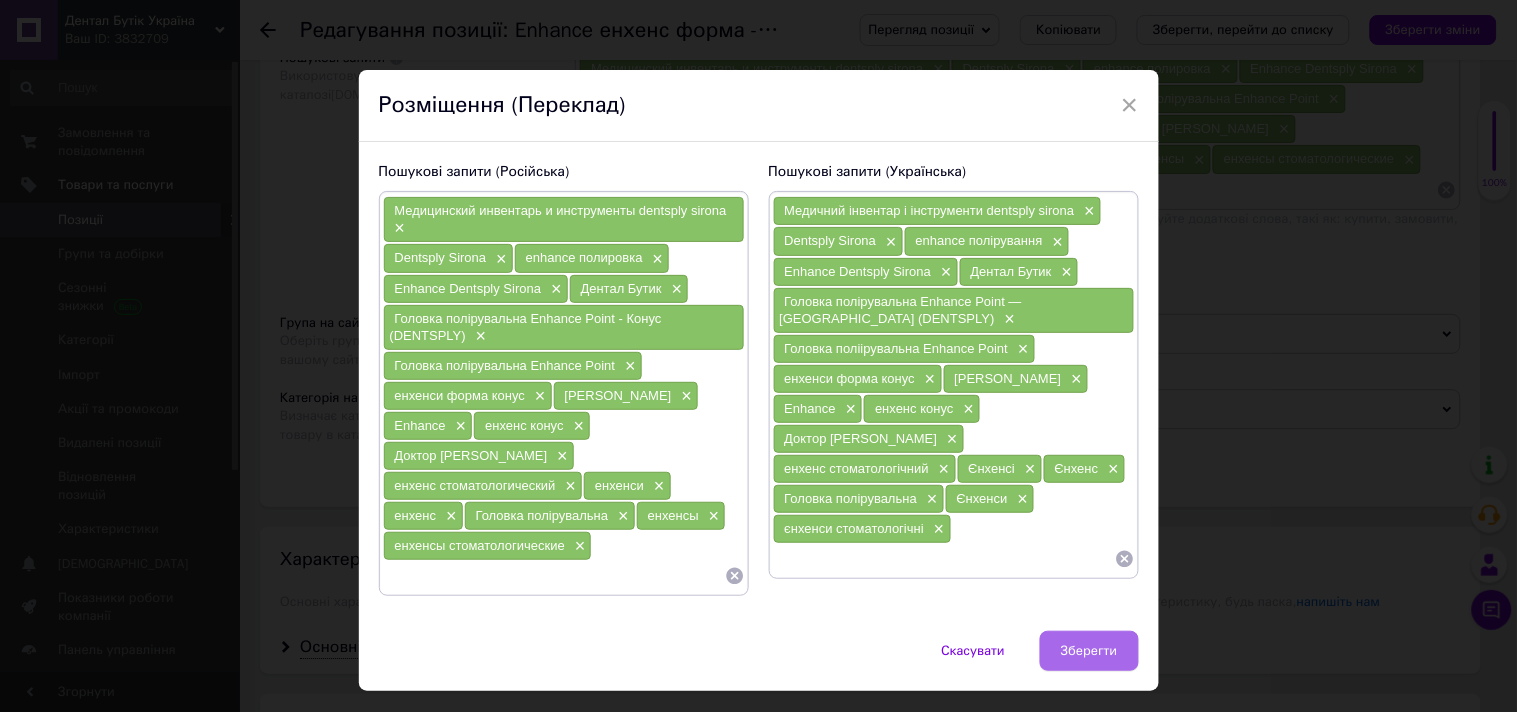 click on "Зберегти" at bounding box center (1089, 651) 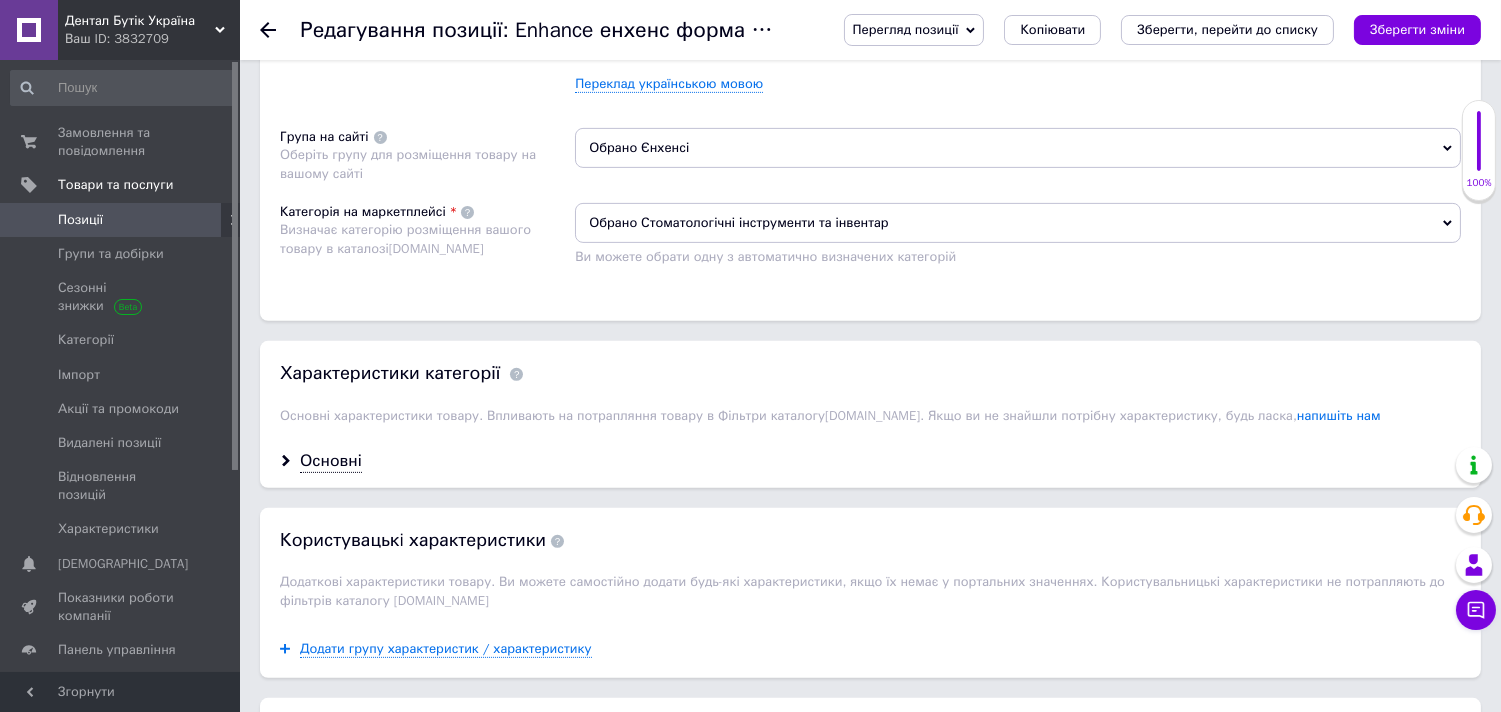 scroll, scrollTop: 1666, scrollLeft: 0, axis: vertical 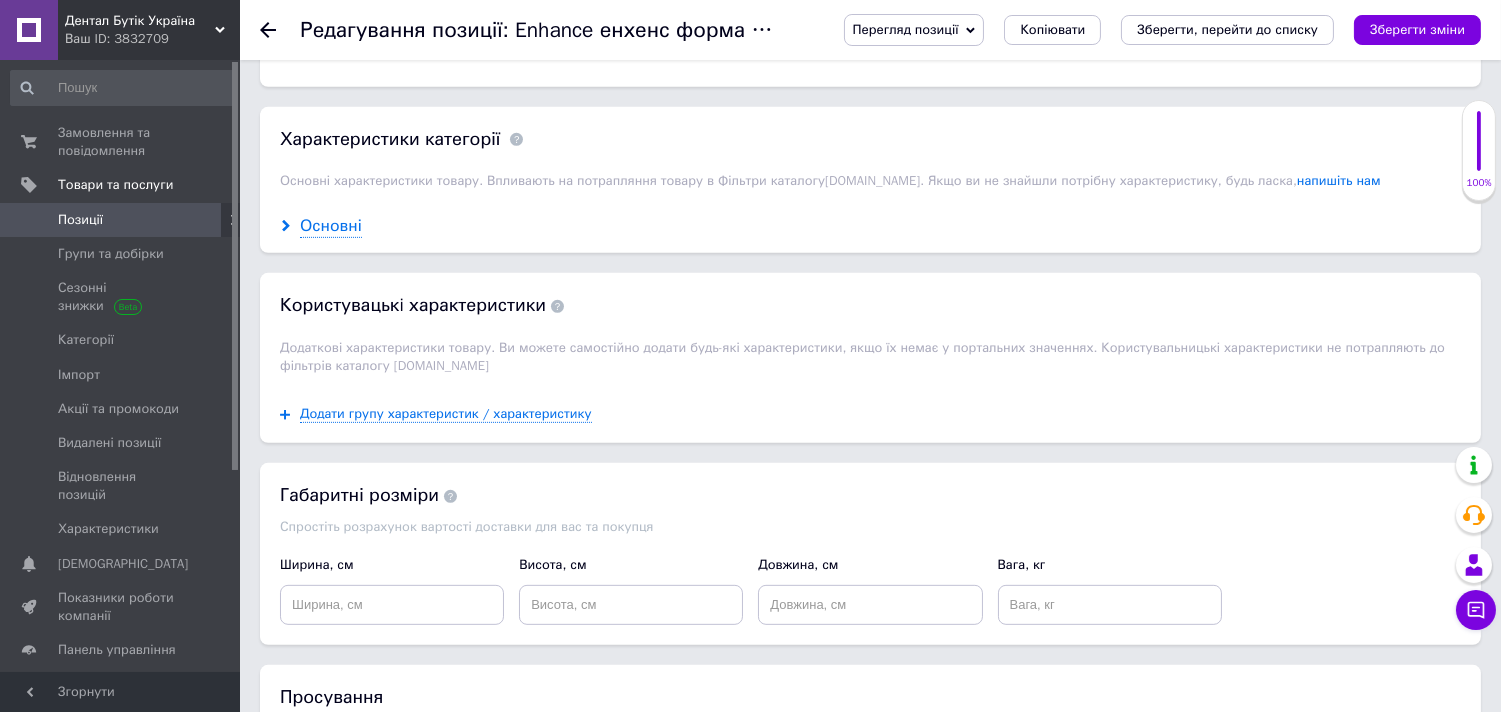click on "Основні" at bounding box center [331, 226] 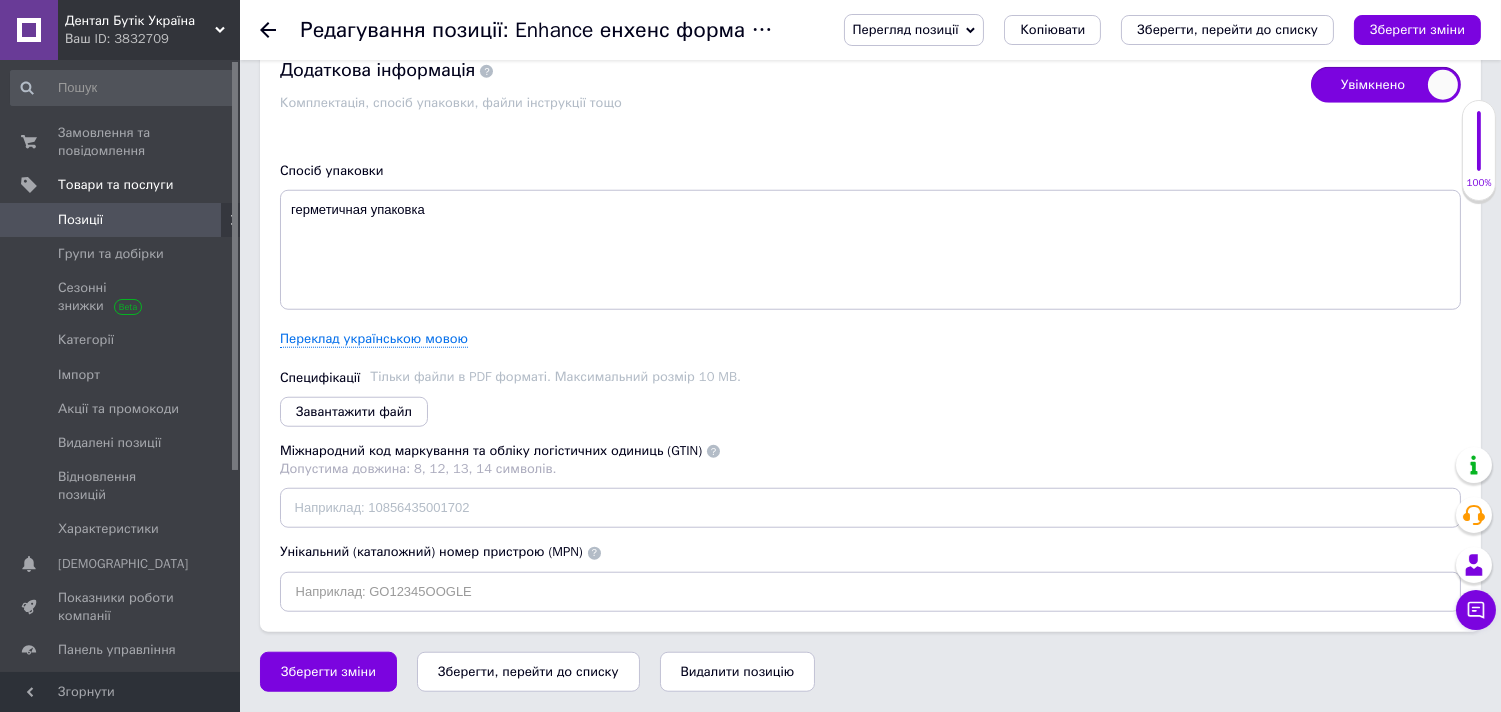 scroll, scrollTop: 3493, scrollLeft: 0, axis: vertical 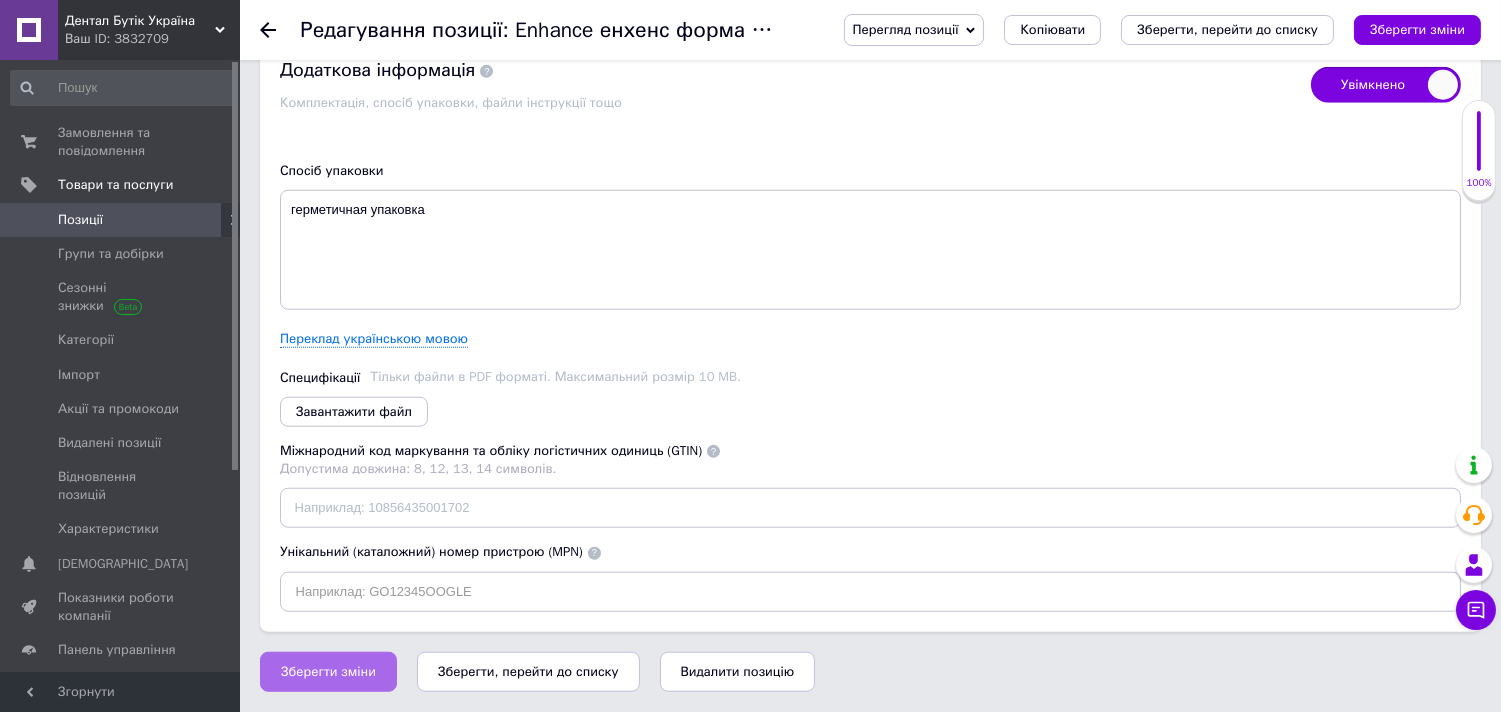 click on "Зберегти зміни" at bounding box center (328, 672) 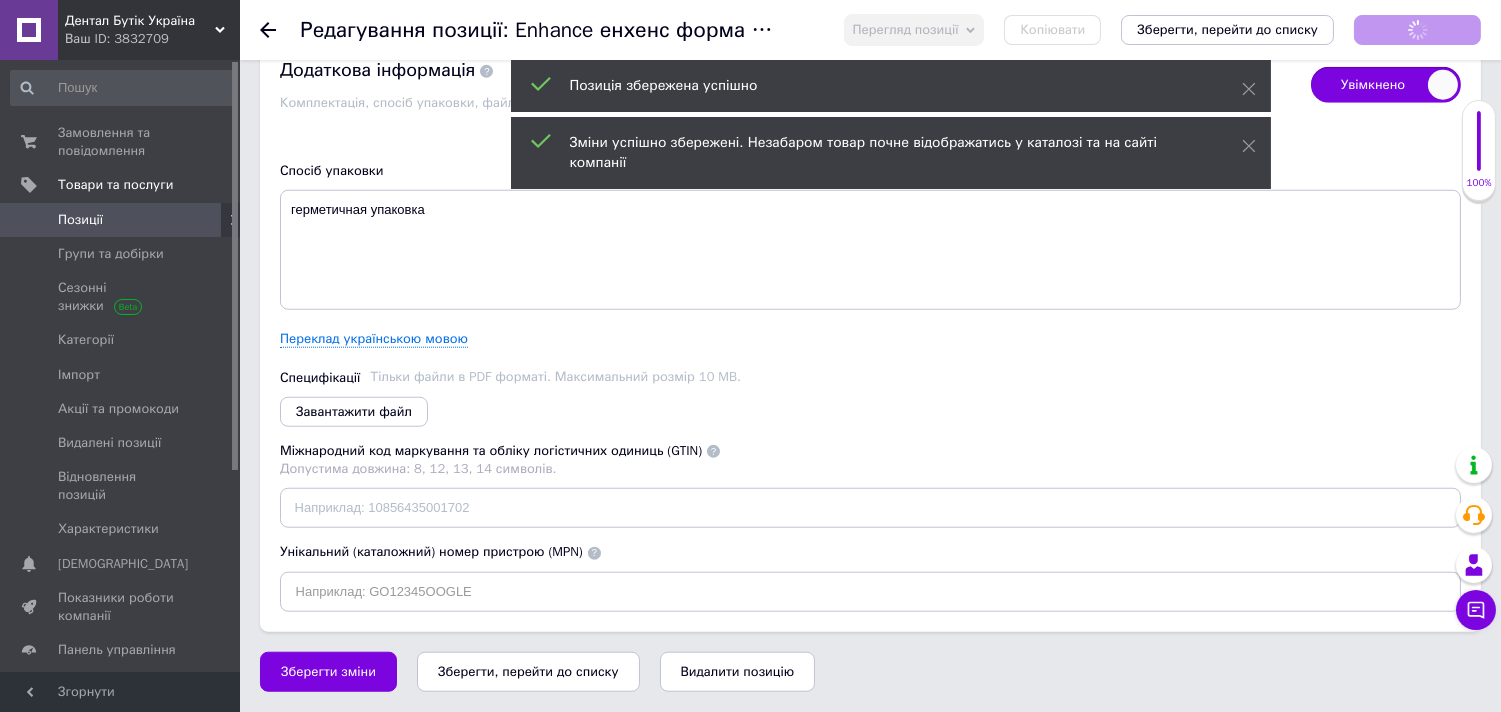 checkbox on "true" 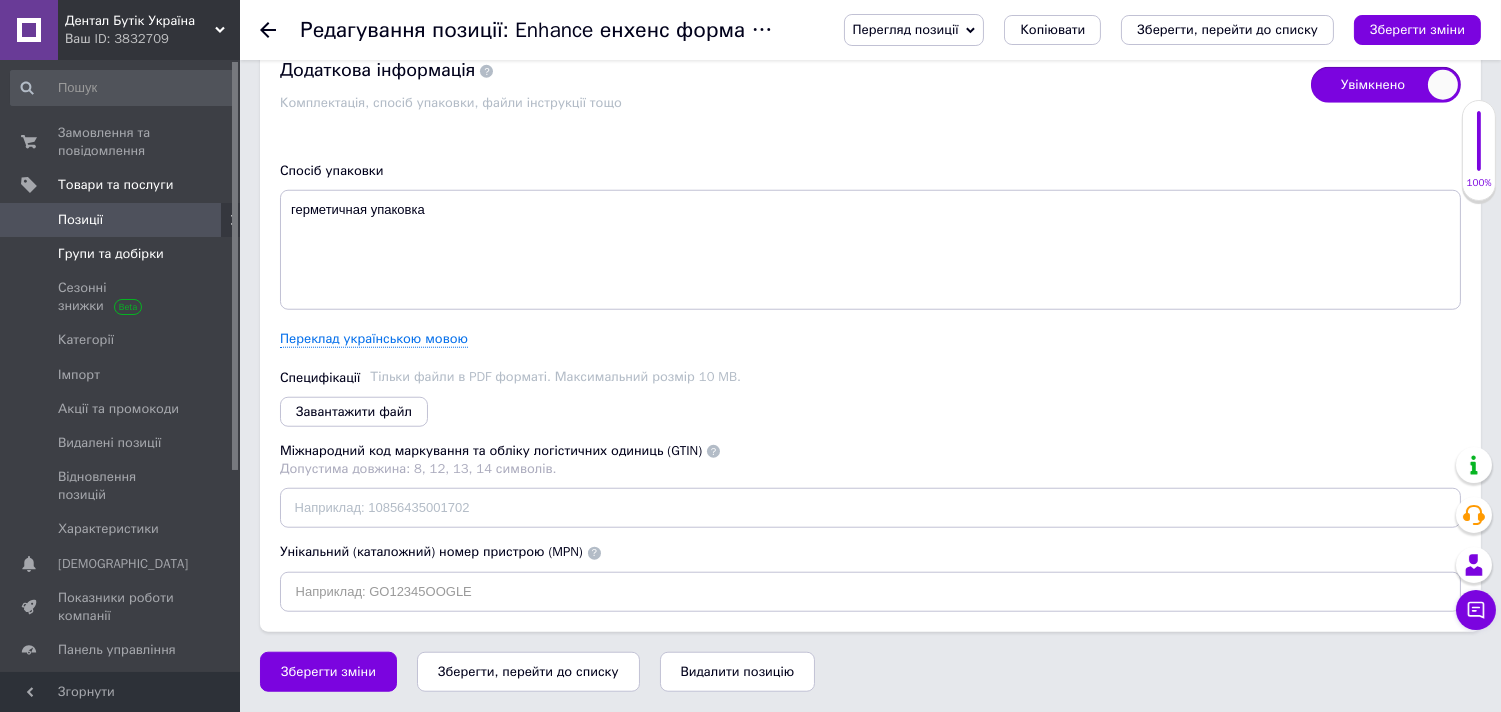 click on "Групи та добірки" at bounding box center (111, 254) 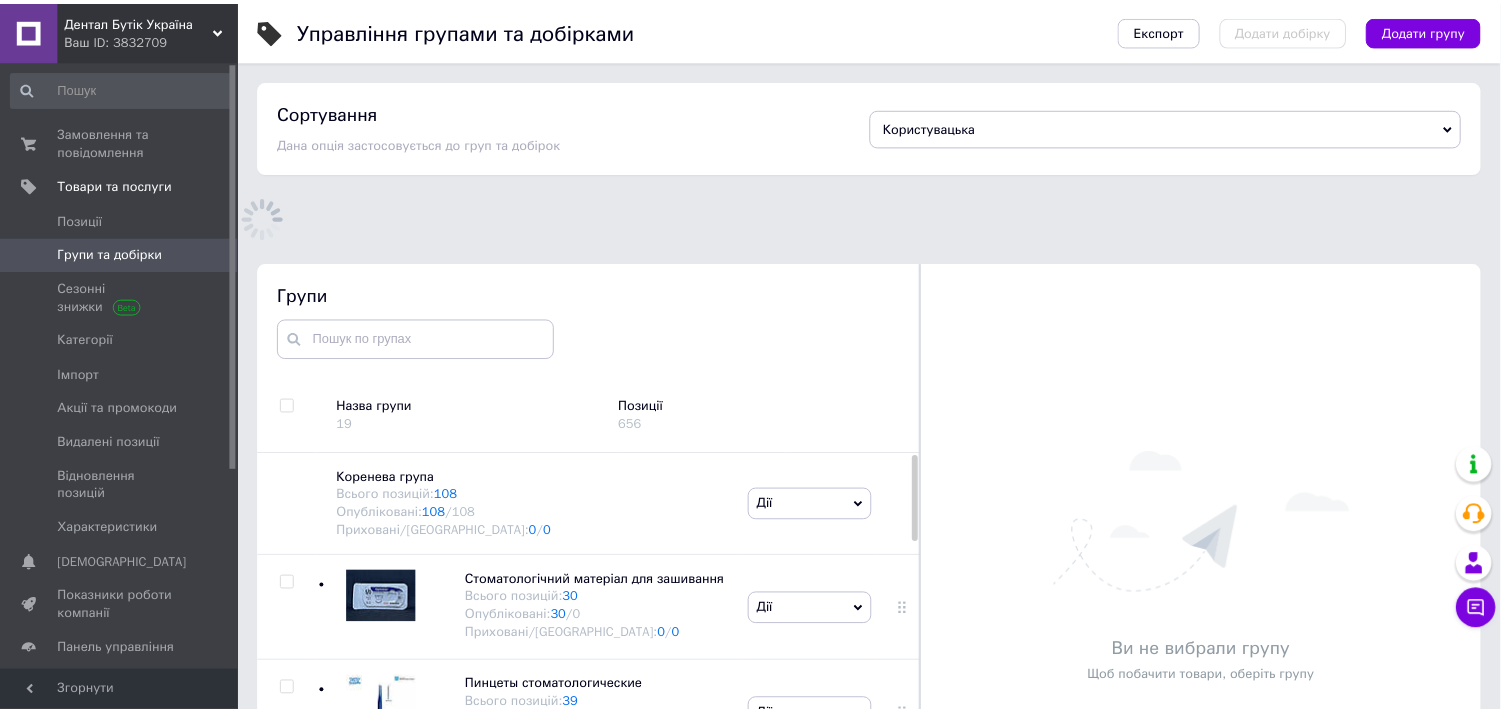 scroll, scrollTop: 131, scrollLeft: 0, axis: vertical 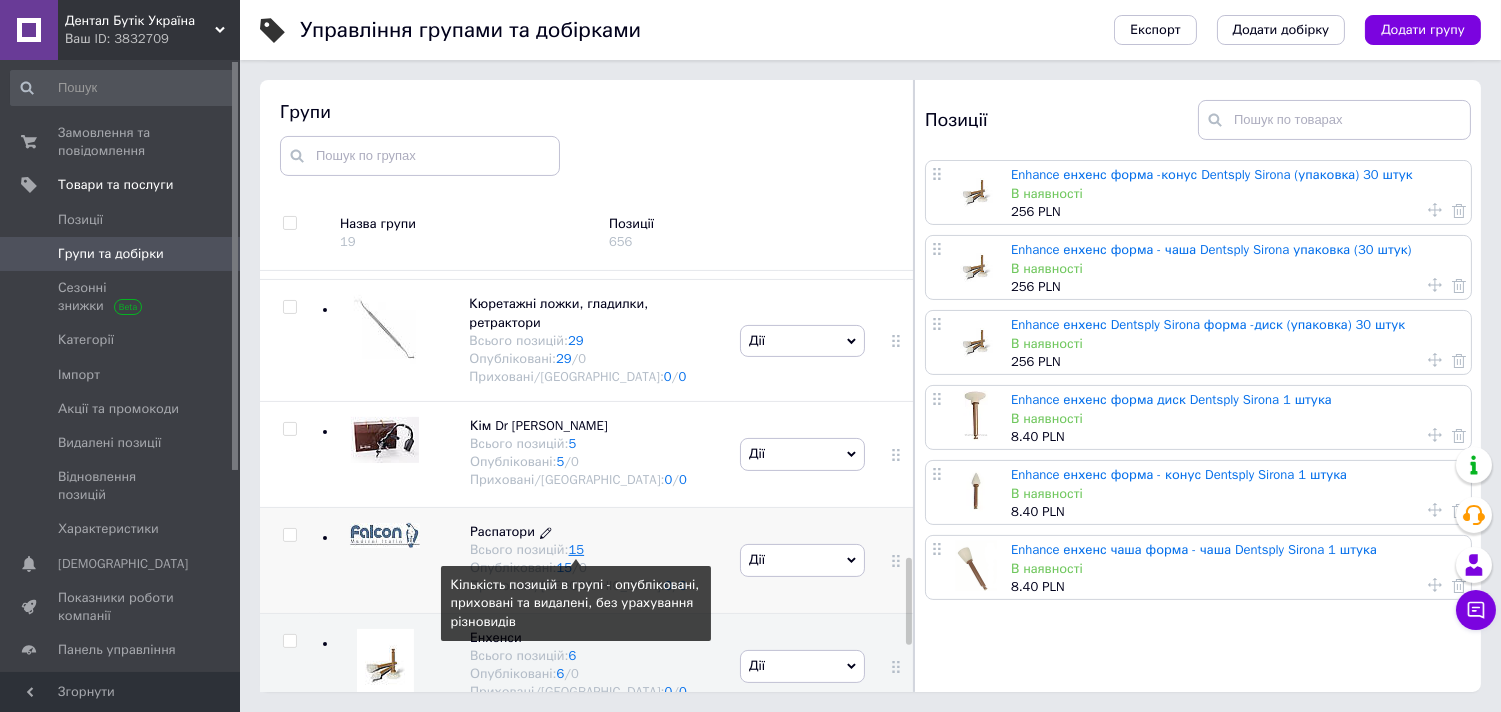 click on "15" at bounding box center [577, 549] 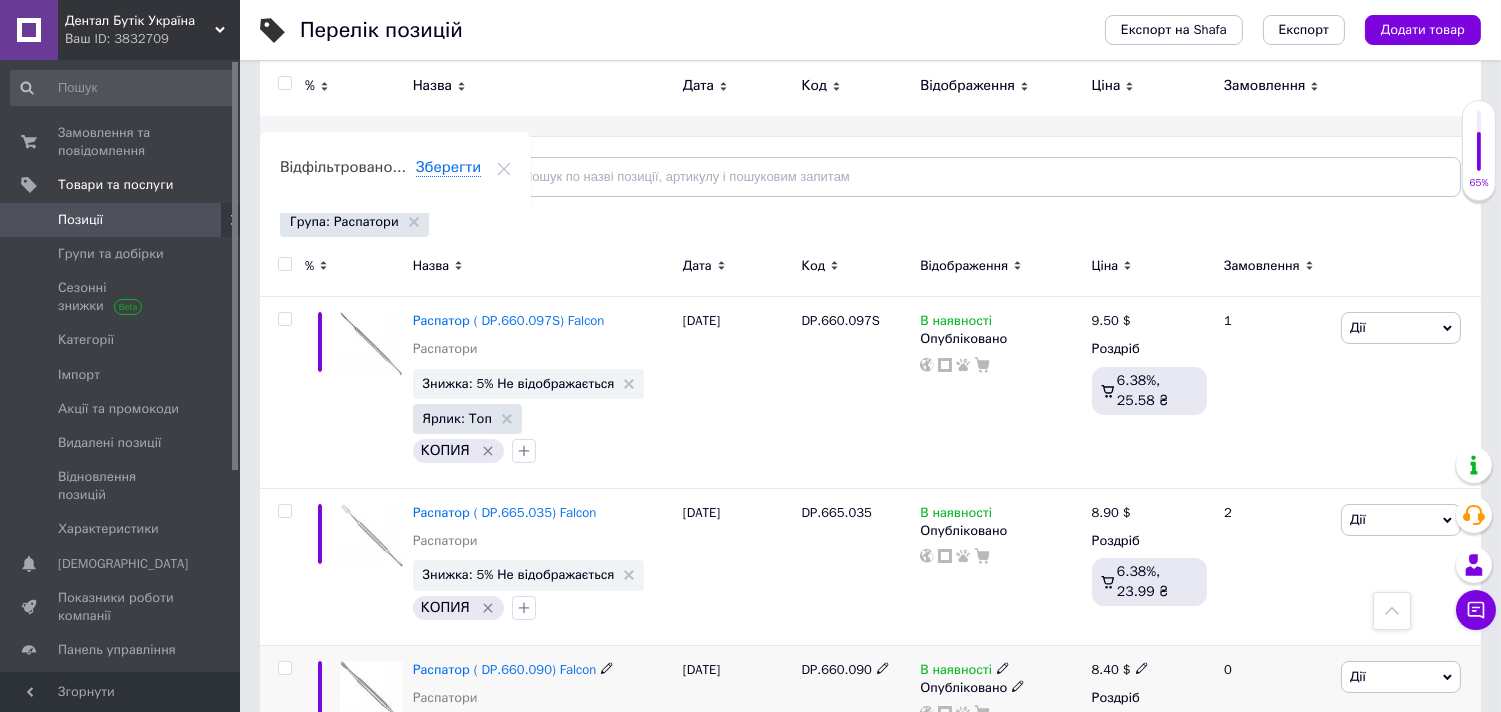 scroll, scrollTop: 111, scrollLeft: 0, axis: vertical 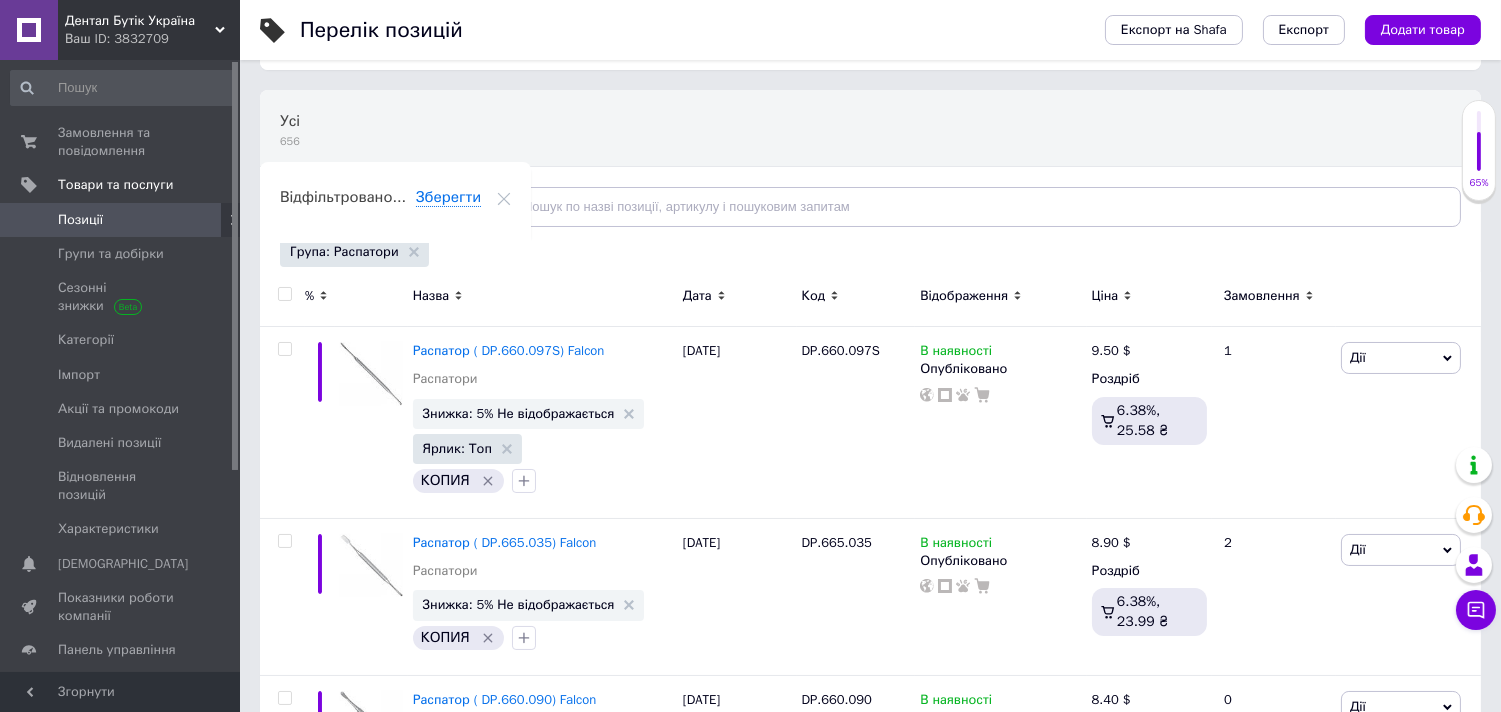 click at bounding box center [284, 294] 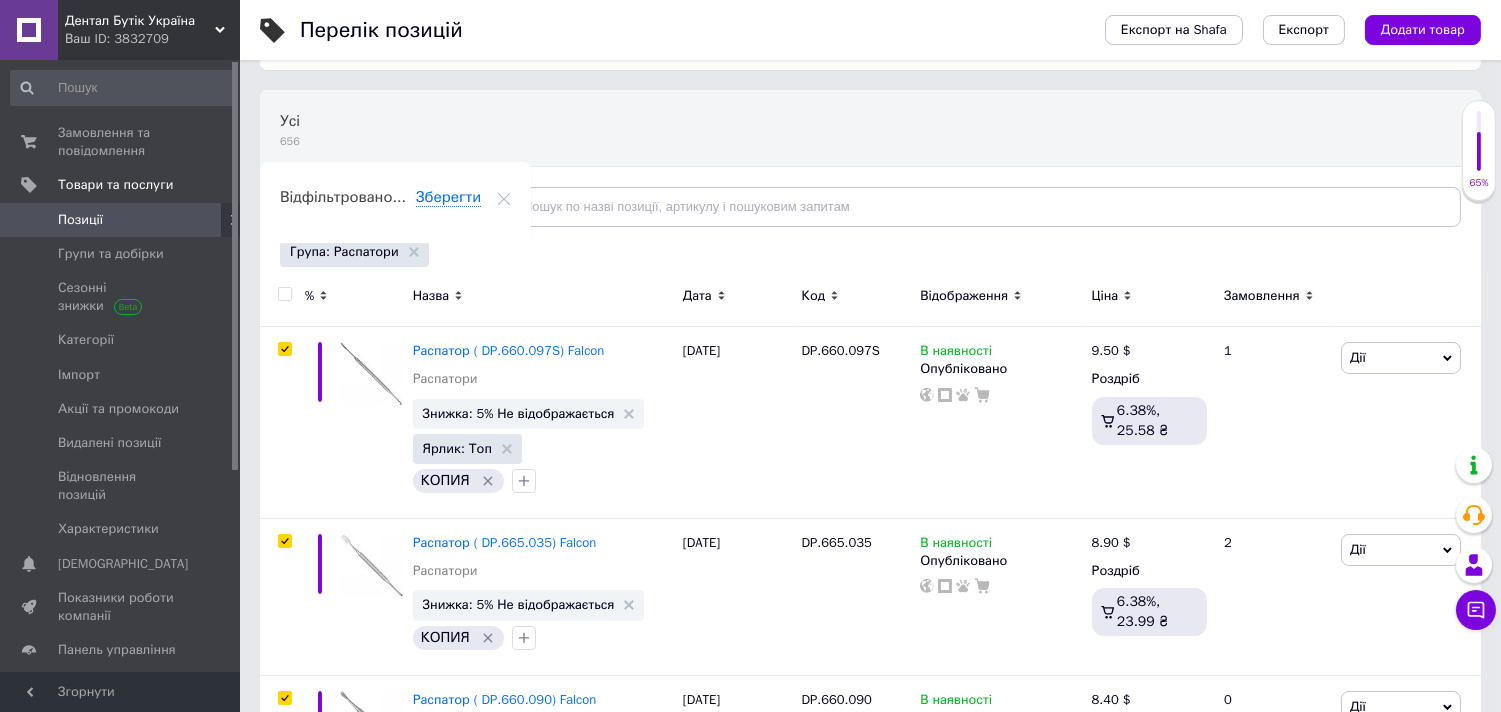 checkbox on "true" 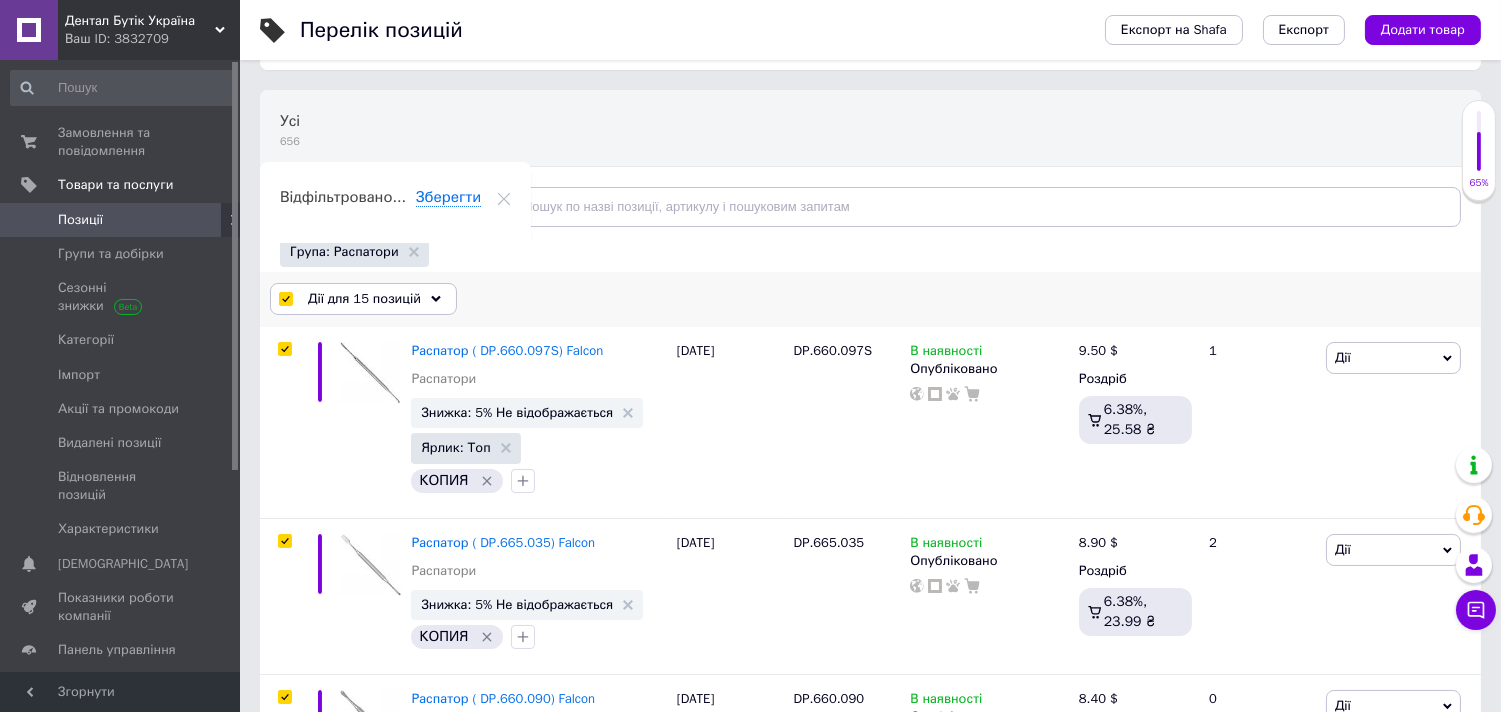 click 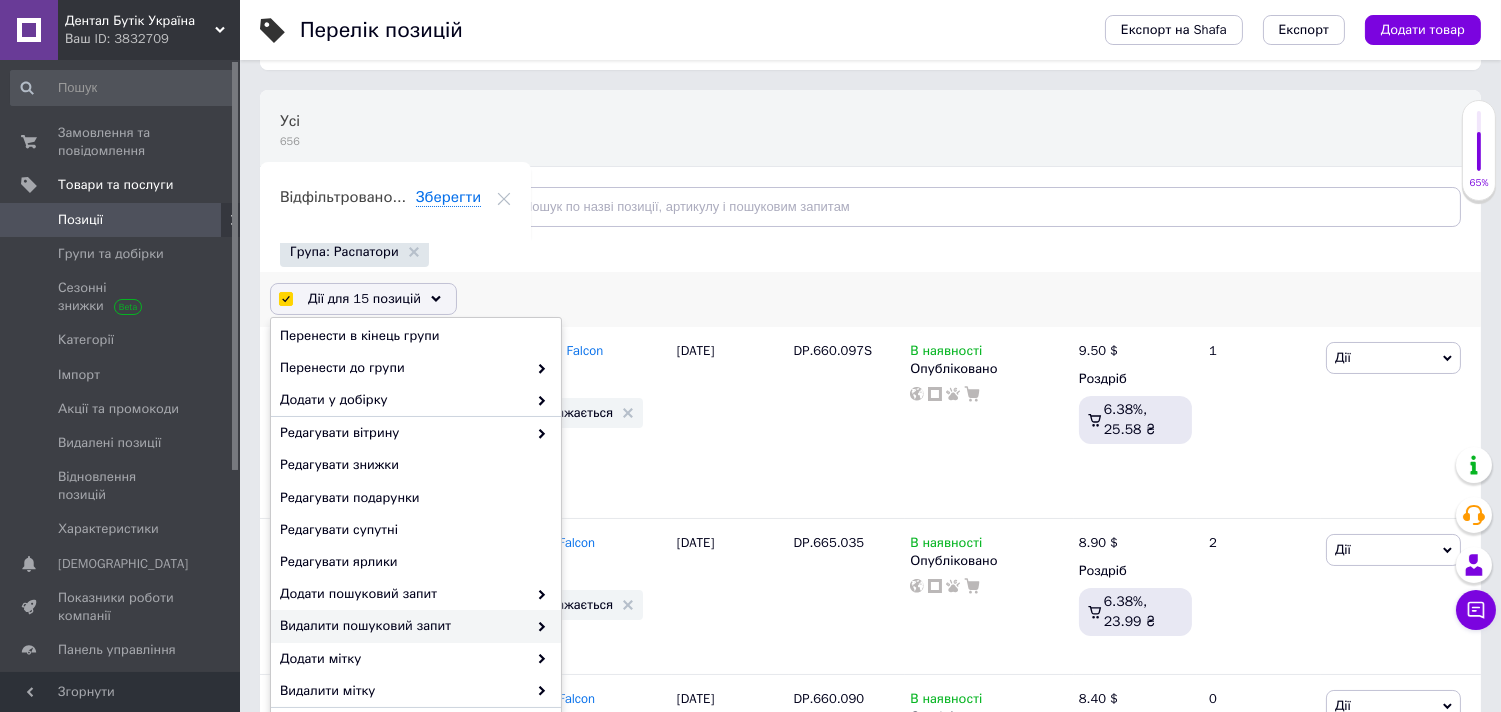 scroll, scrollTop: 145, scrollLeft: 0, axis: vertical 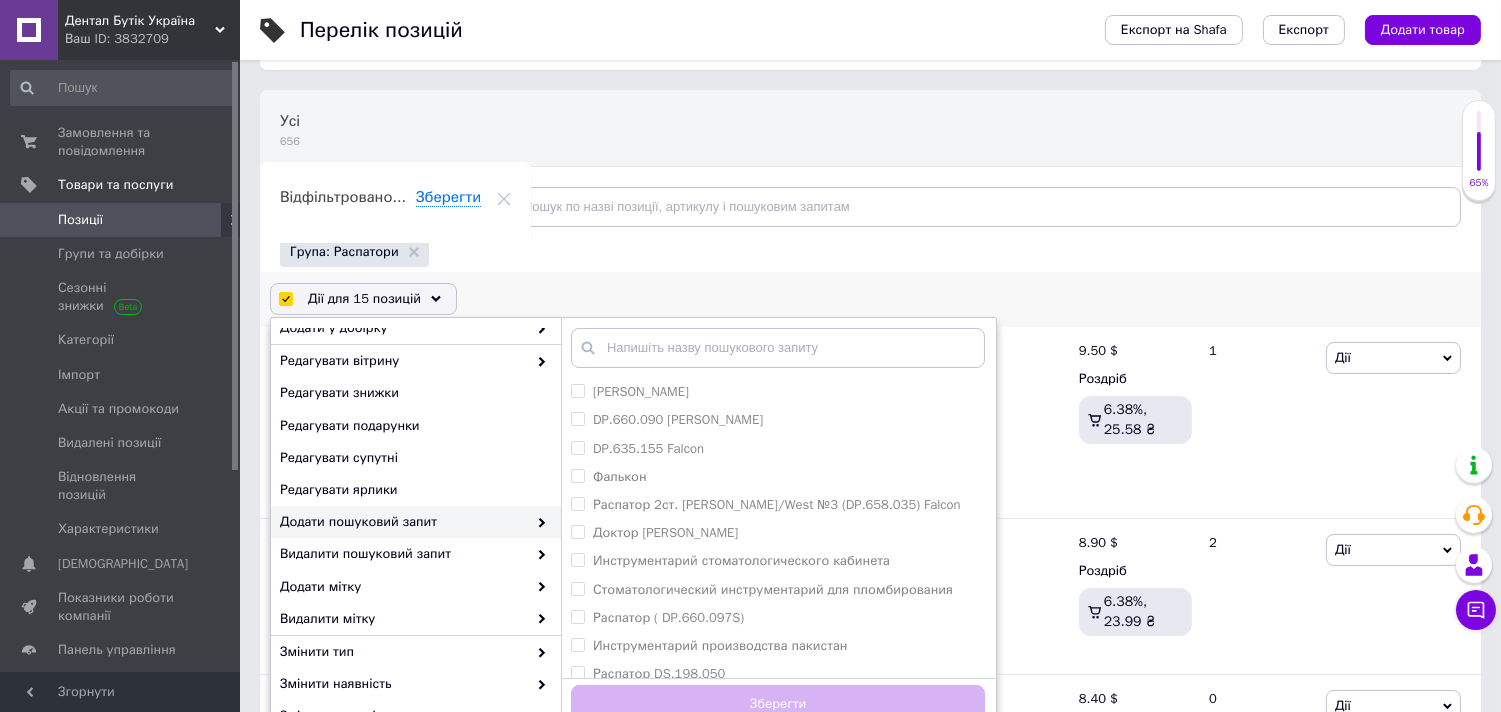 click on "Додати пошуковий запит" at bounding box center (403, 522) 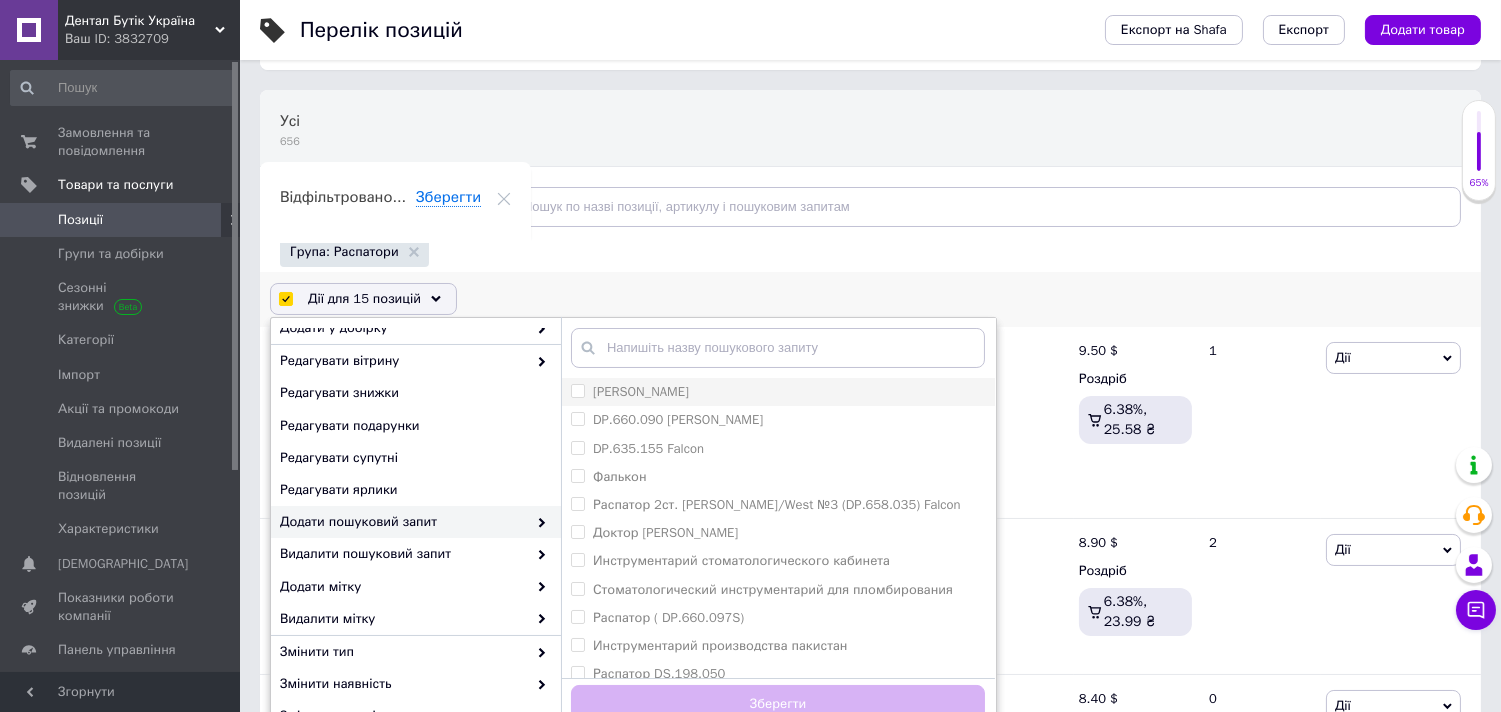 click on "[PERSON_NAME]" at bounding box center (577, 390) 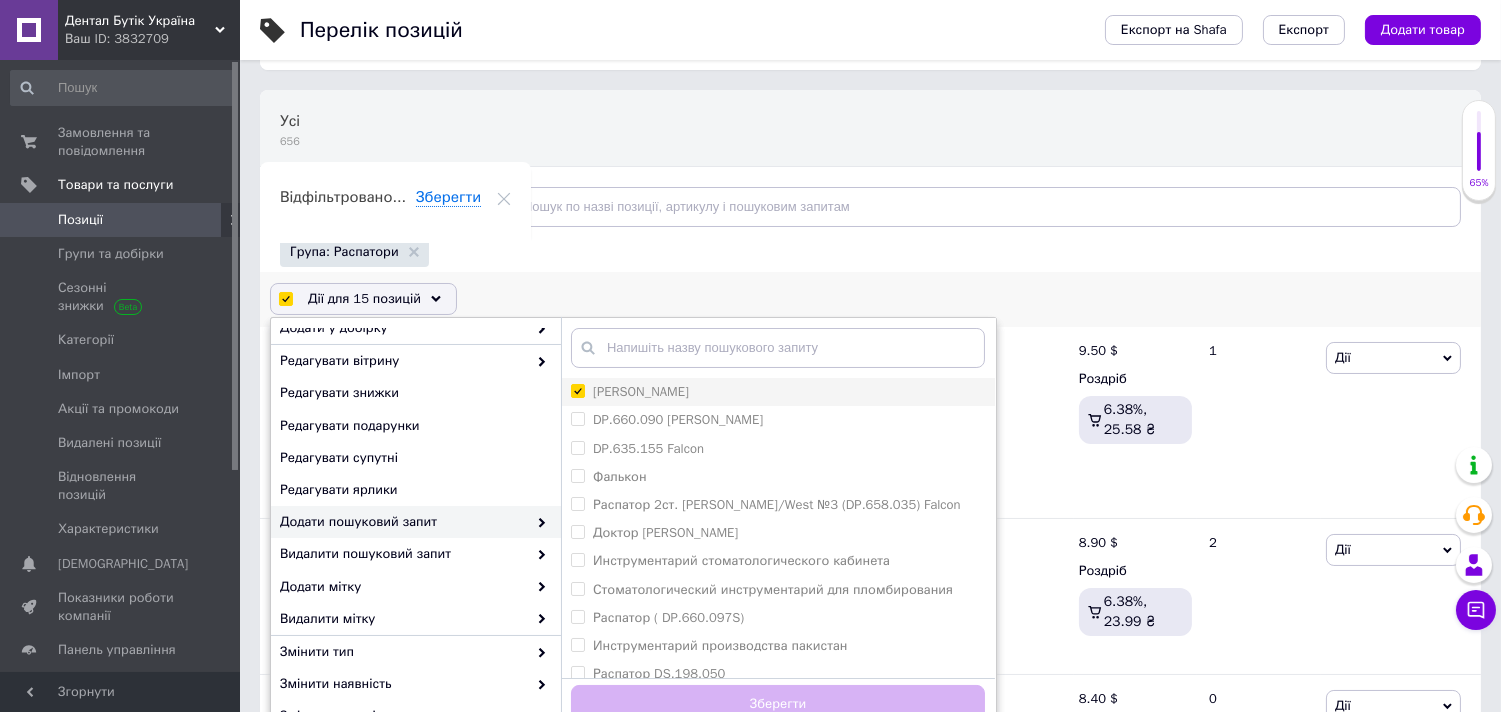 checkbox on "true" 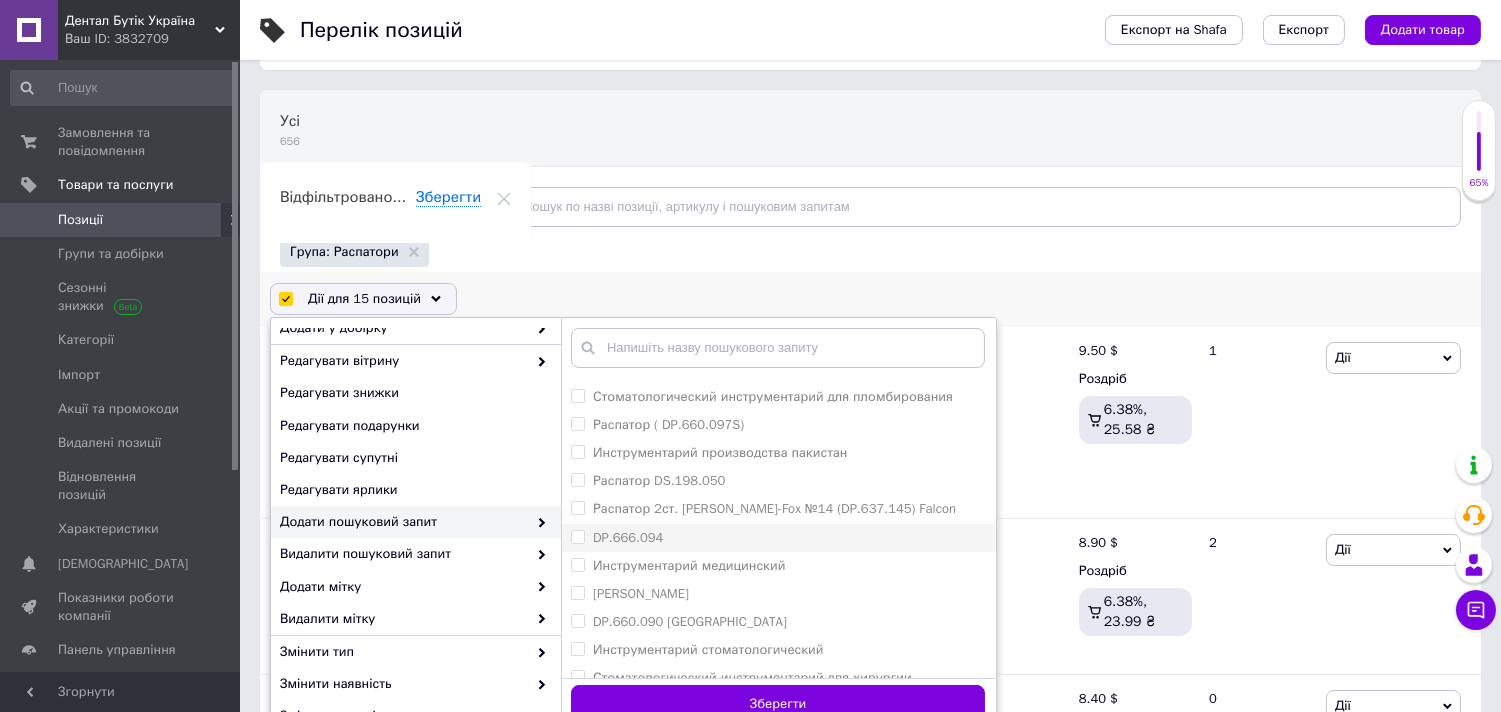 scroll, scrollTop: 222, scrollLeft: 0, axis: vertical 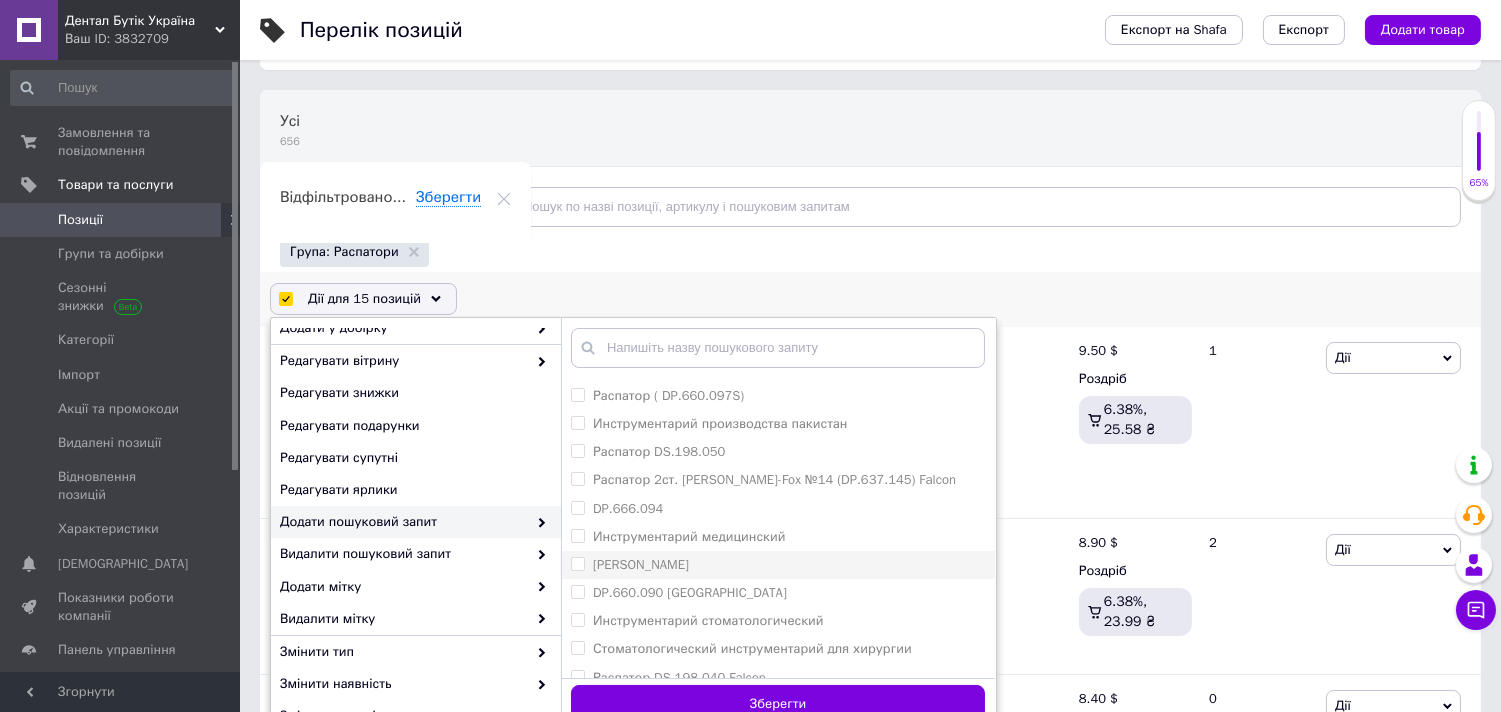 click on "[PERSON_NAME]" at bounding box center [577, 563] 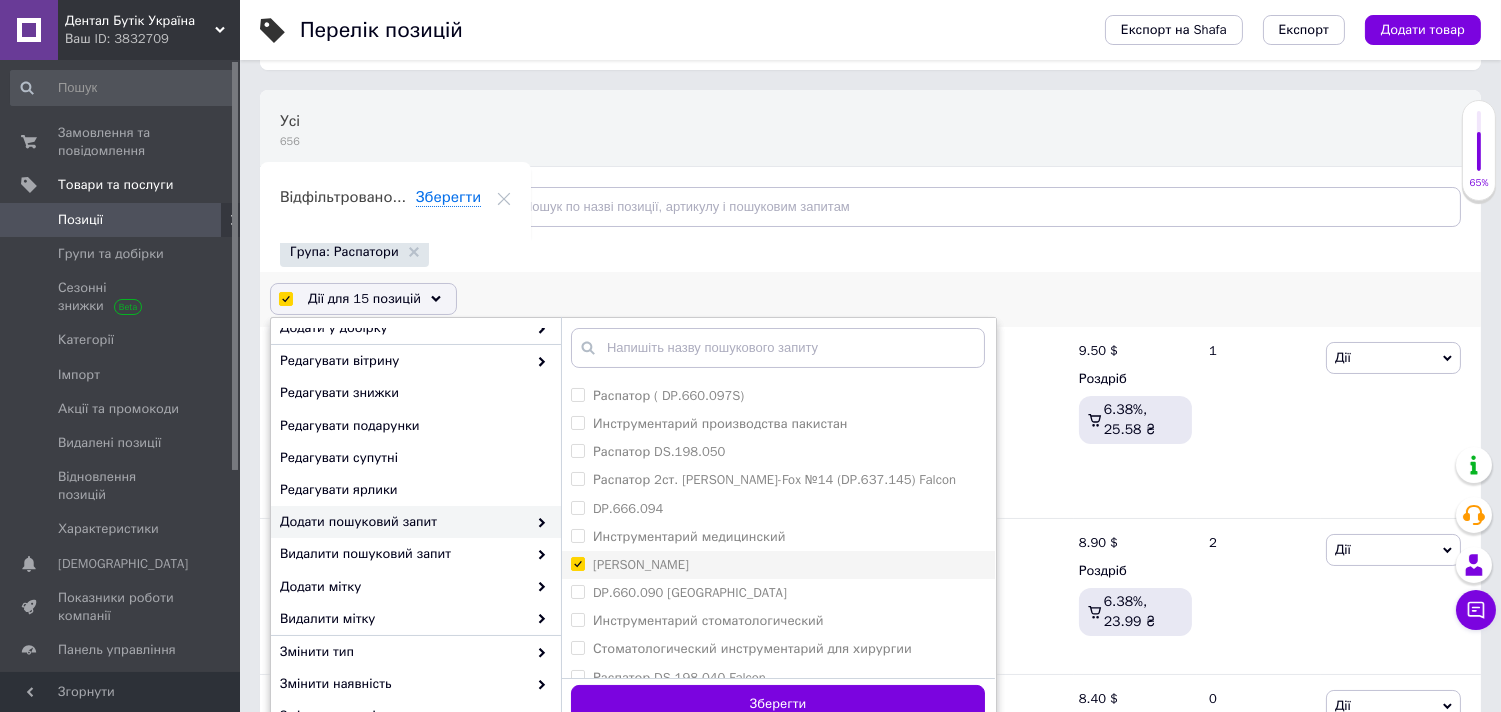 checkbox on "true" 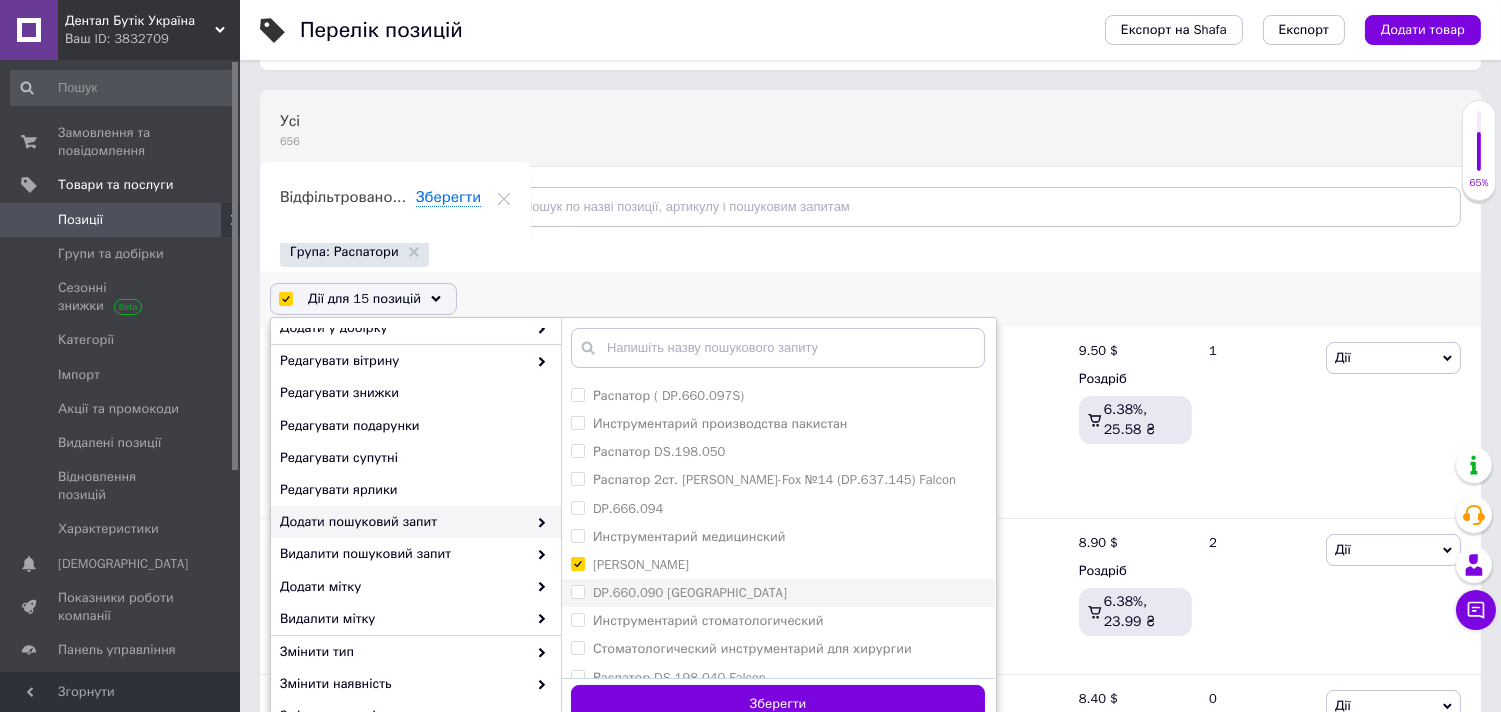 scroll, scrollTop: 333, scrollLeft: 0, axis: vertical 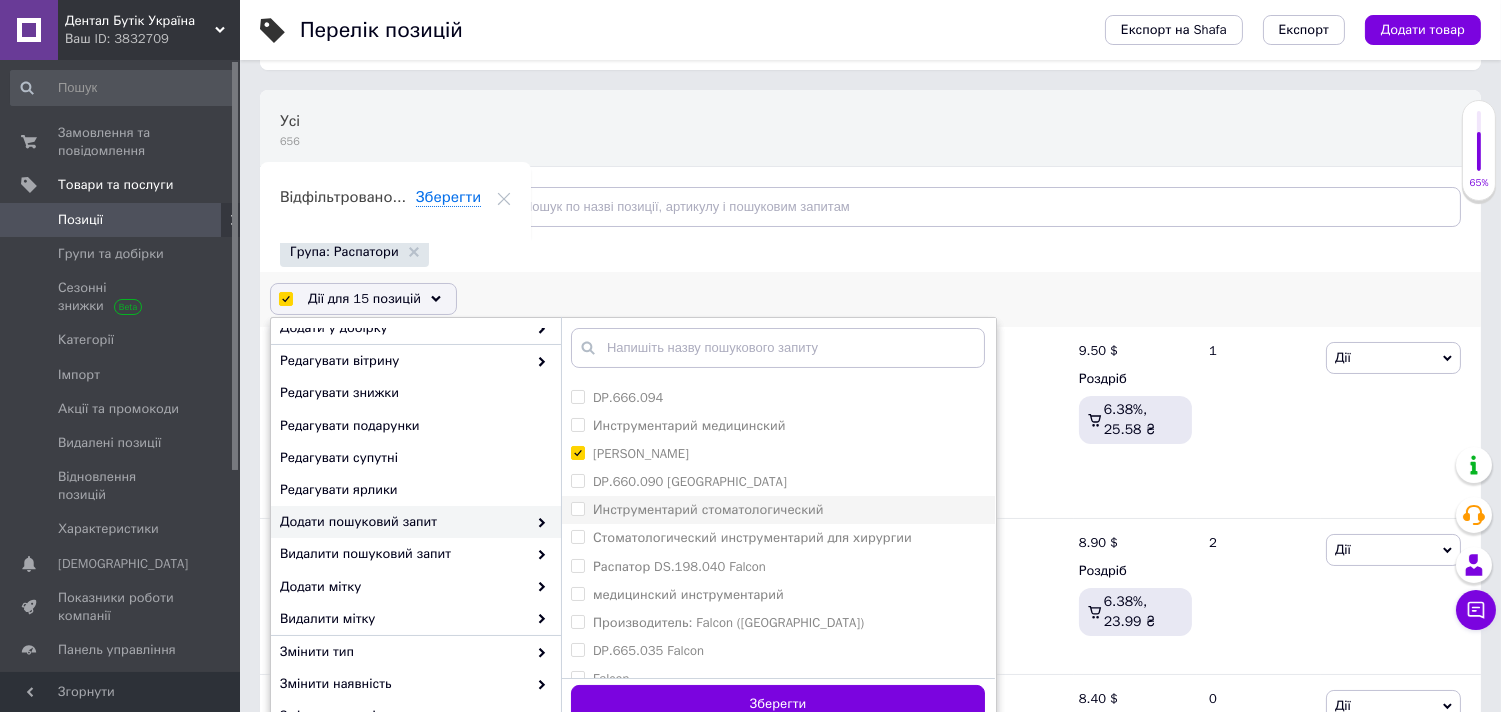 click on "Инструментарий стоматологический" at bounding box center [577, 508] 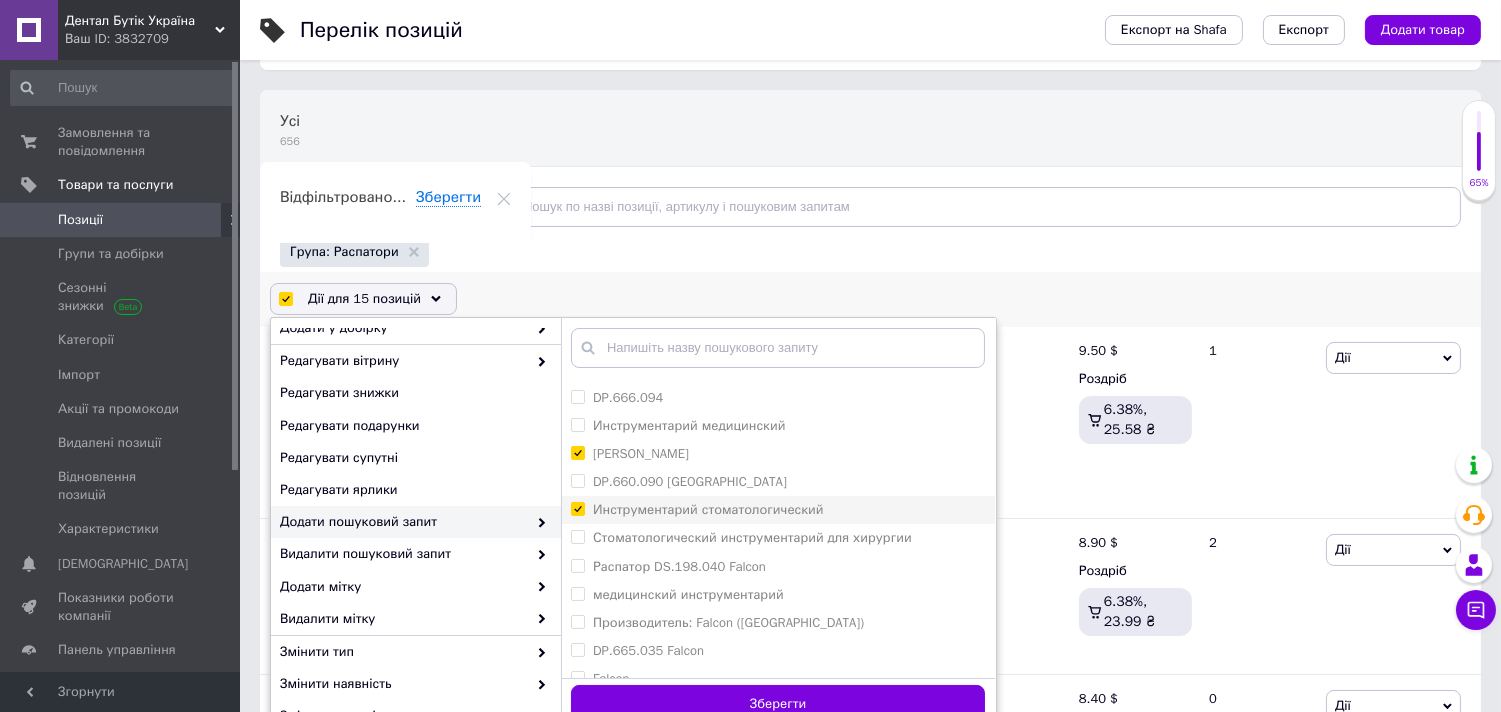 checkbox on "true" 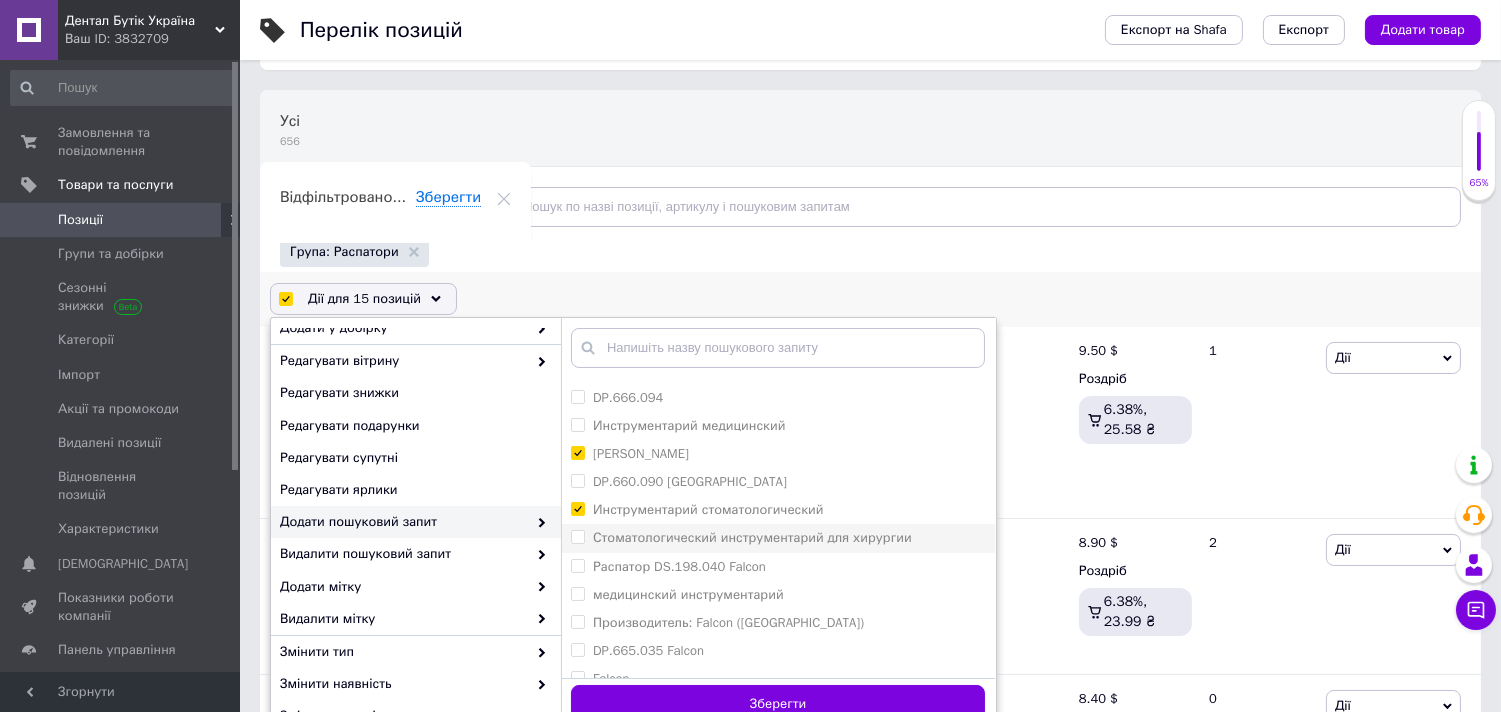 click on "Стоматологический инструментарий для хирургии" at bounding box center [577, 536] 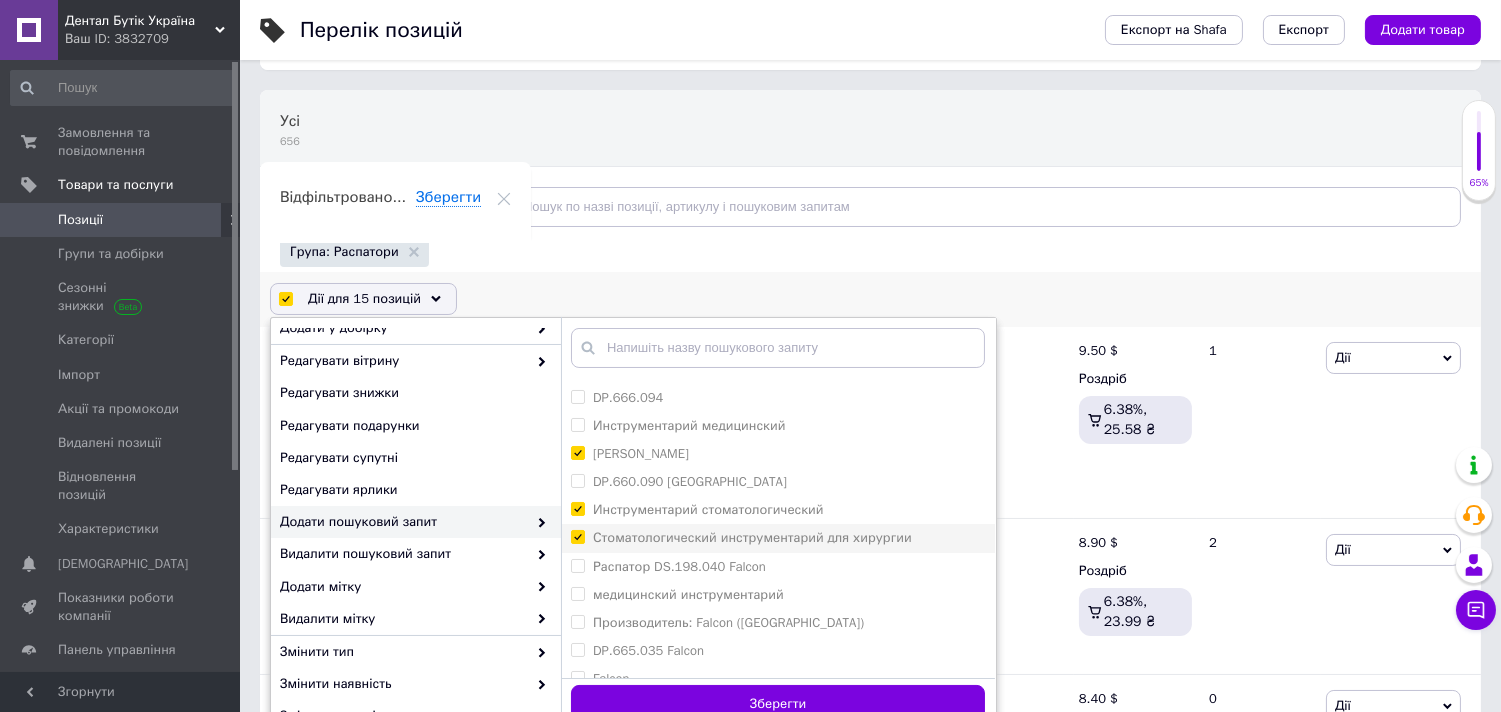 checkbox on "true" 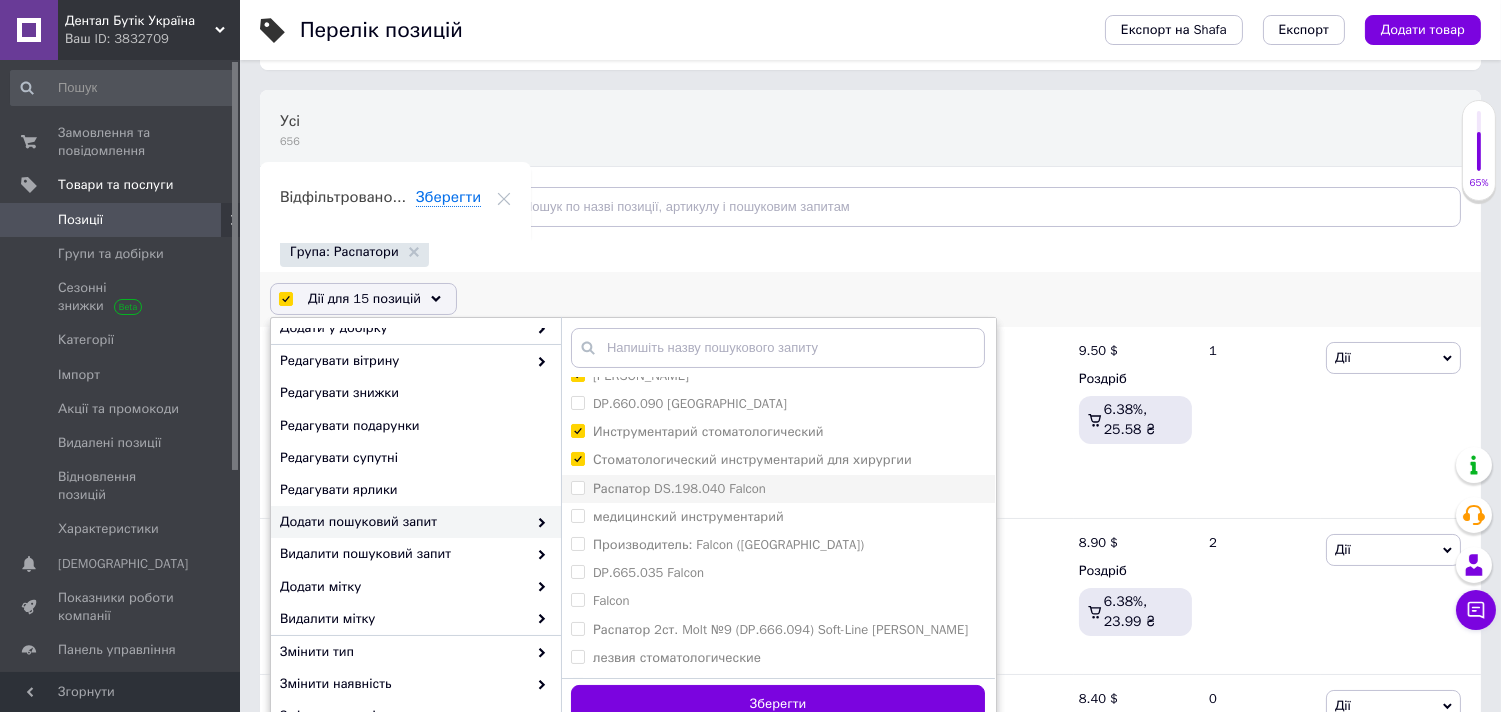 scroll, scrollTop: 444, scrollLeft: 0, axis: vertical 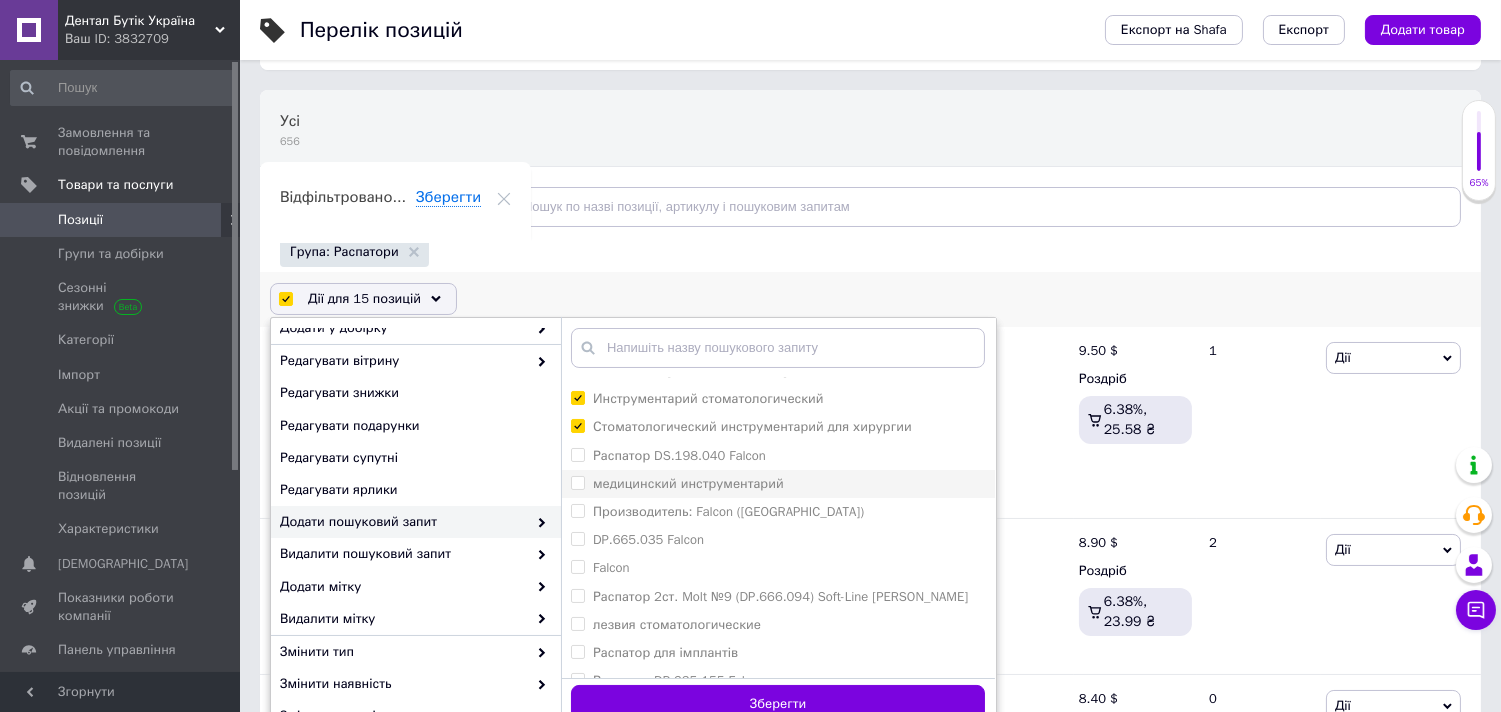 click on "медицинский инструментарий" at bounding box center [577, 482] 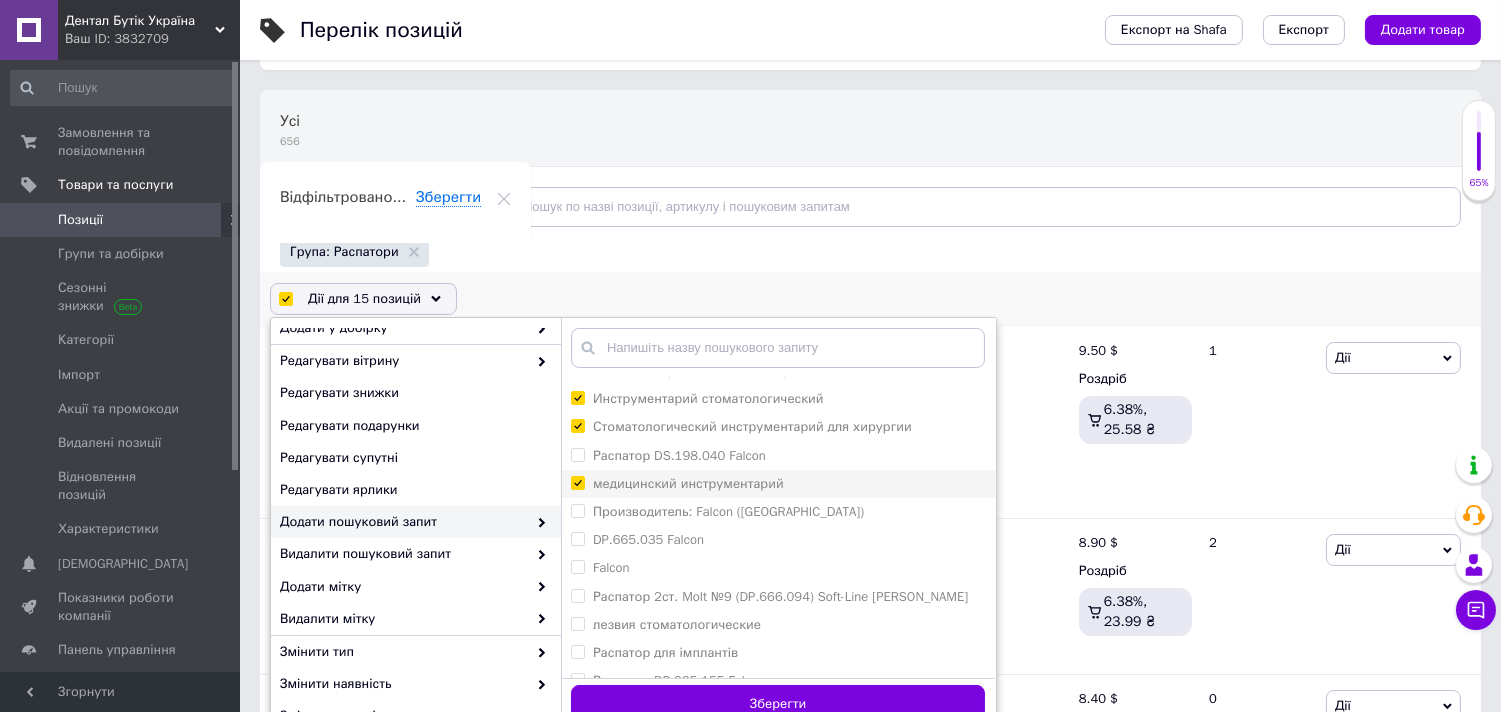 checkbox on "true" 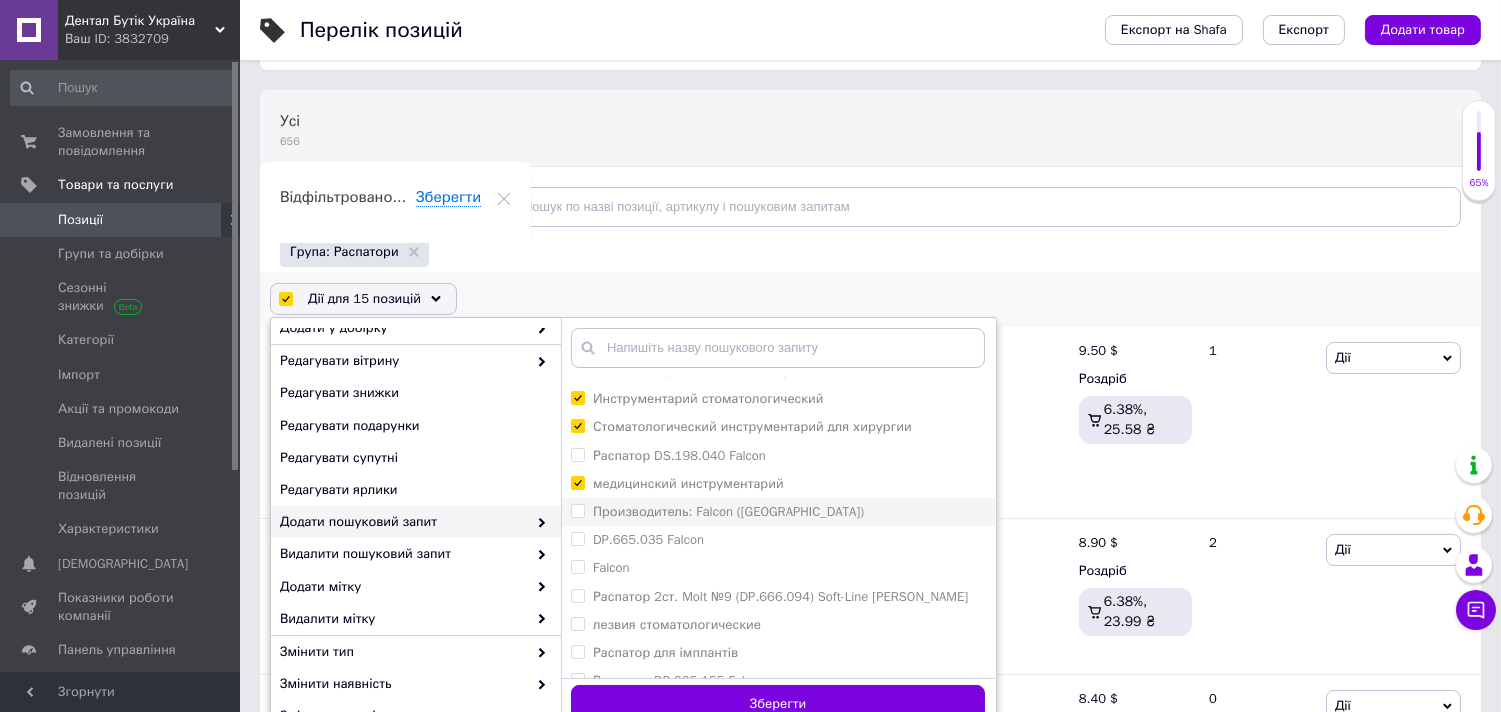 click on "Производитель: Falcon ([GEOGRAPHIC_DATA])" at bounding box center [577, 510] 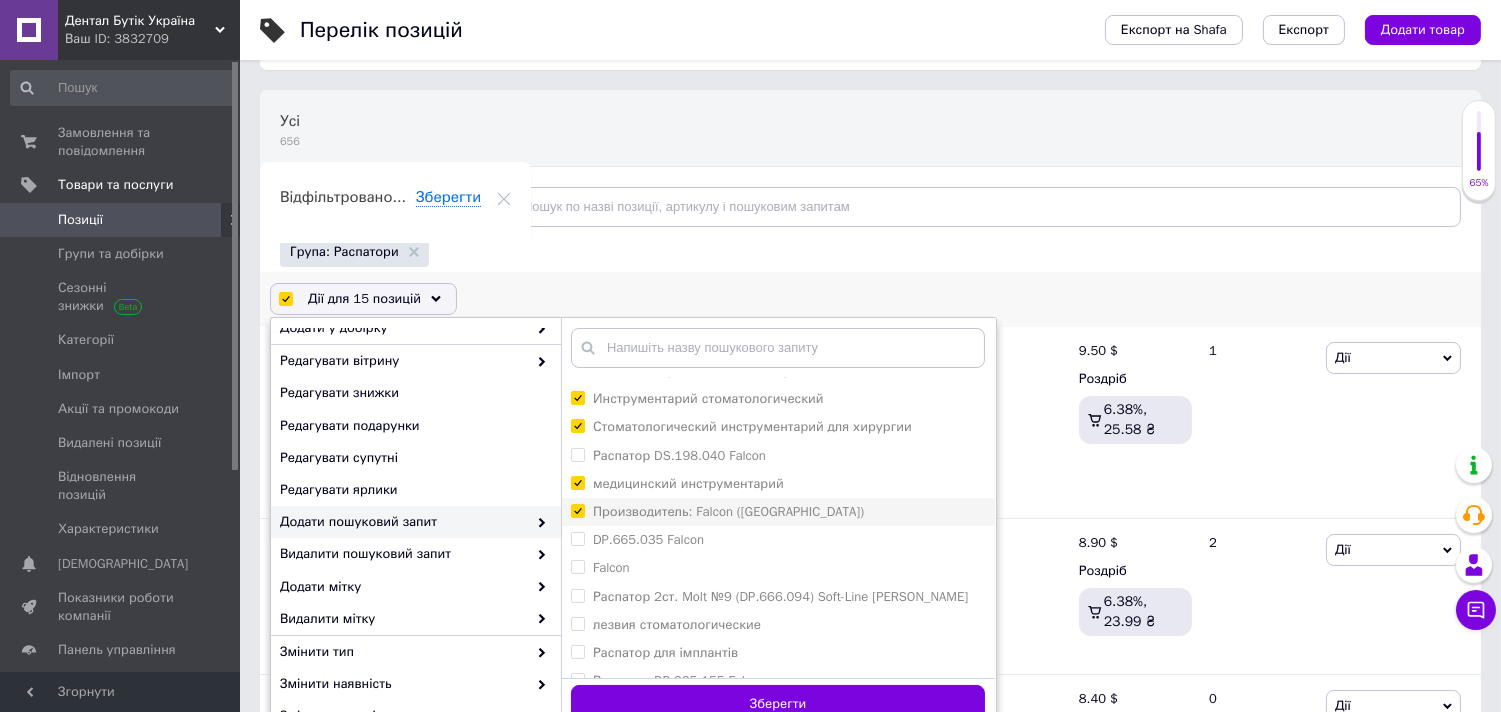 checkbox on "true" 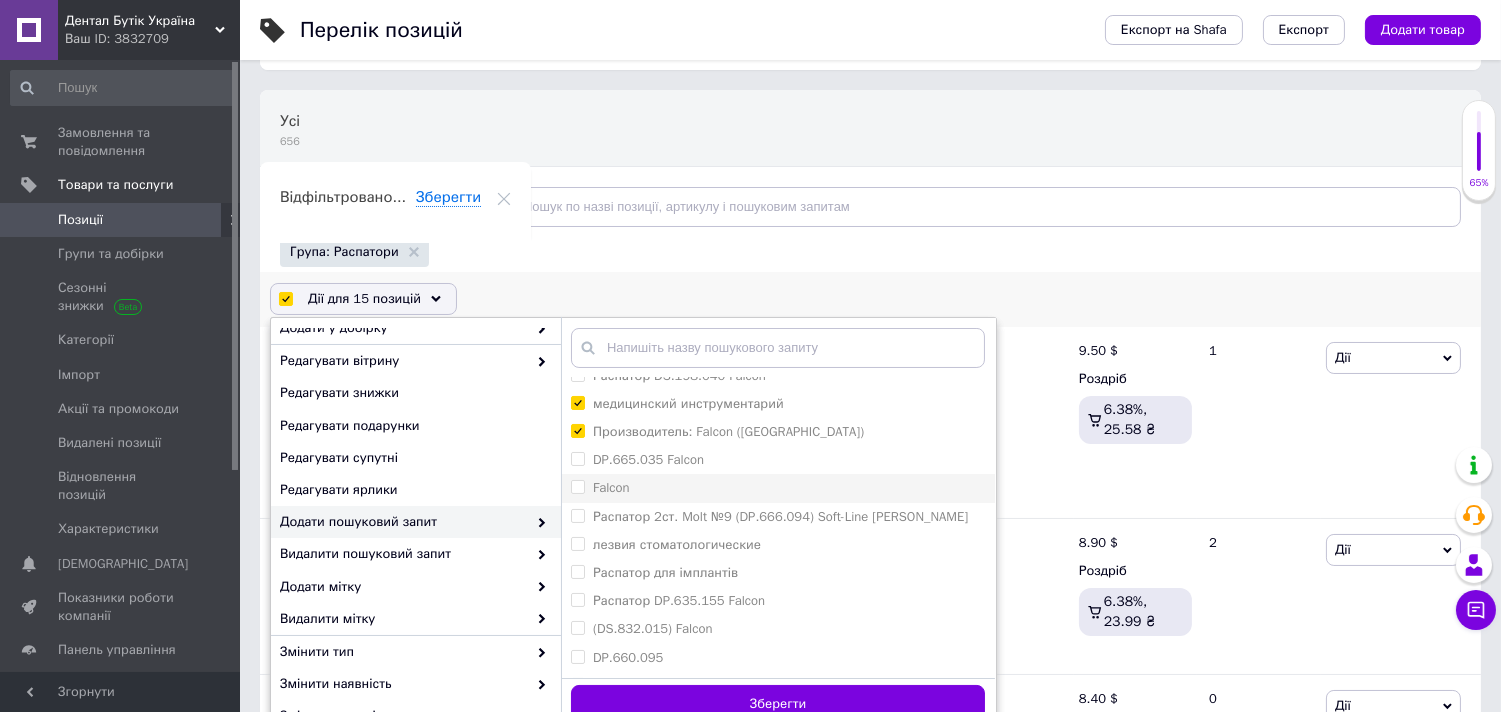 scroll, scrollTop: 555, scrollLeft: 0, axis: vertical 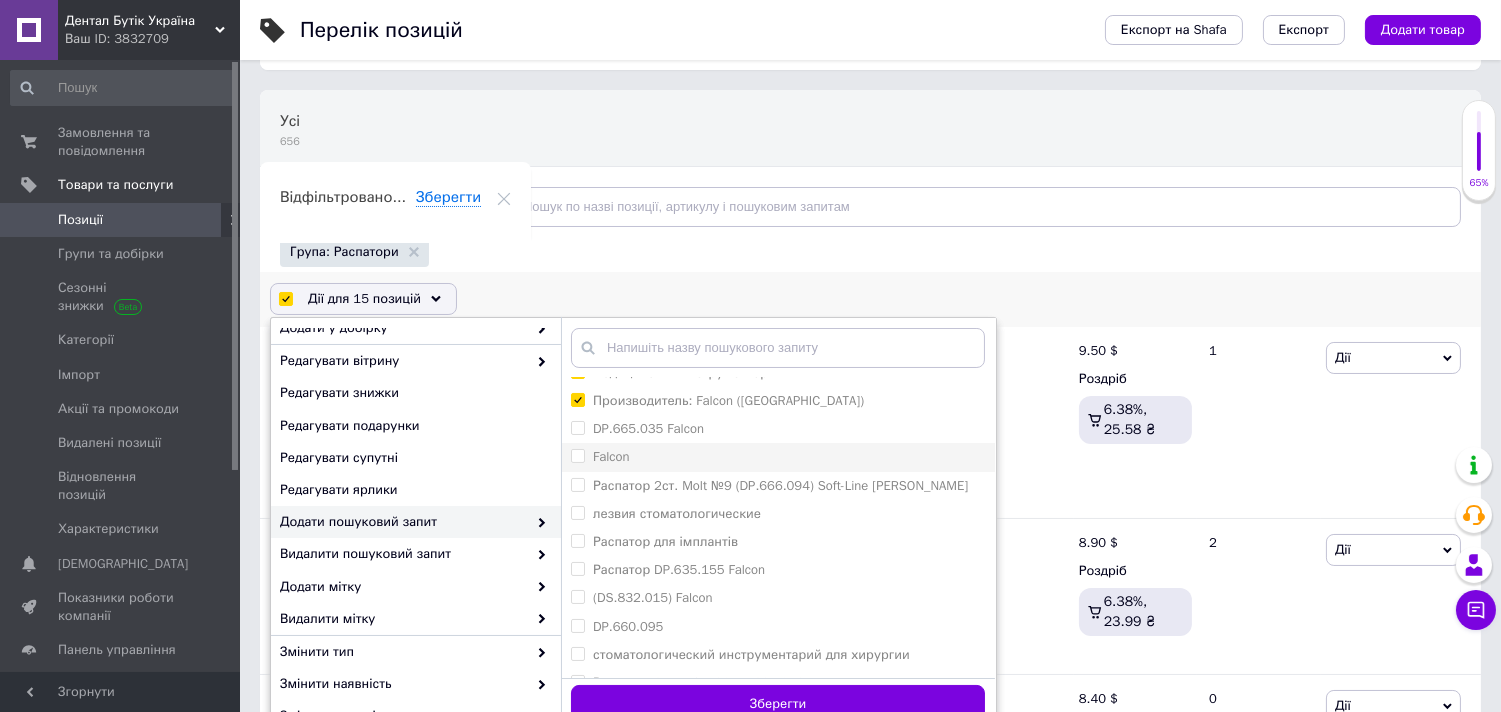 click on "Falcon" at bounding box center (577, 455) 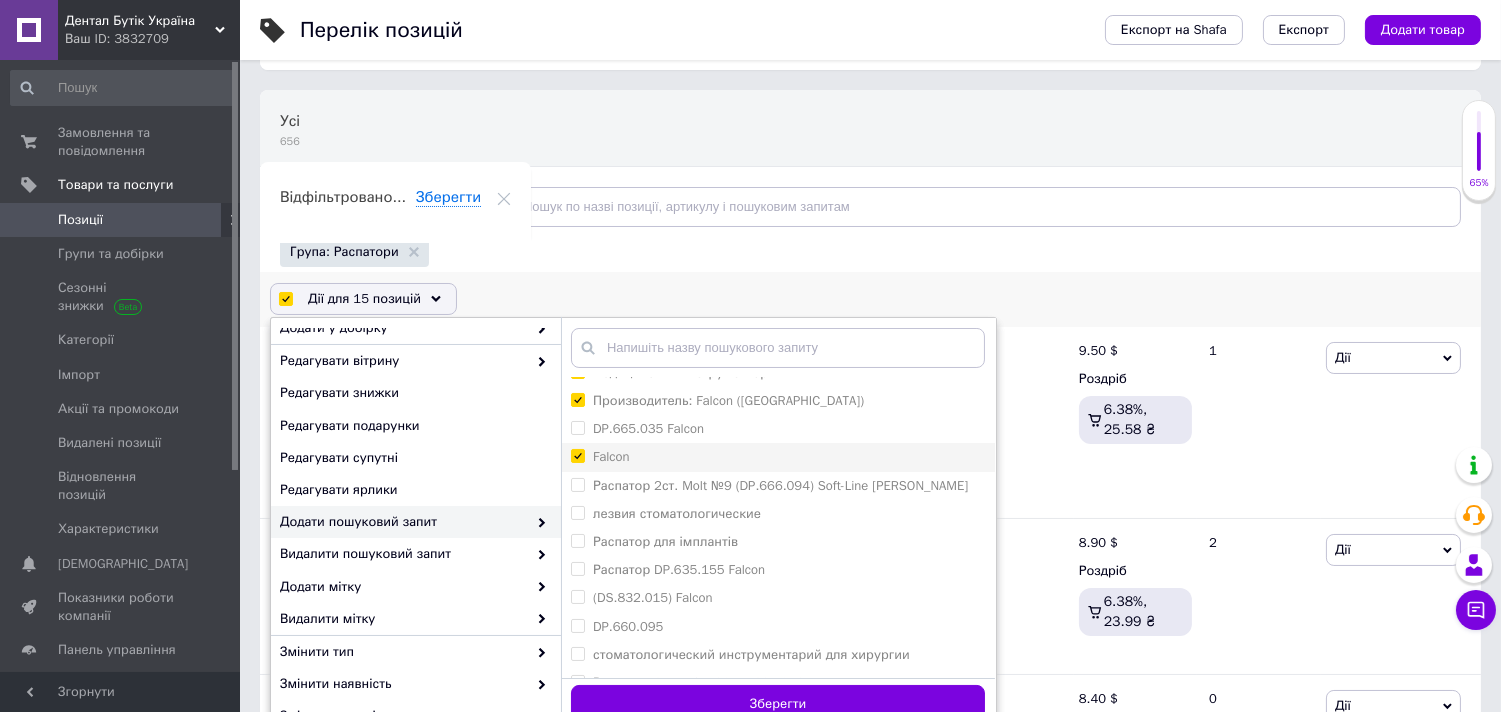 checkbox on "true" 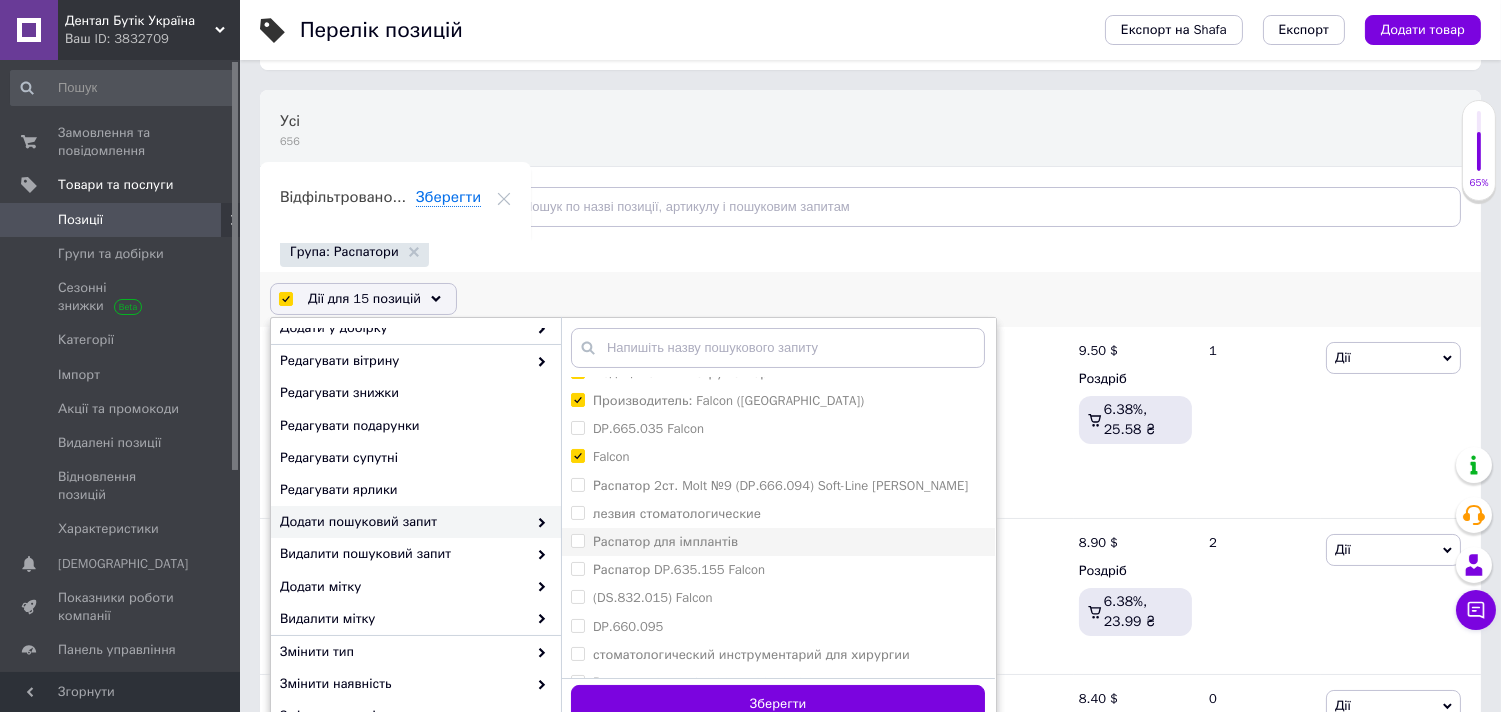click on "Распатор для імплантів" at bounding box center [577, 540] 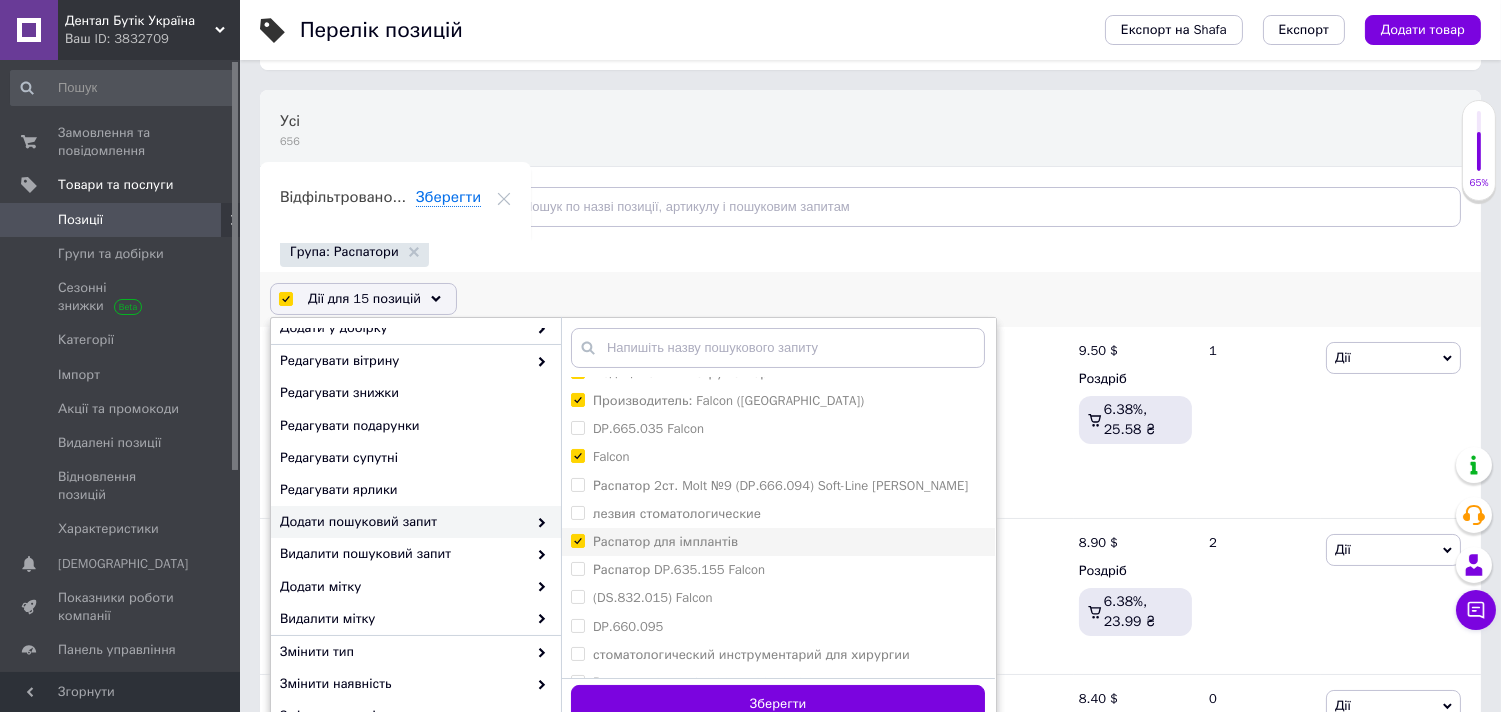 checkbox on "true" 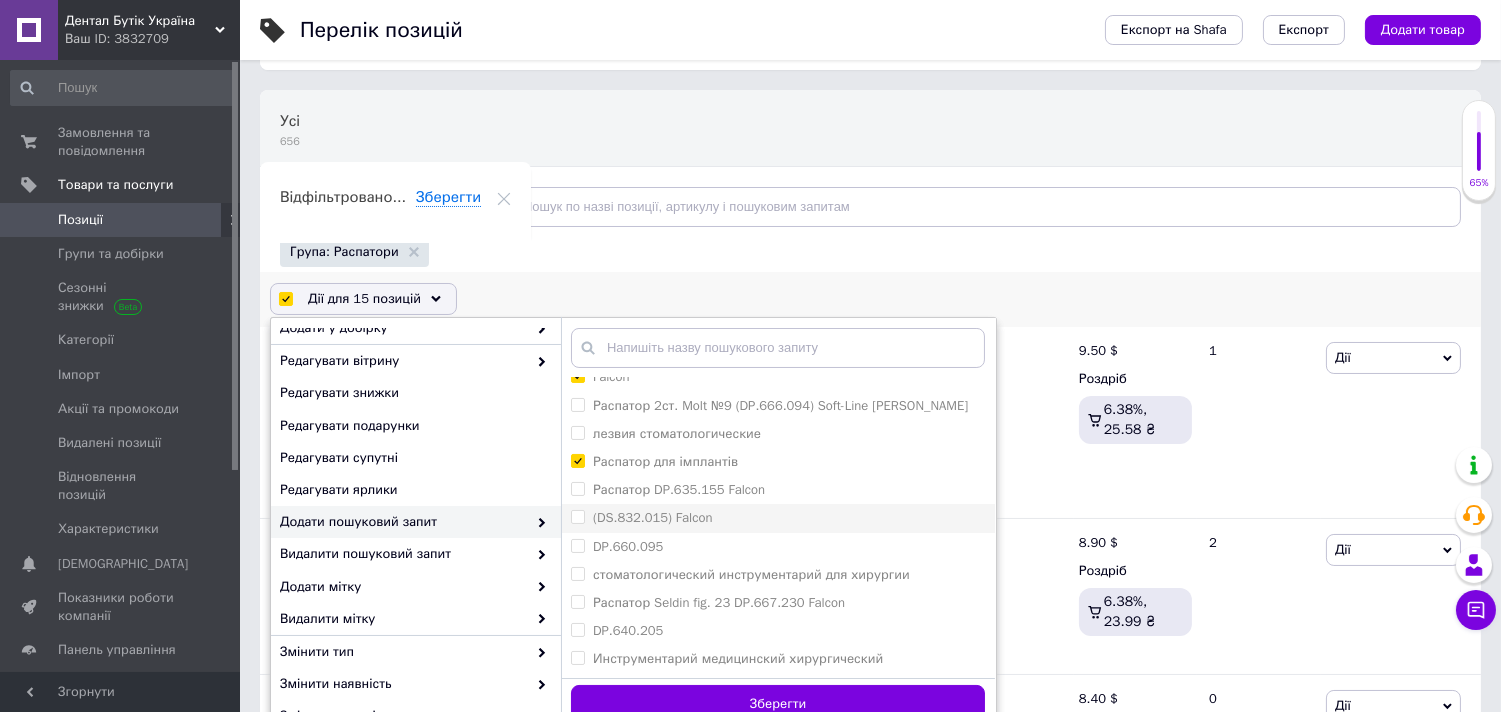 scroll, scrollTop: 666, scrollLeft: 0, axis: vertical 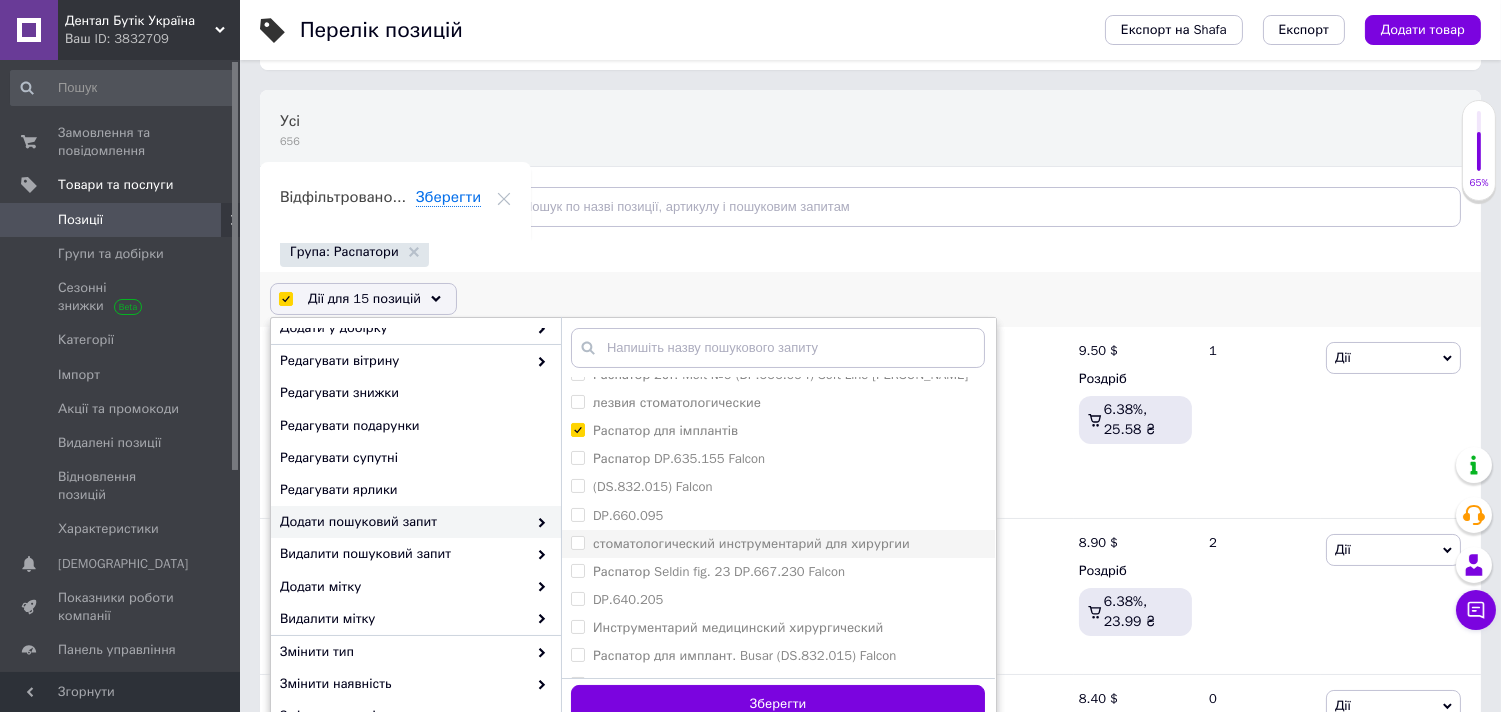 click on "стоматологический инструментарий для хирургии" at bounding box center (577, 542) 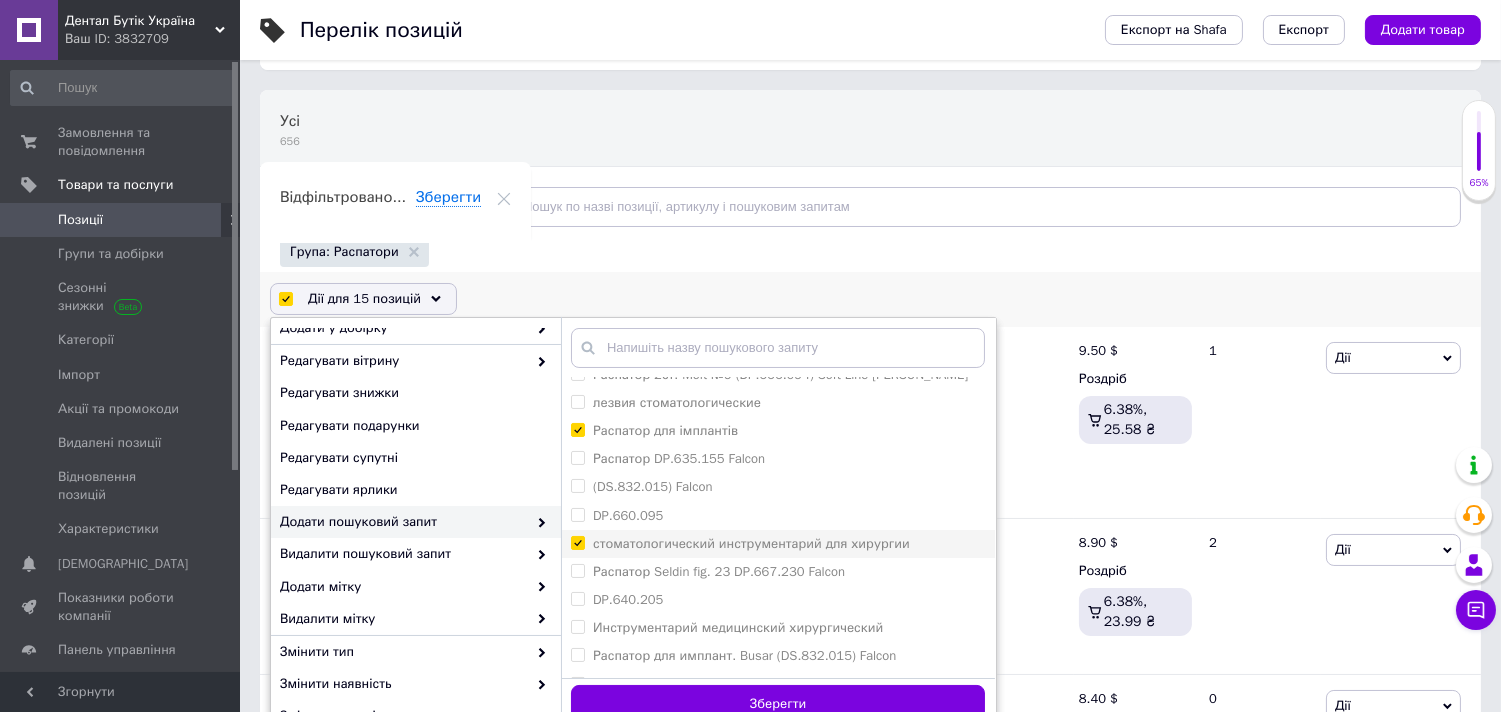 checkbox on "true" 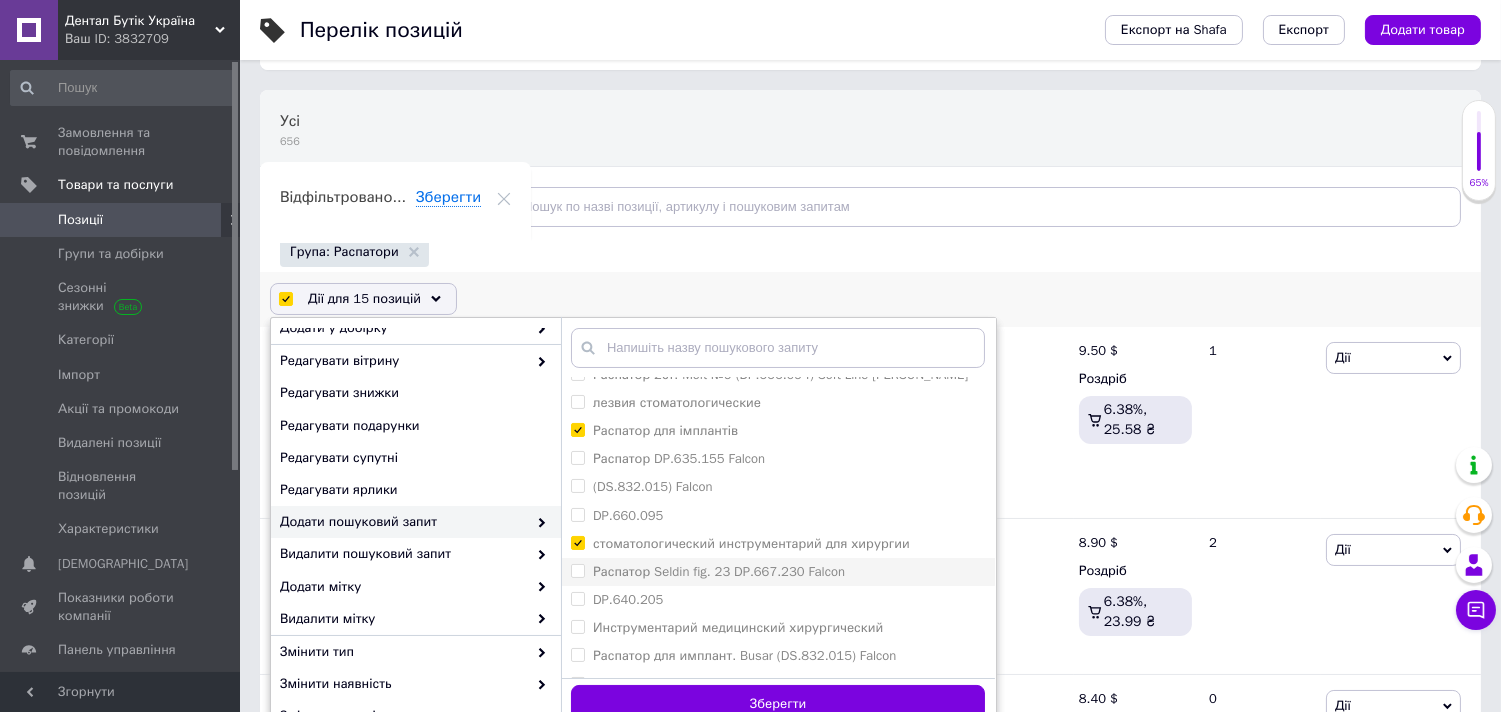scroll, scrollTop: 777, scrollLeft: 0, axis: vertical 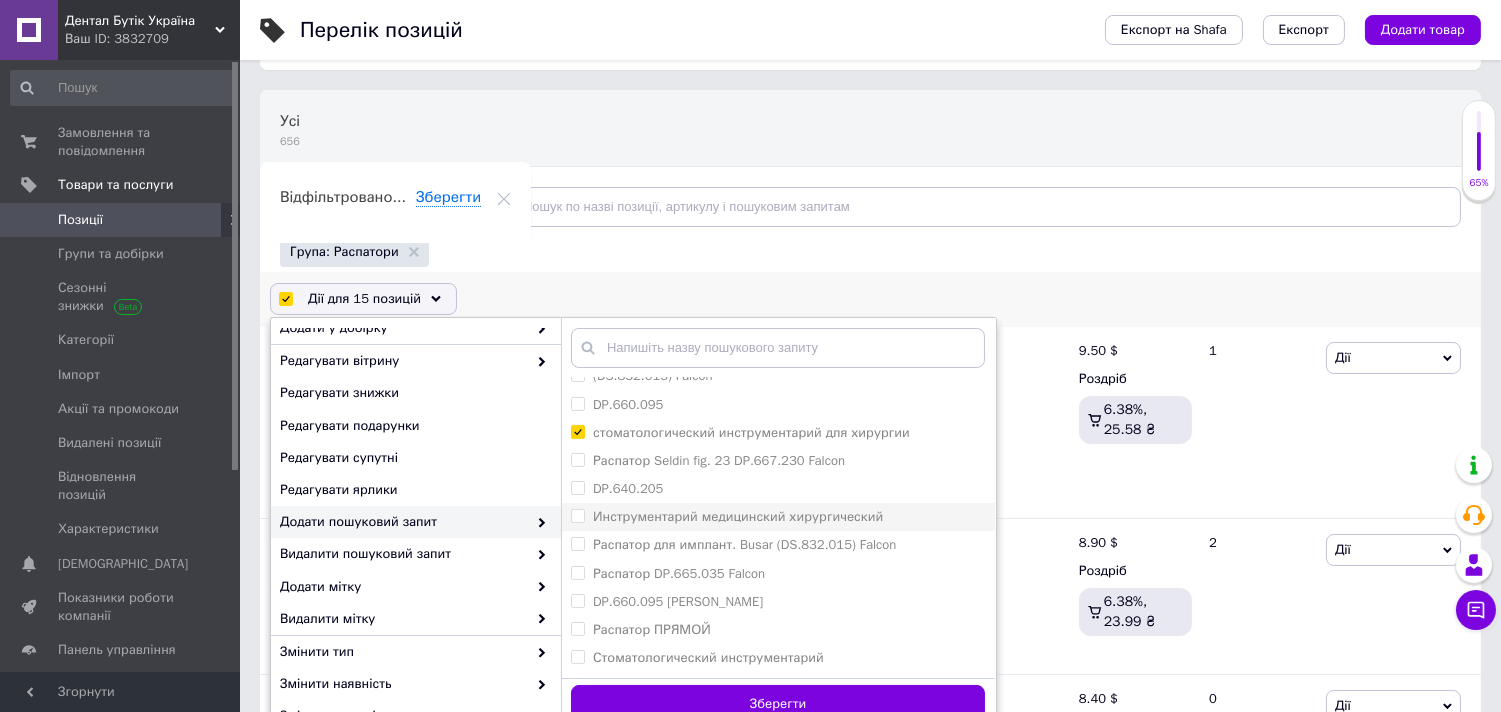 click on "Инструментарий медицинский хирургический" at bounding box center [577, 515] 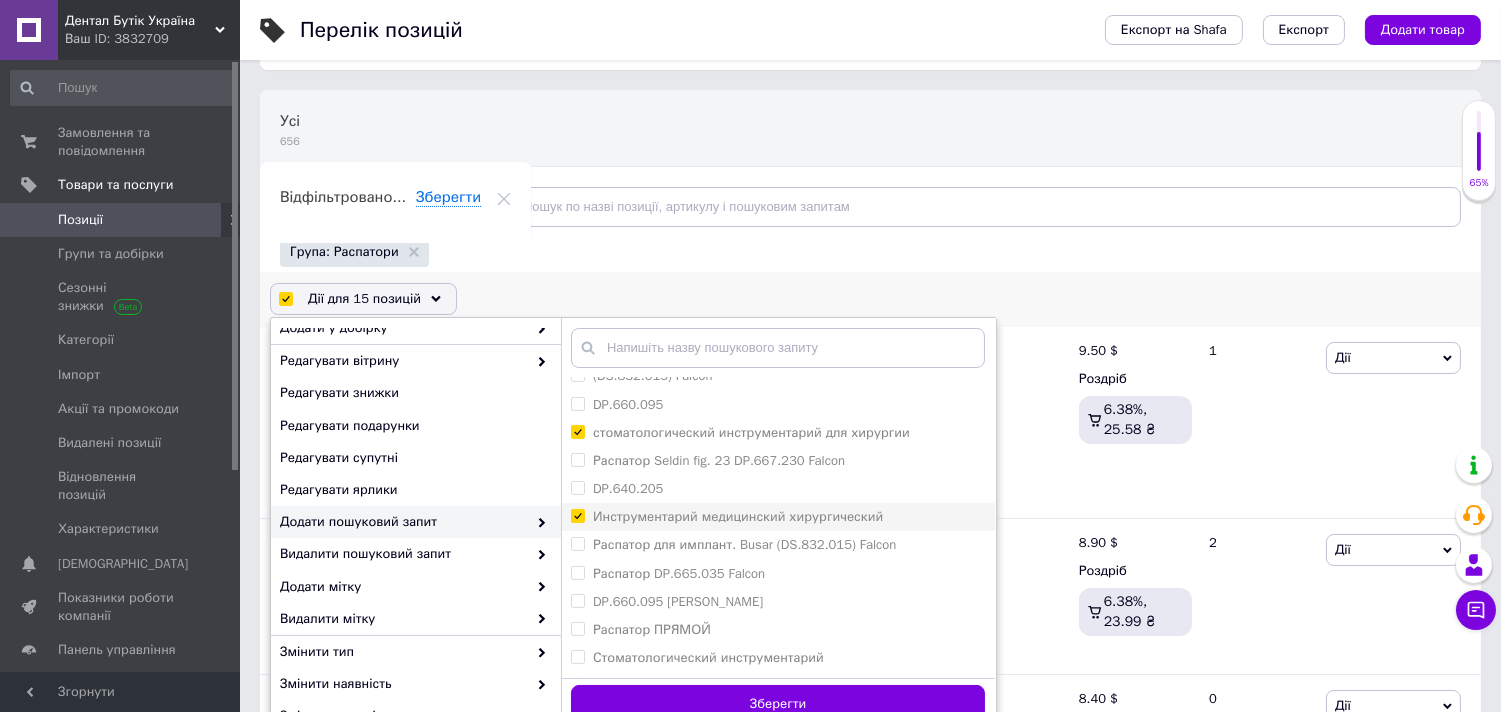 checkbox on "true" 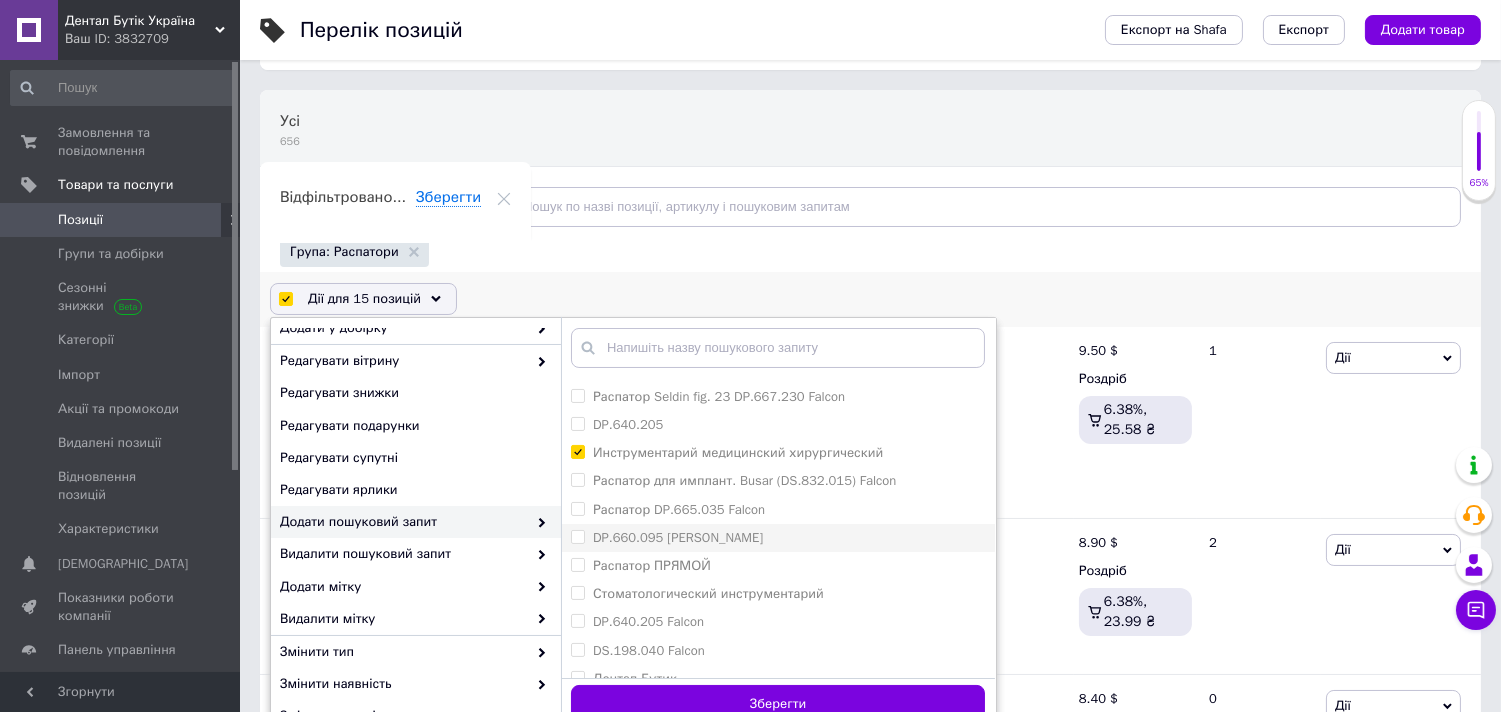 scroll, scrollTop: 888, scrollLeft: 0, axis: vertical 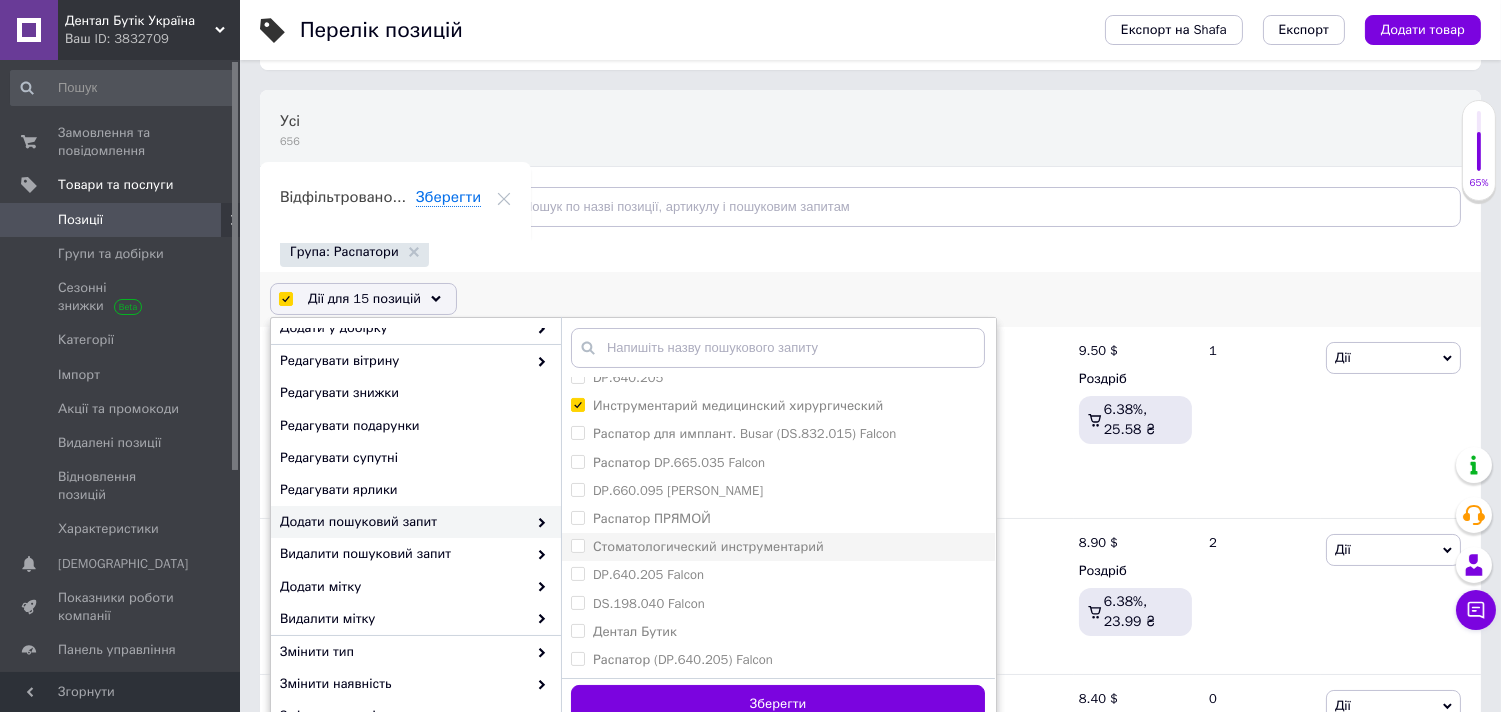 click on "Стоматологический инструментарий" at bounding box center [577, 545] 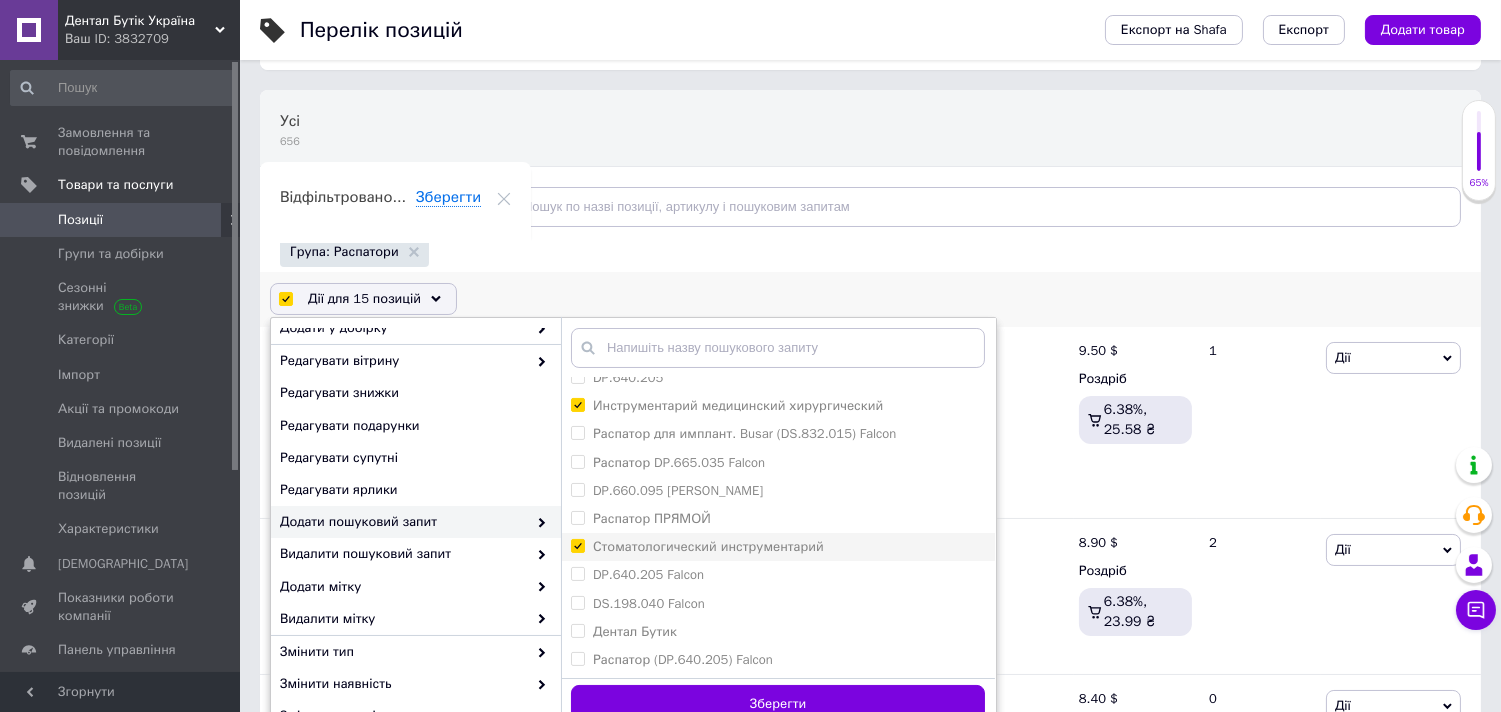 checkbox on "true" 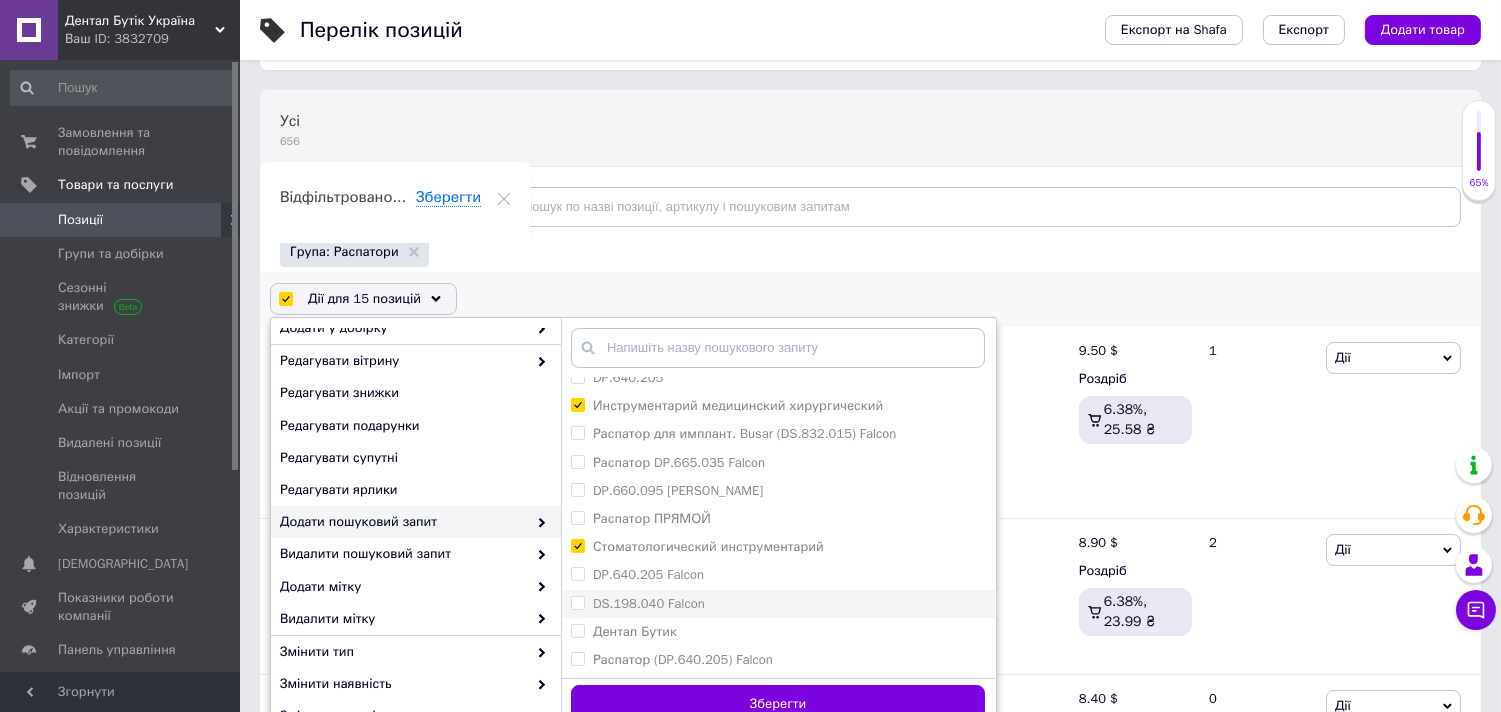 scroll, scrollTop: 1000, scrollLeft: 0, axis: vertical 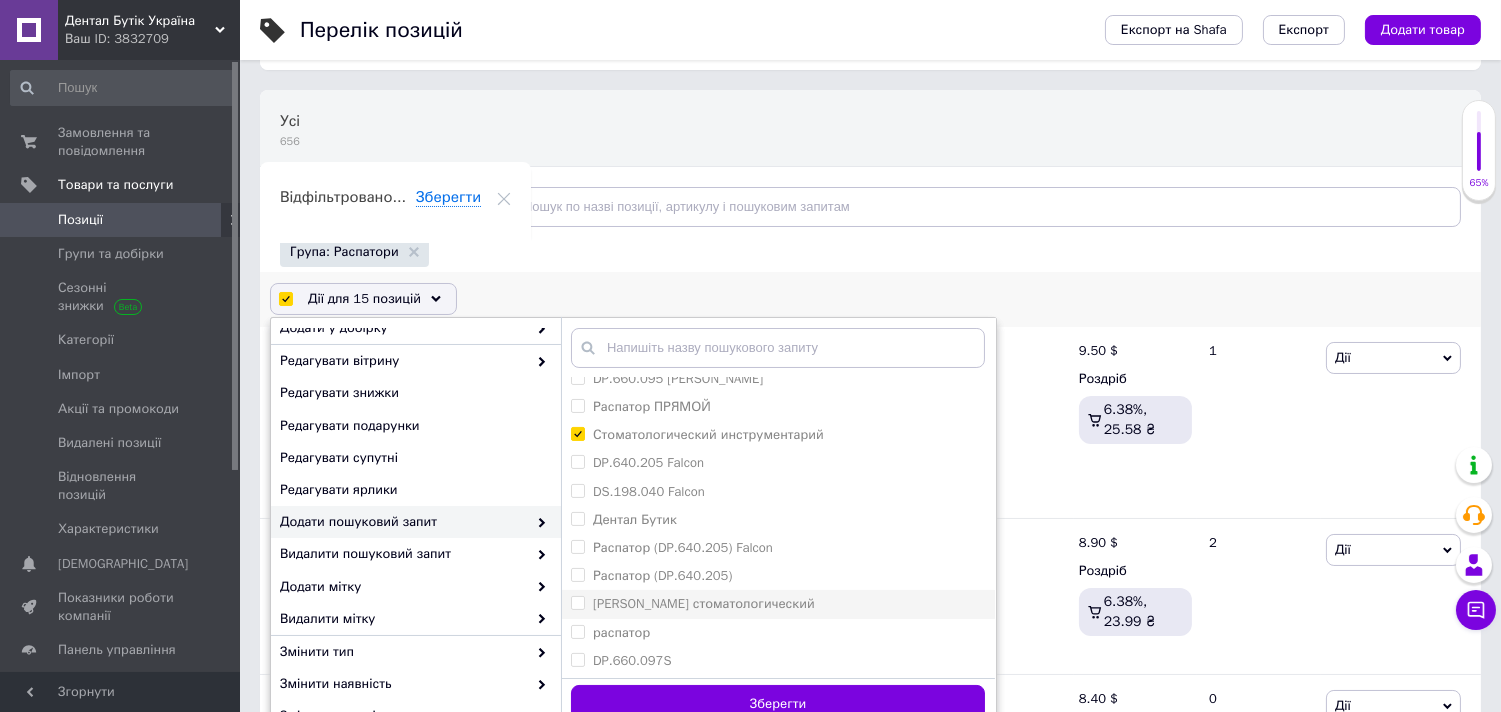 drag, startPoint x: 584, startPoint y: 603, endPoint x: 728, endPoint y: 606, distance: 144.03125 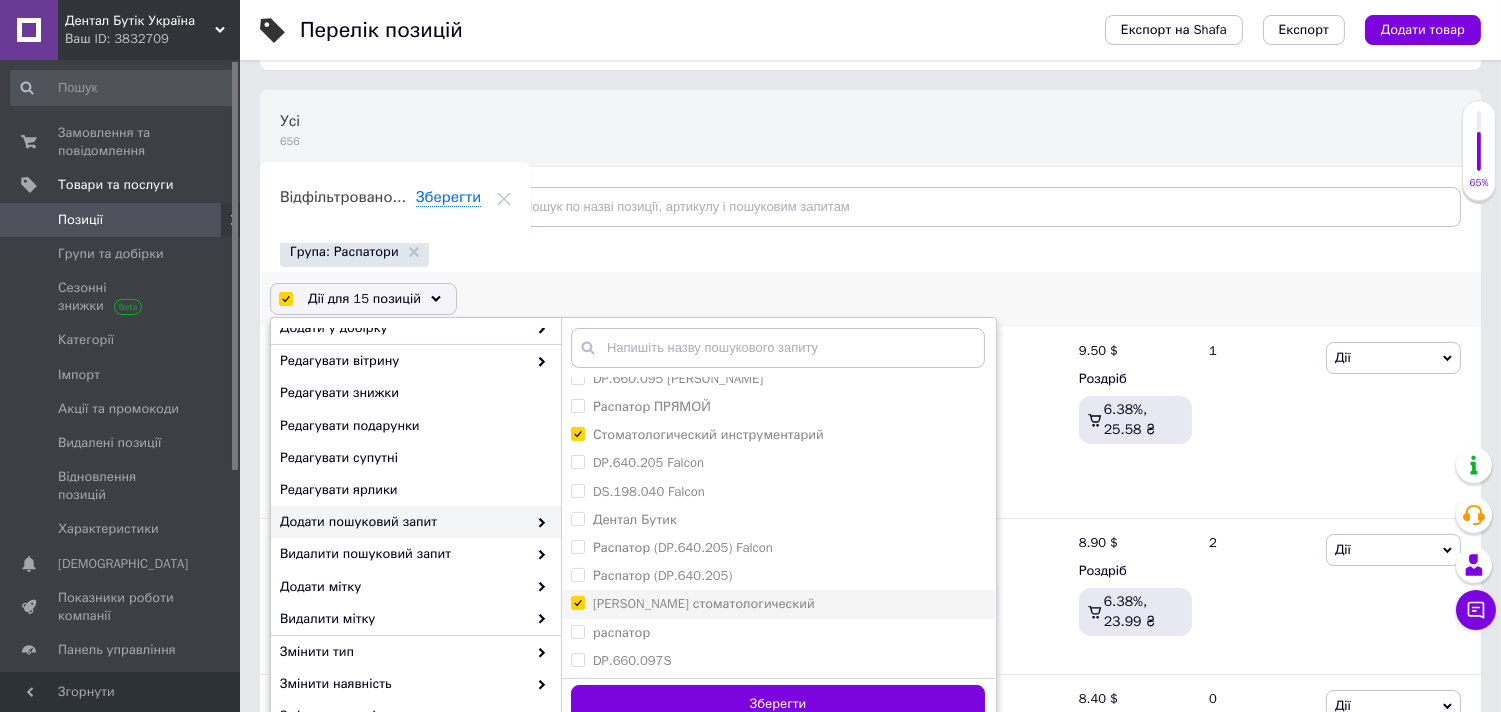 click on "[PERSON_NAME] стоматологический" at bounding box center [577, 602] 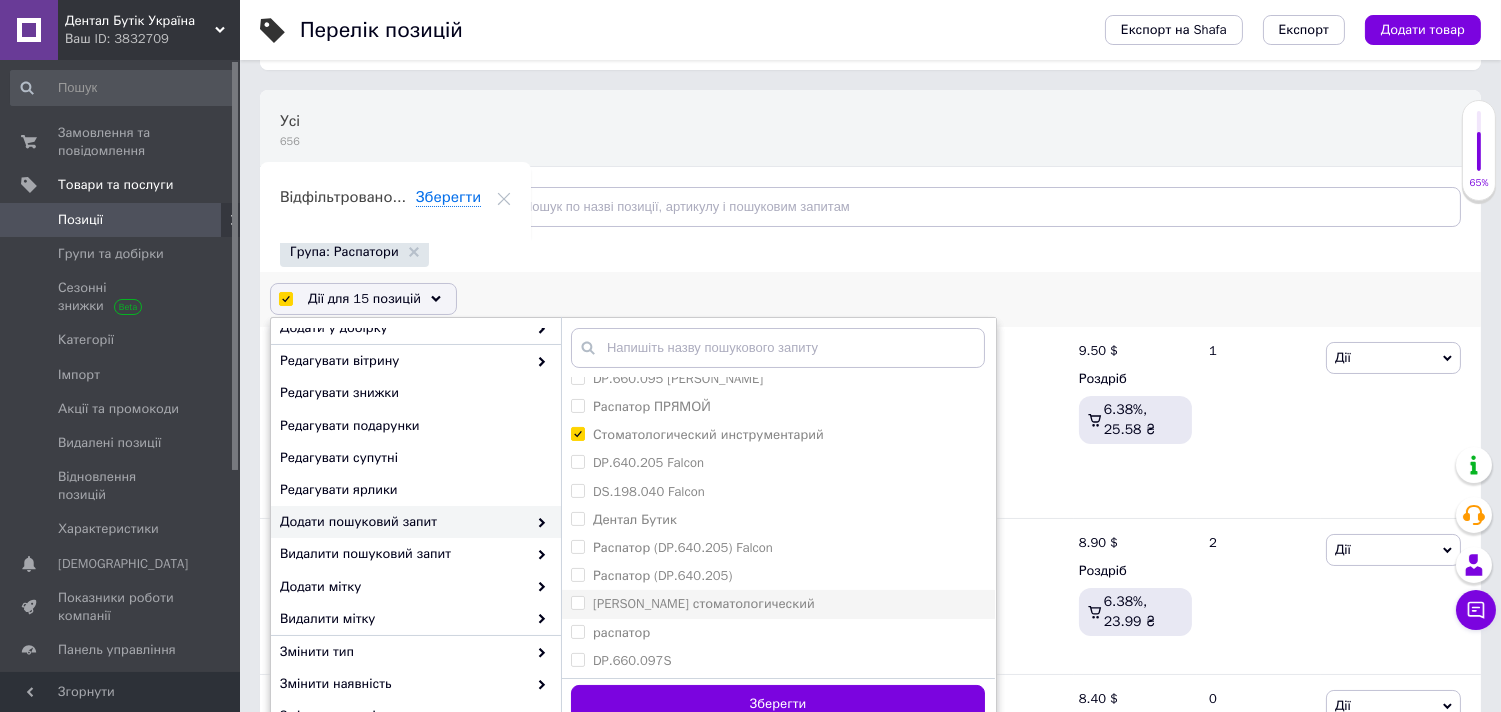 click on "[PERSON_NAME] стоматологический" at bounding box center [577, 602] 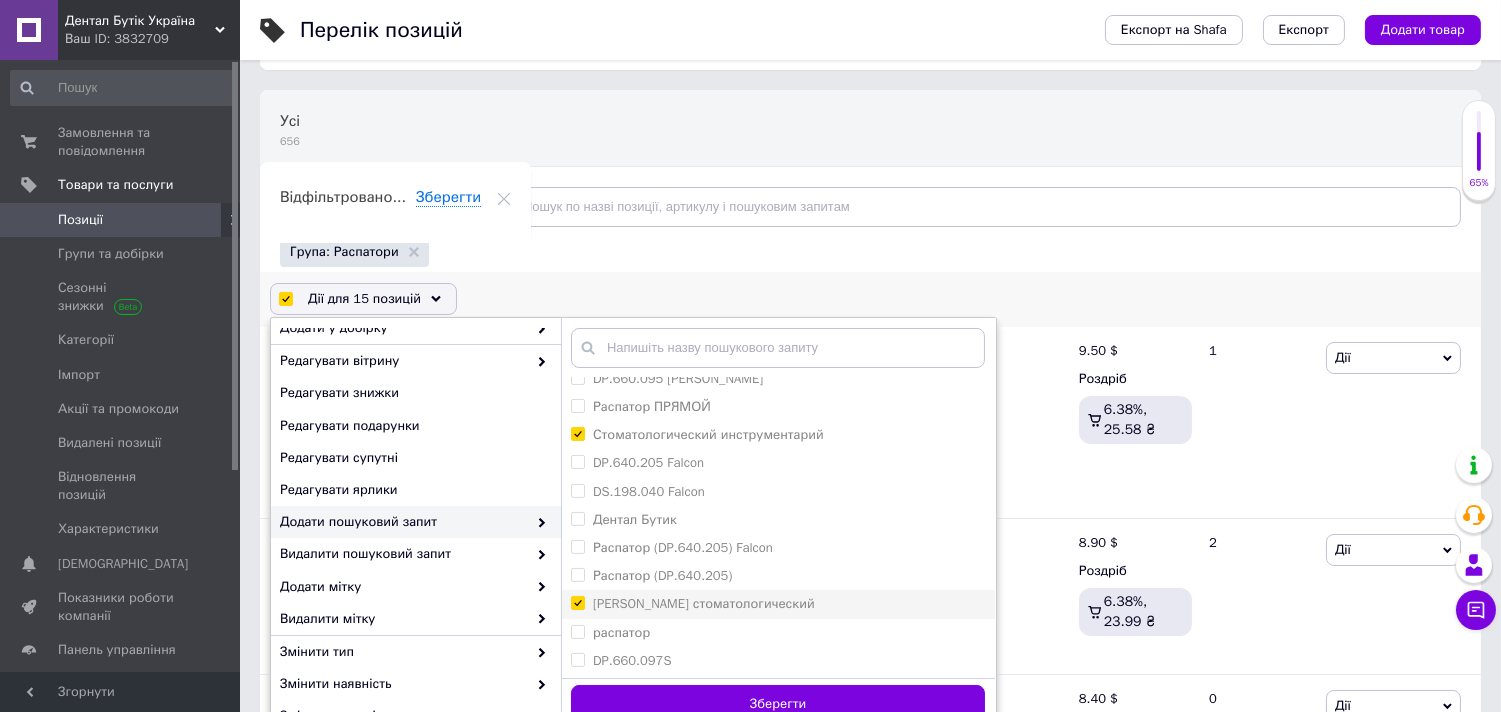 checkbox on "true" 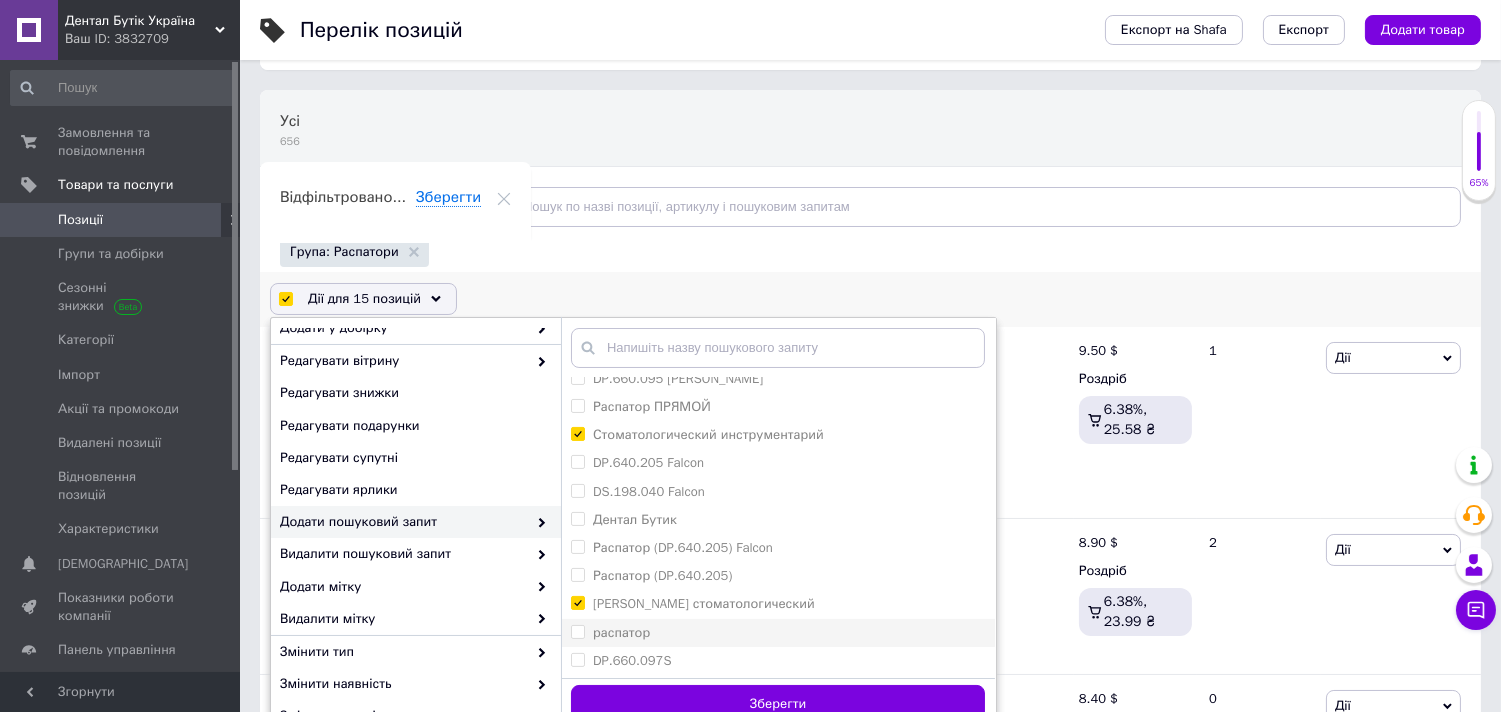 scroll, scrollTop: 1111, scrollLeft: 0, axis: vertical 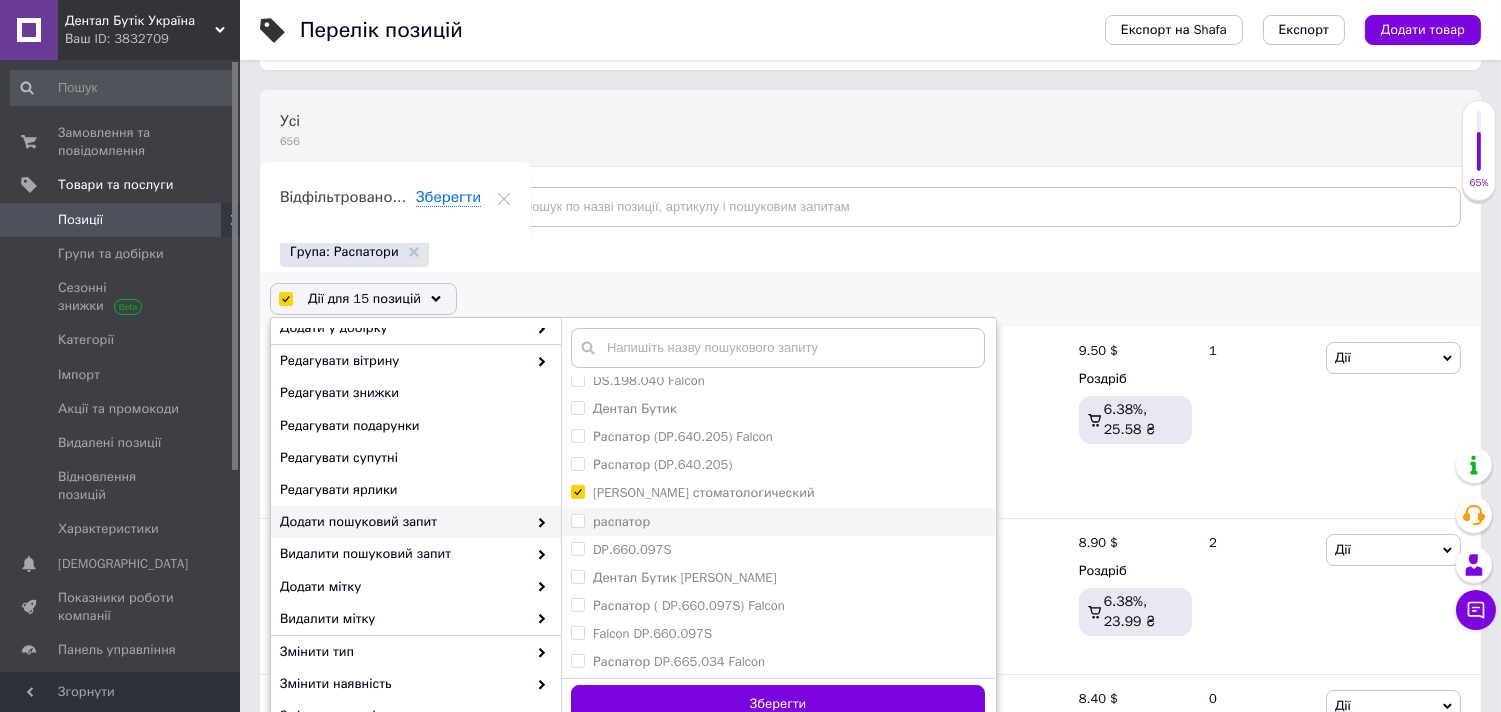 click on "распатор" at bounding box center (577, 520) 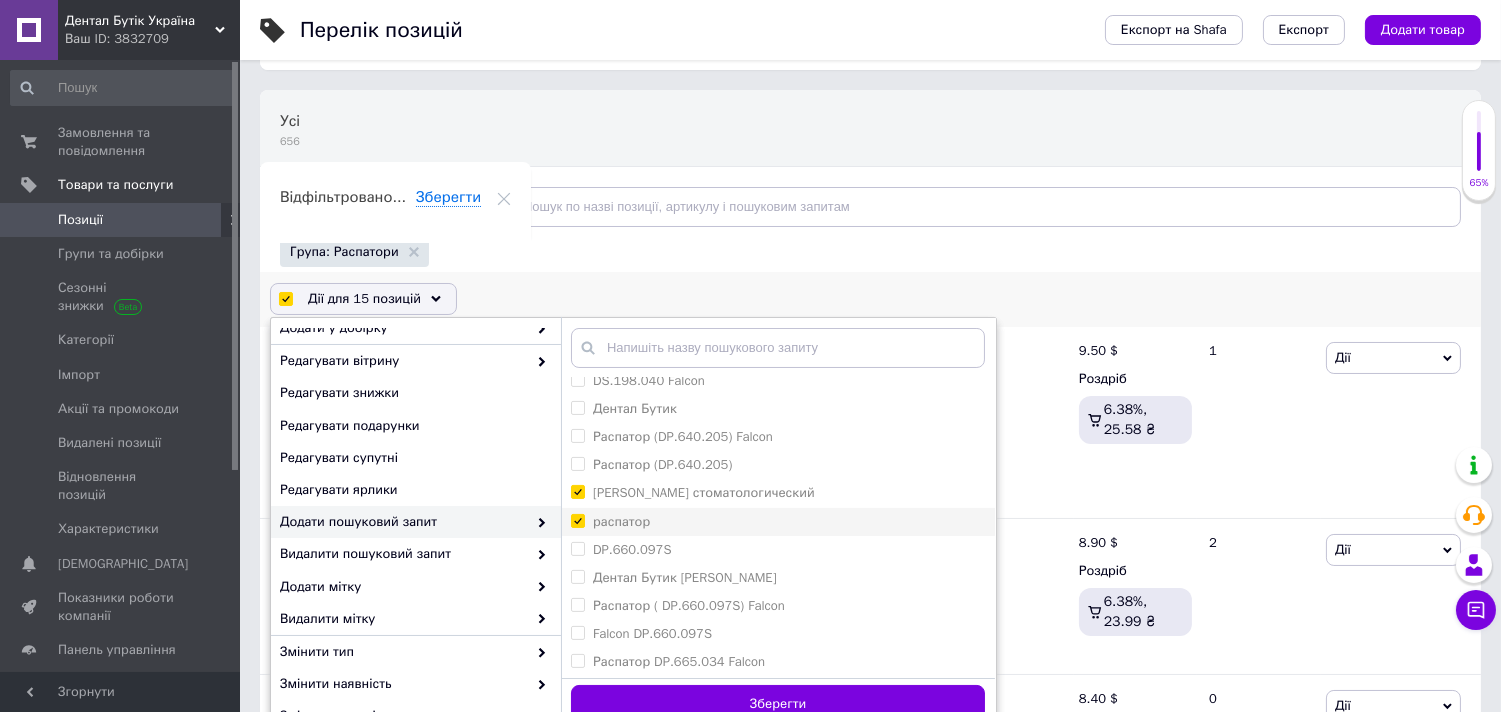 checkbox on "true" 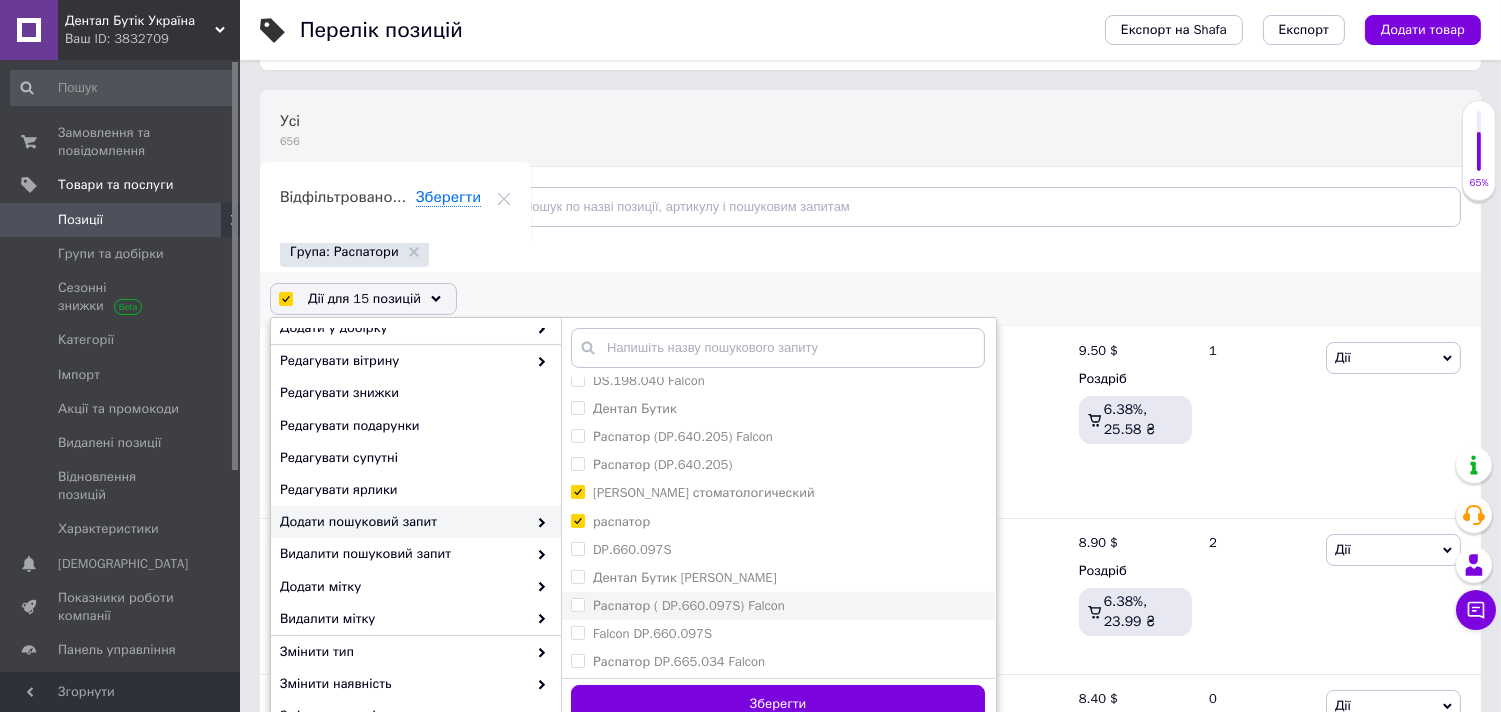 scroll, scrollTop: 1222, scrollLeft: 0, axis: vertical 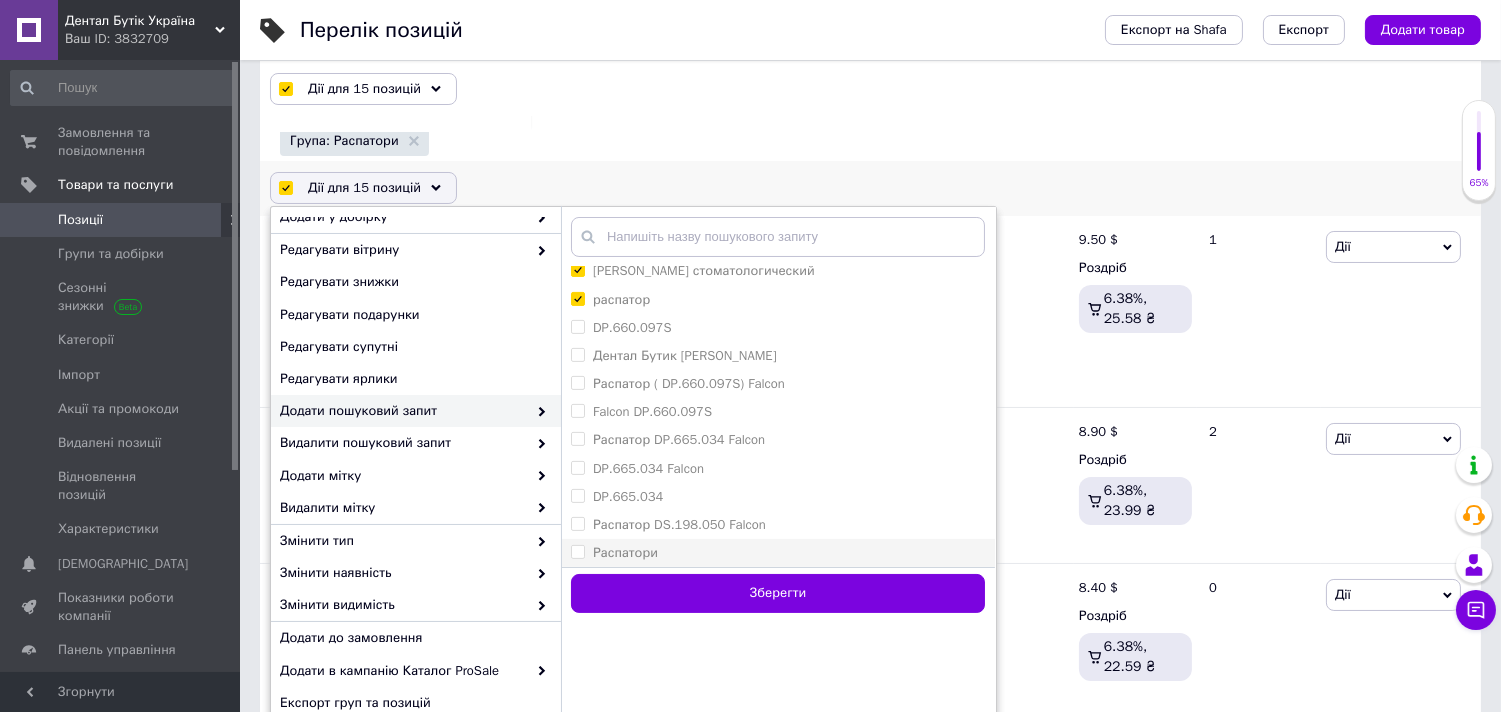 click on "Распатори" at bounding box center [577, 551] 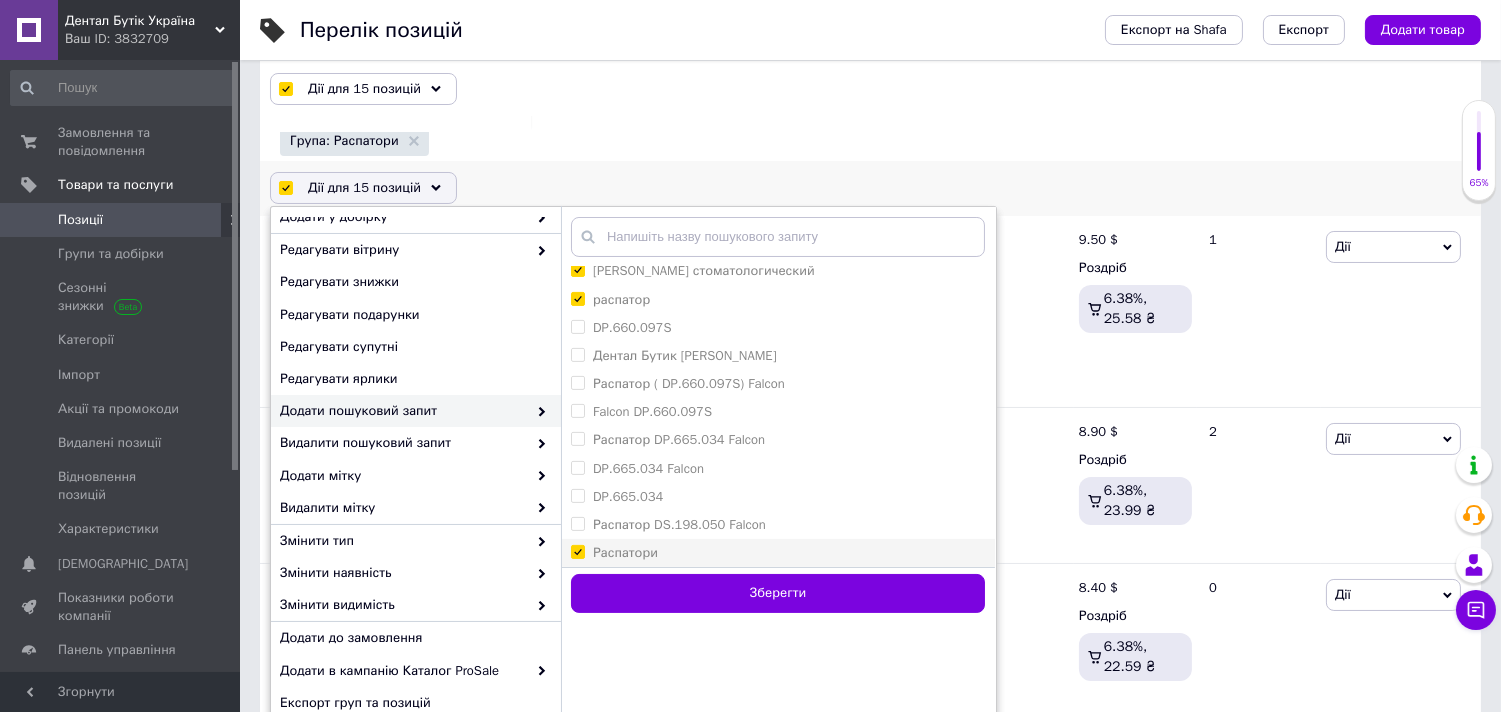 checkbox on "true" 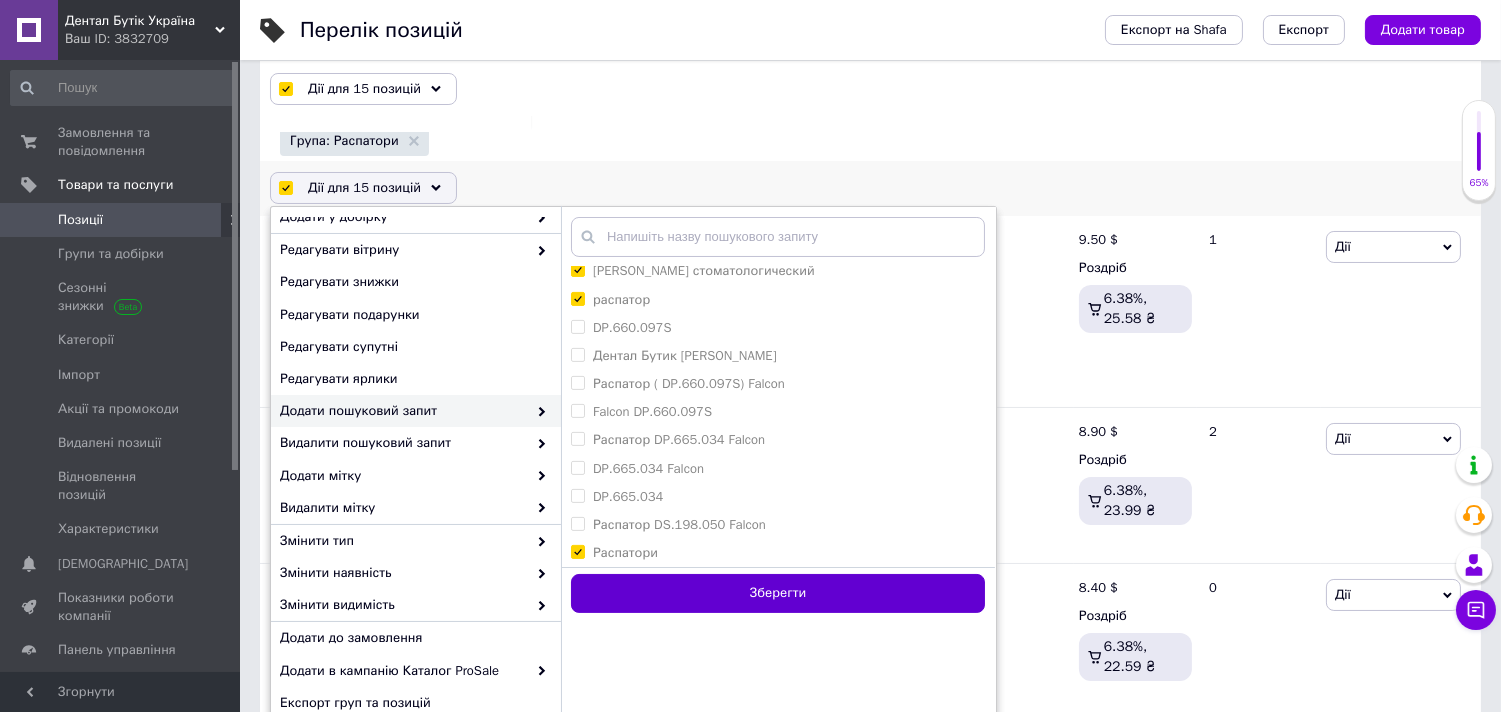 click on "Зберегти" at bounding box center (778, 593) 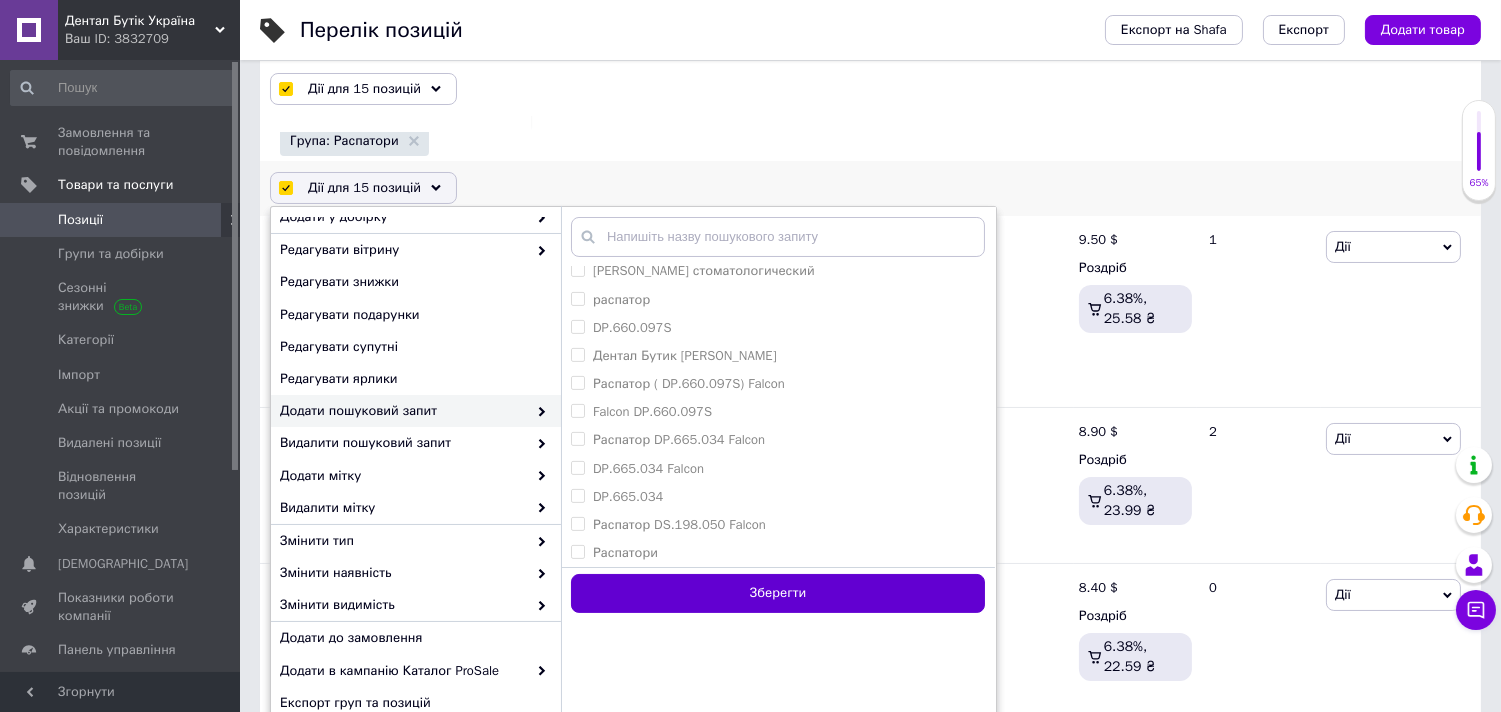 checkbox on "false" 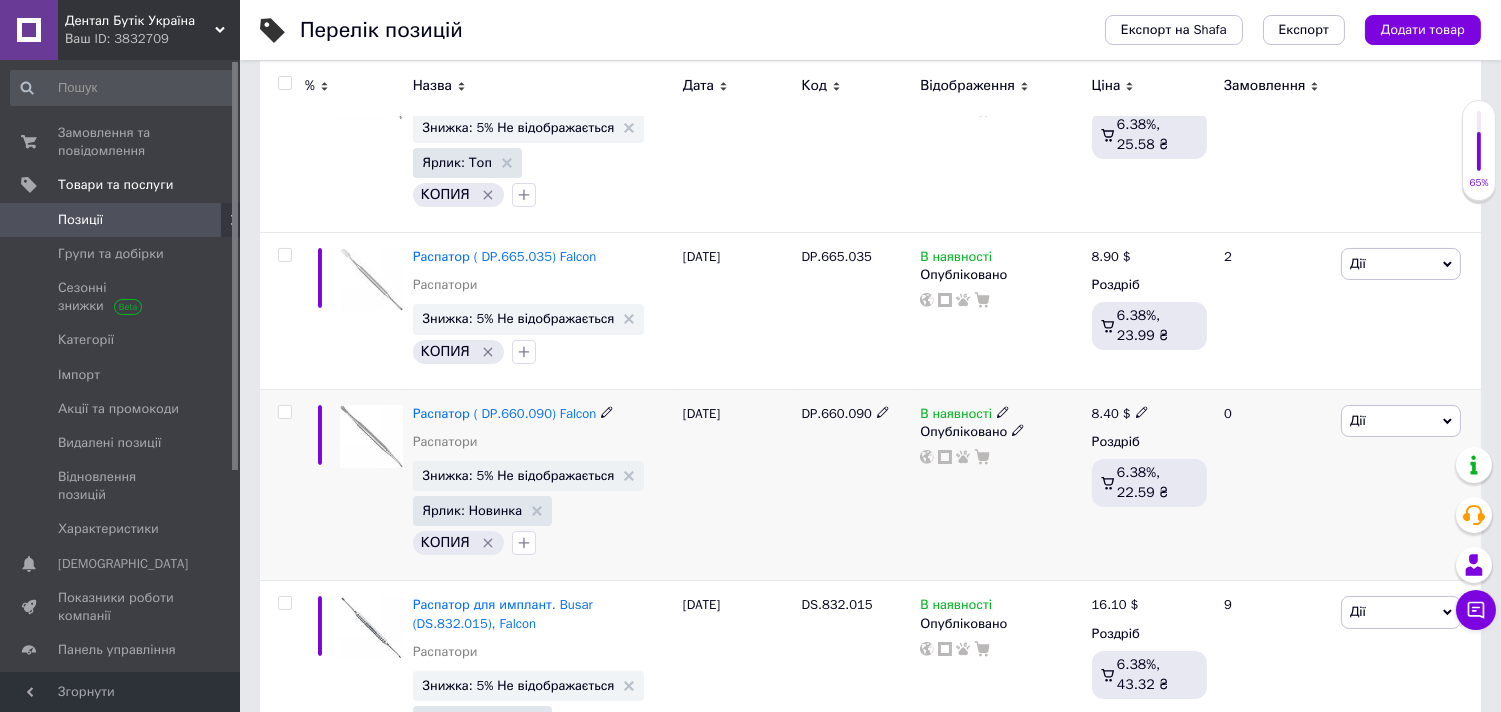 scroll, scrollTop: 666, scrollLeft: 0, axis: vertical 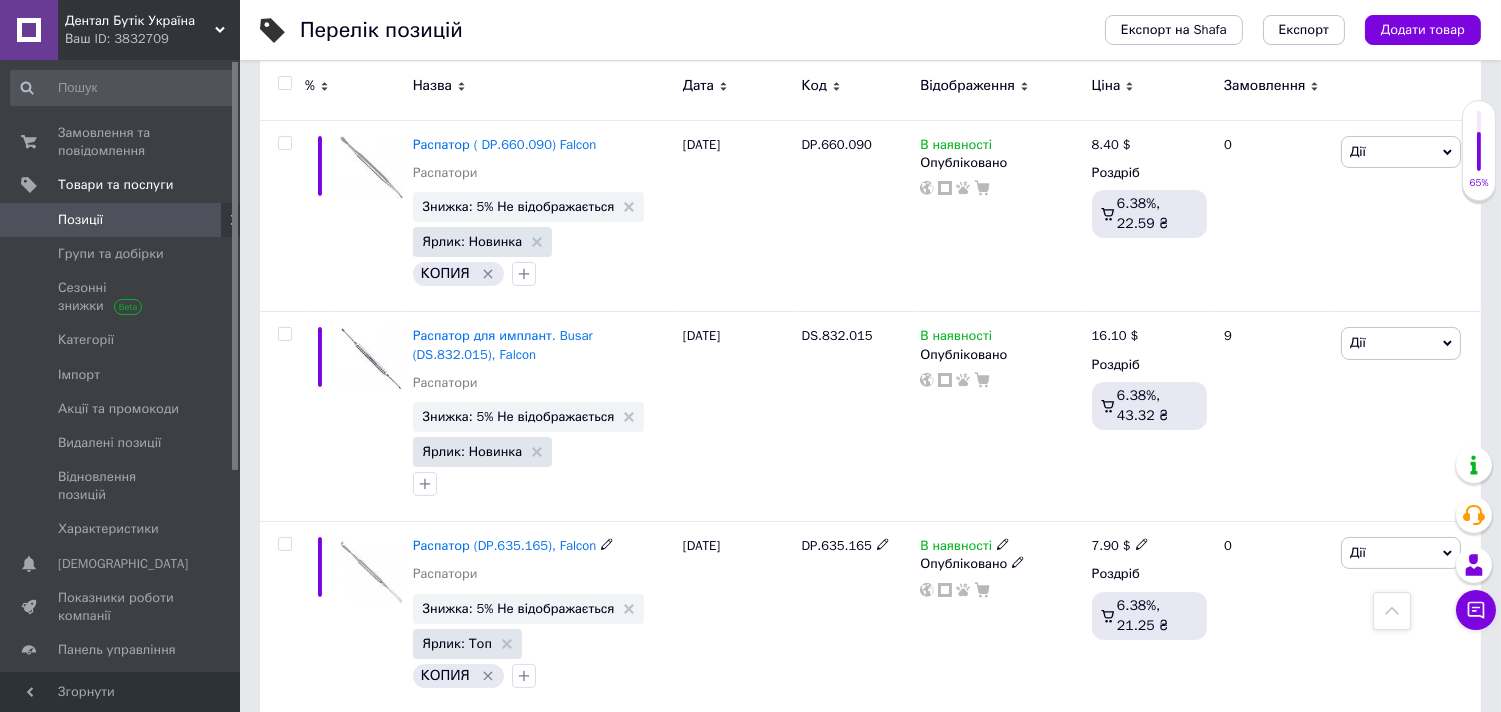 drag, startPoint x: 482, startPoint y: 547, endPoint x: 696, endPoint y: 601, distance: 220.70795 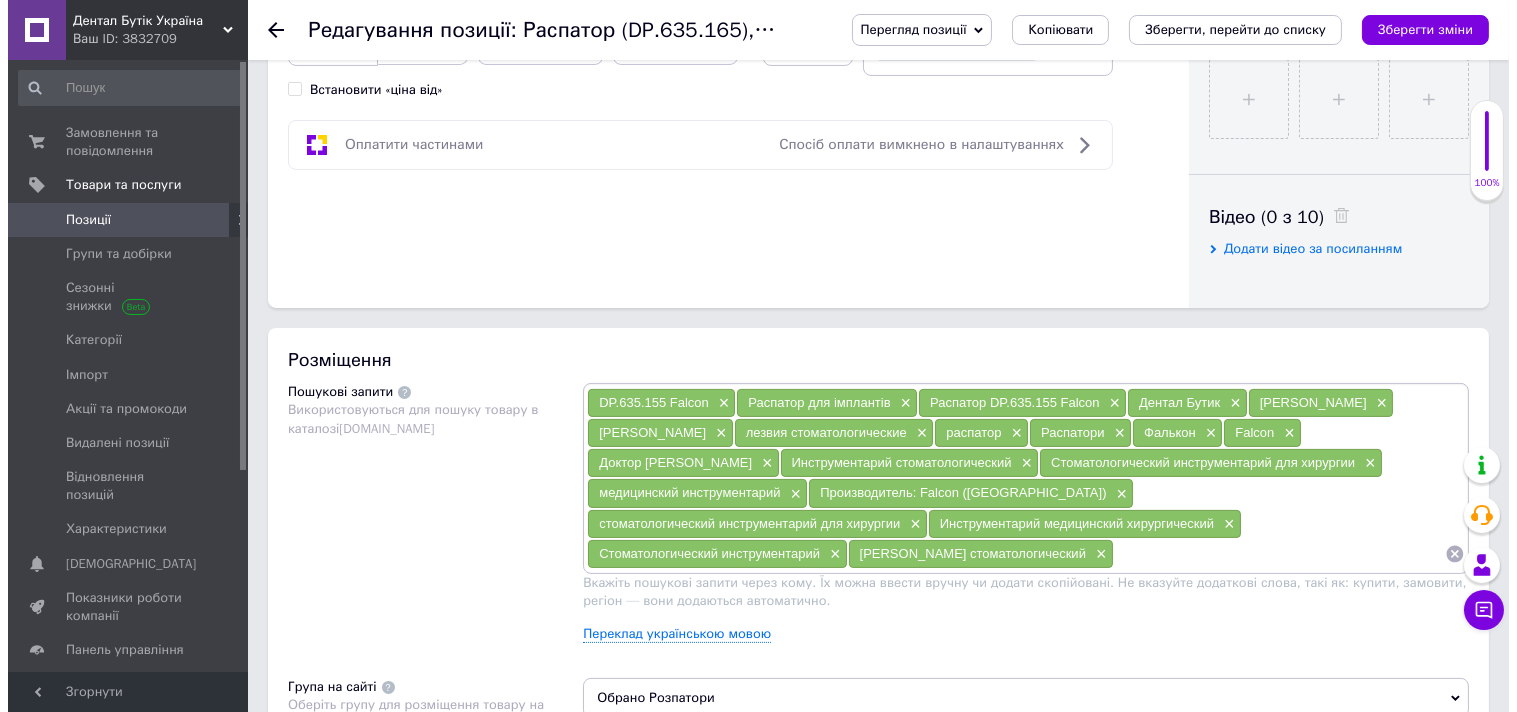 scroll, scrollTop: 1333, scrollLeft: 0, axis: vertical 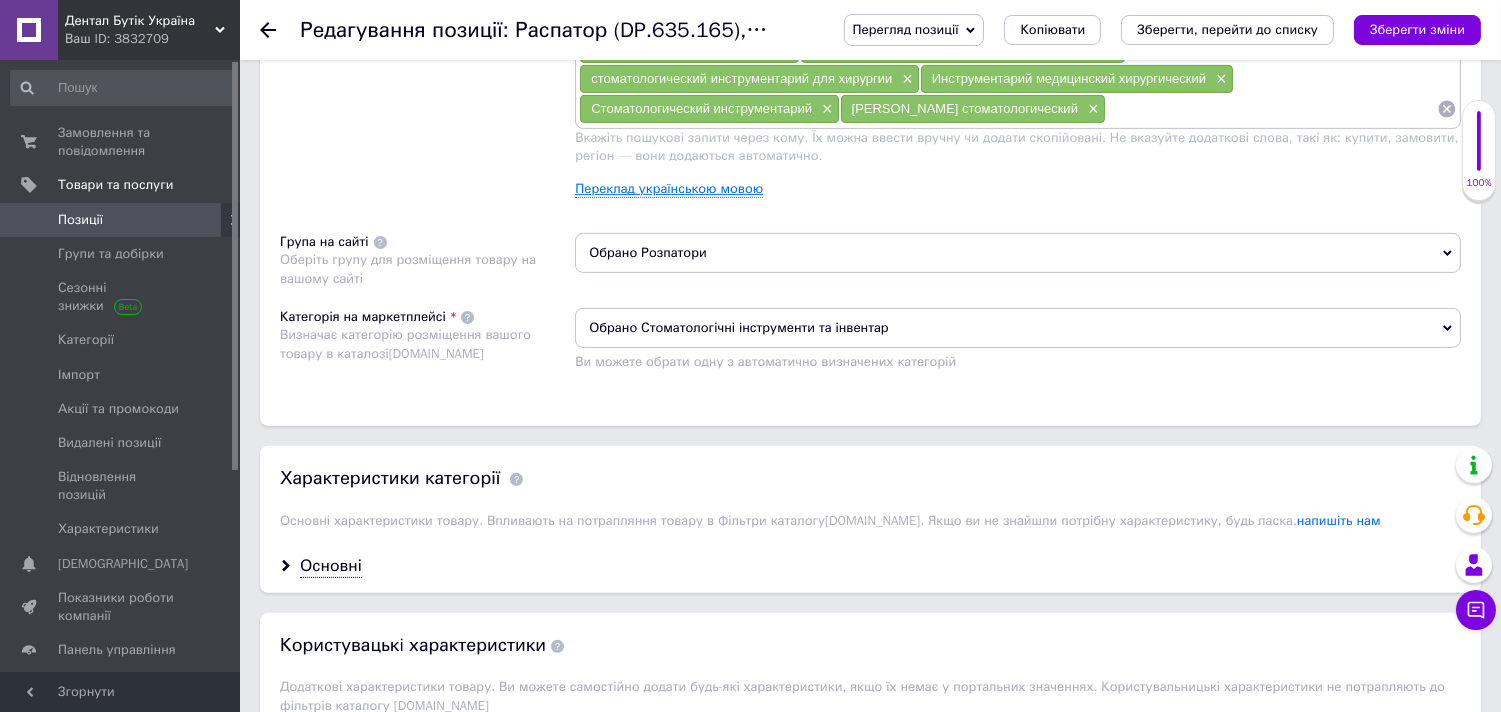 click on "Переклад українською мовою" at bounding box center [669, 189] 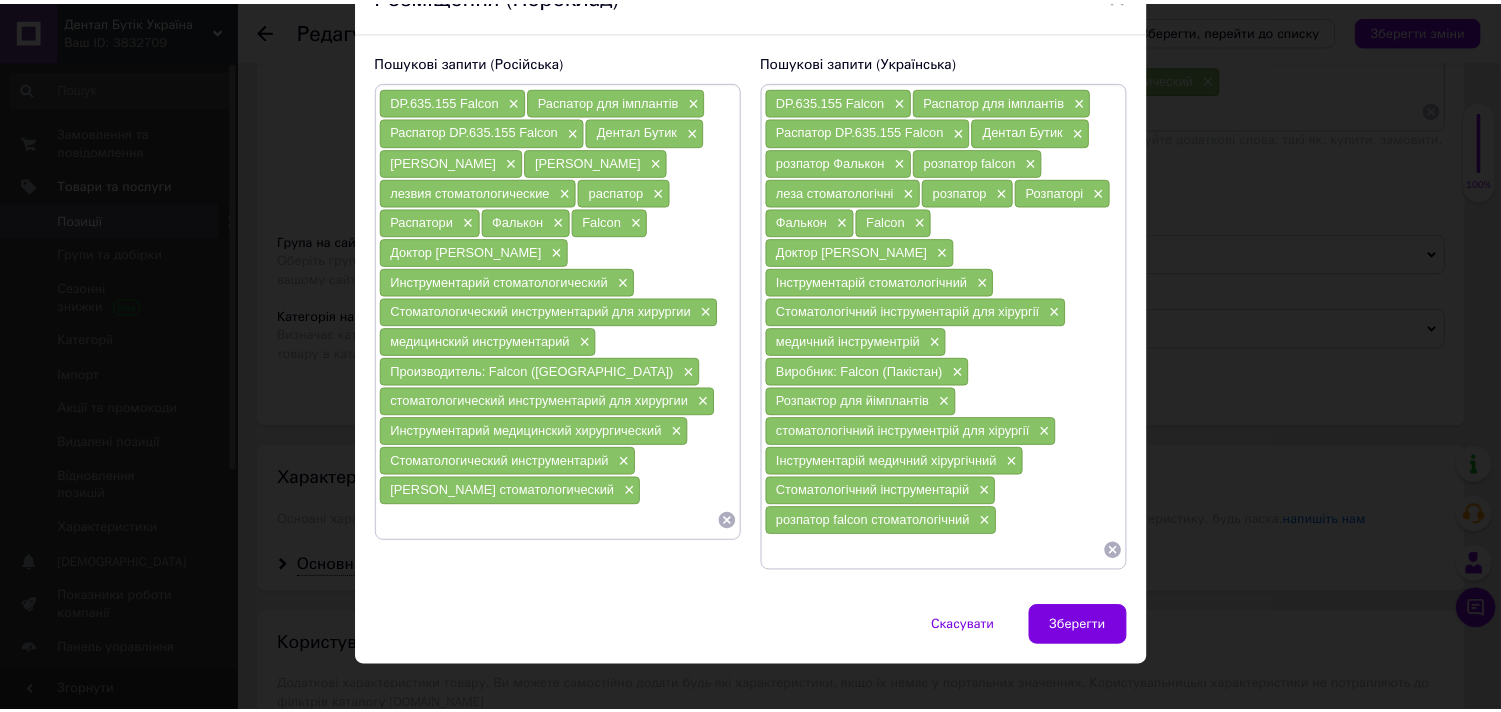 scroll, scrollTop: 113, scrollLeft: 0, axis: vertical 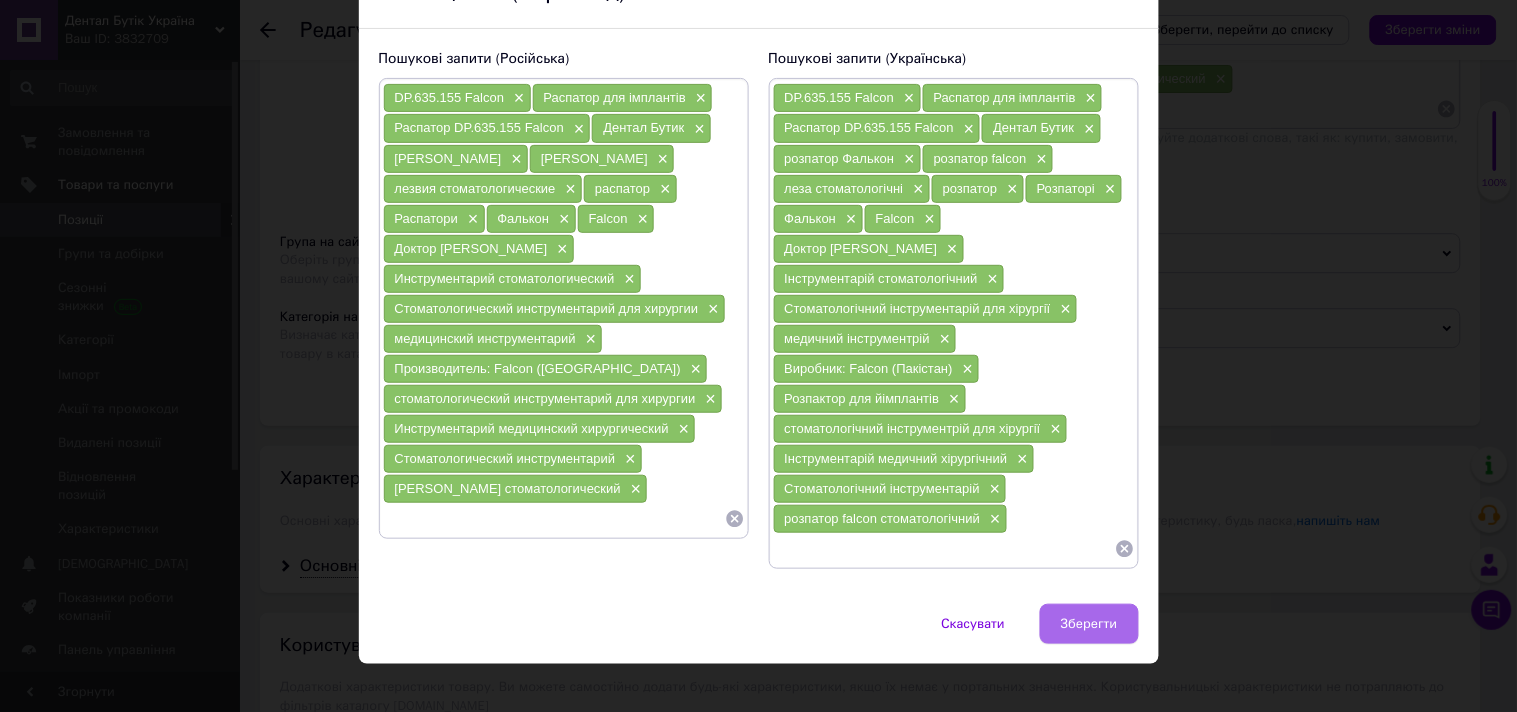 click on "Зберегти" at bounding box center (1089, 624) 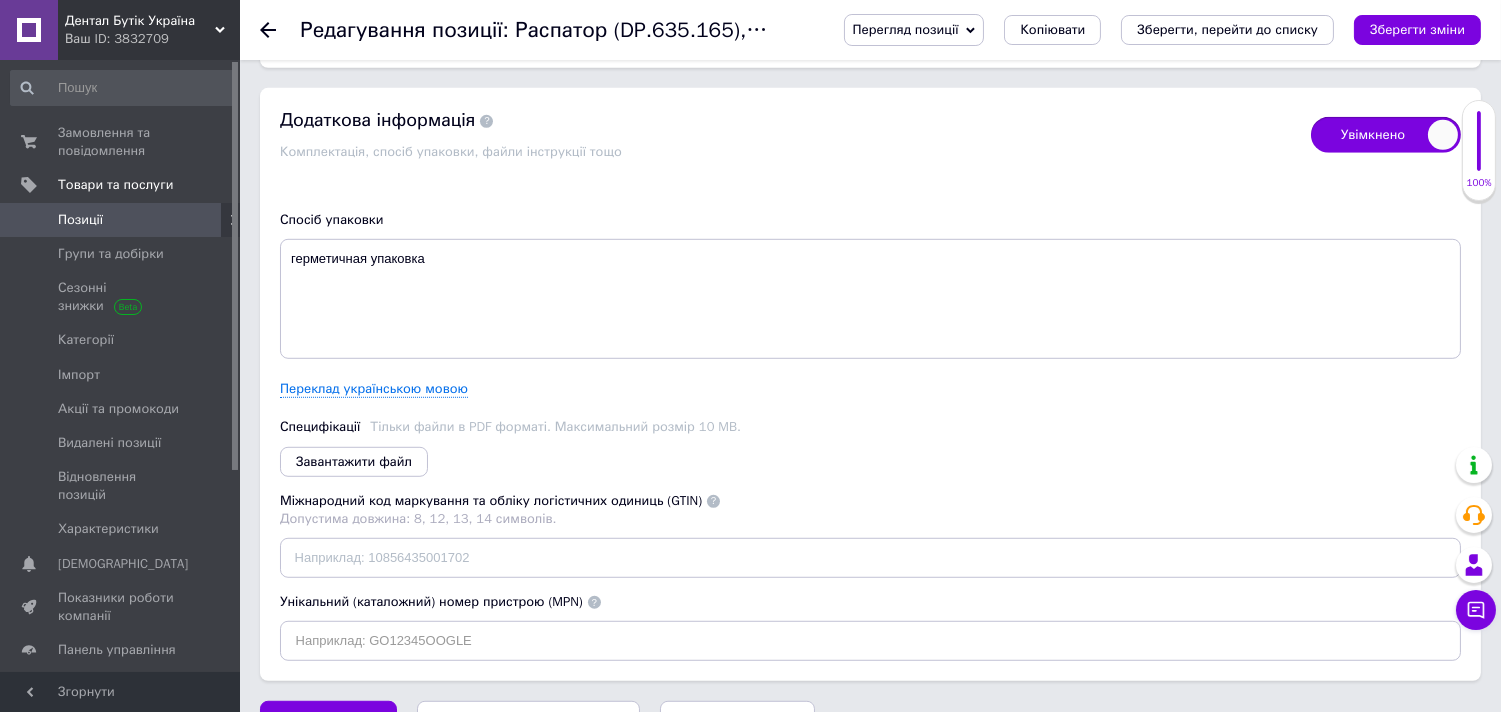 scroll, scrollTop: 2666, scrollLeft: 0, axis: vertical 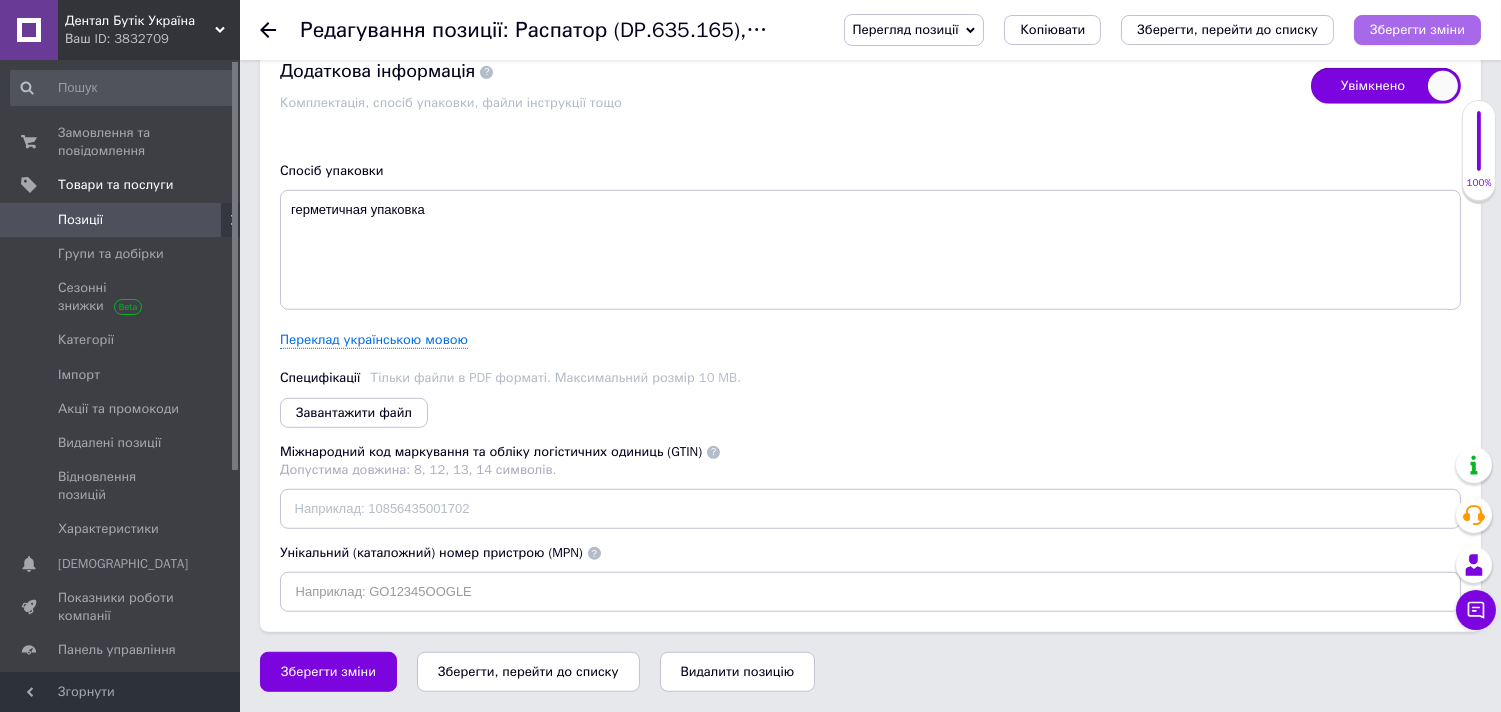 click on "Зберегти зміни" at bounding box center [1417, 29] 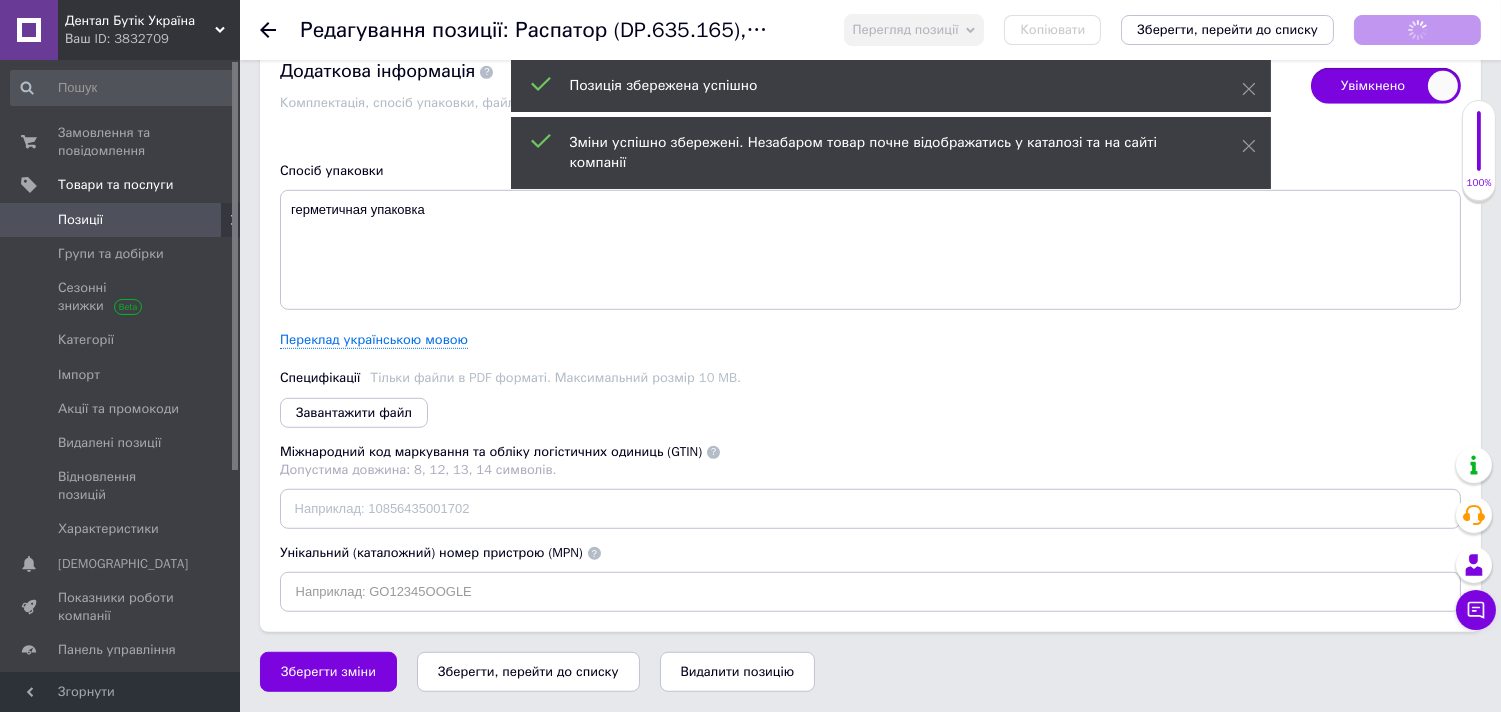 checkbox on "true" 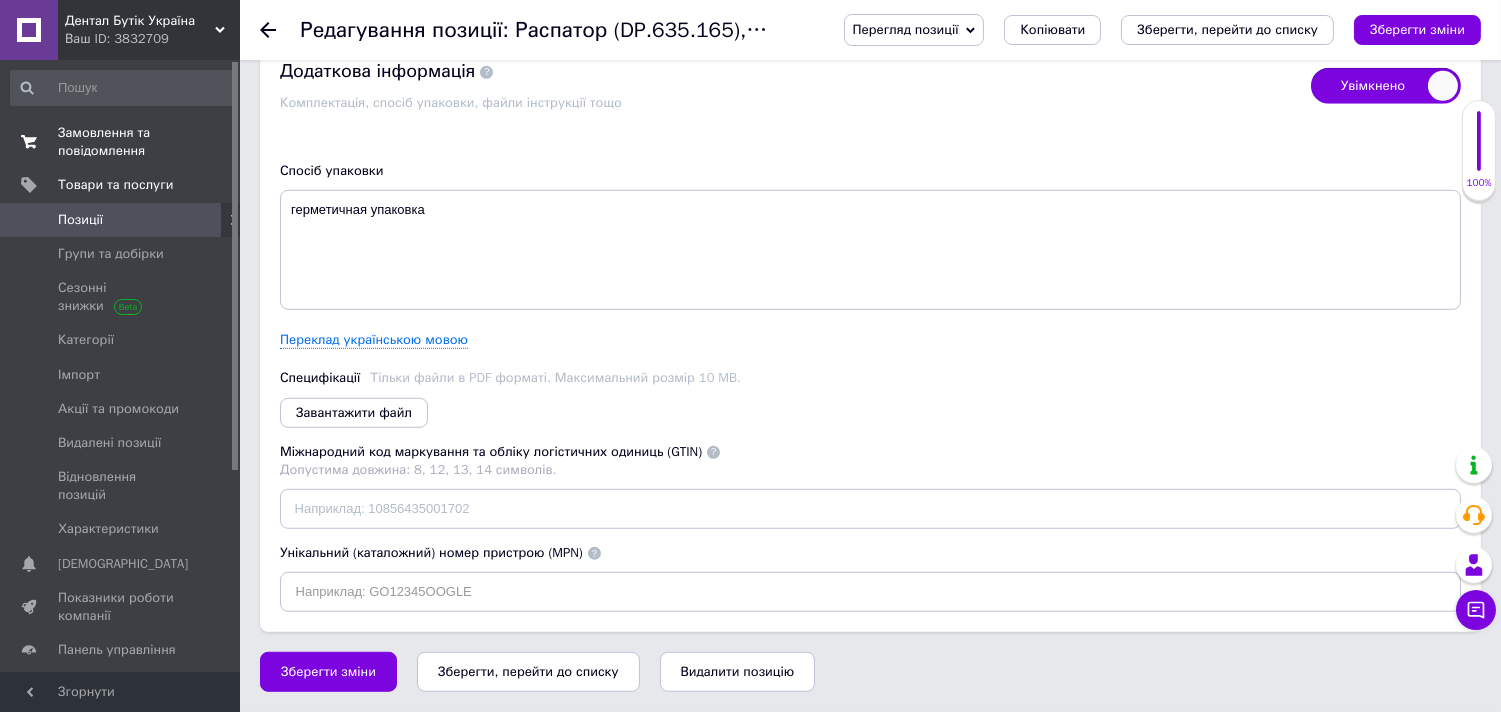 click on "Замовлення та повідомлення" at bounding box center [121, 142] 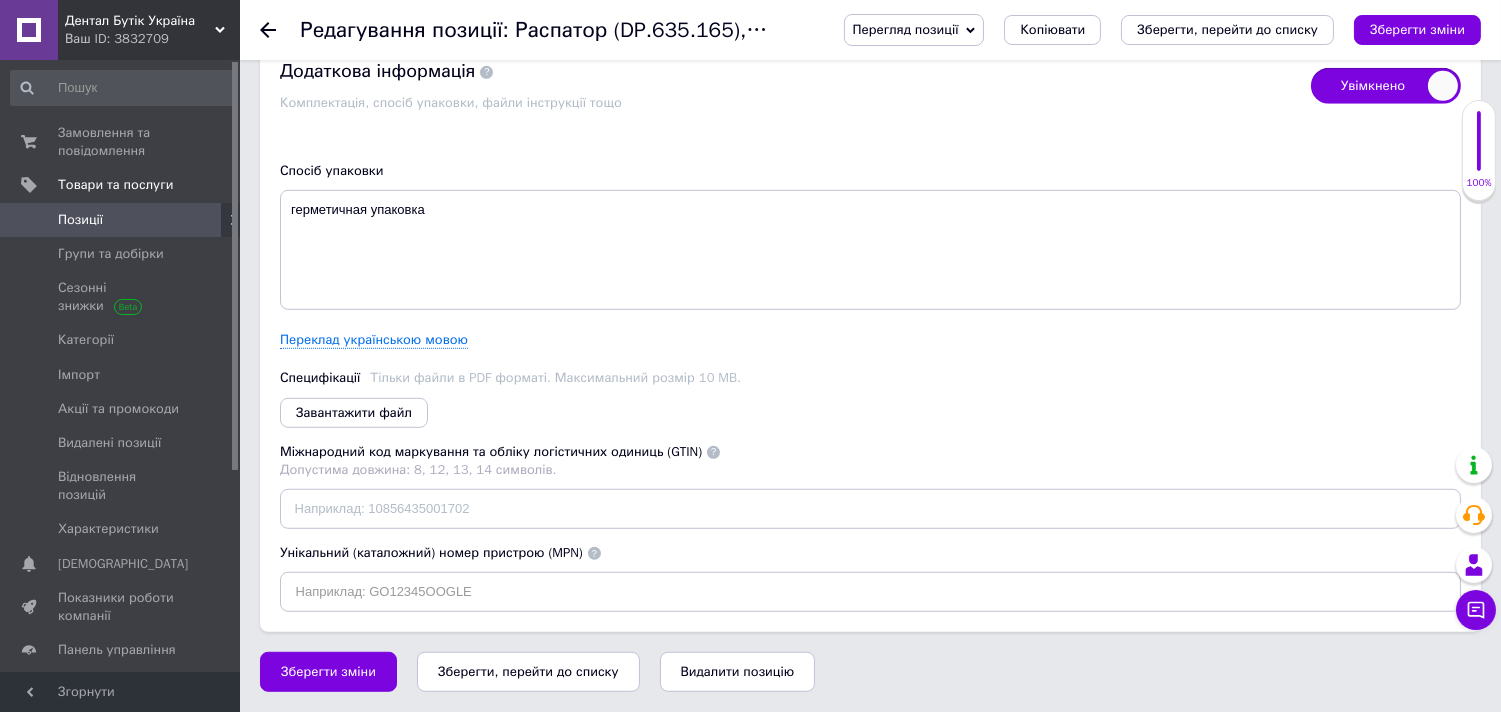 scroll, scrollTop: 0, scrollLeft: 0, axis: both 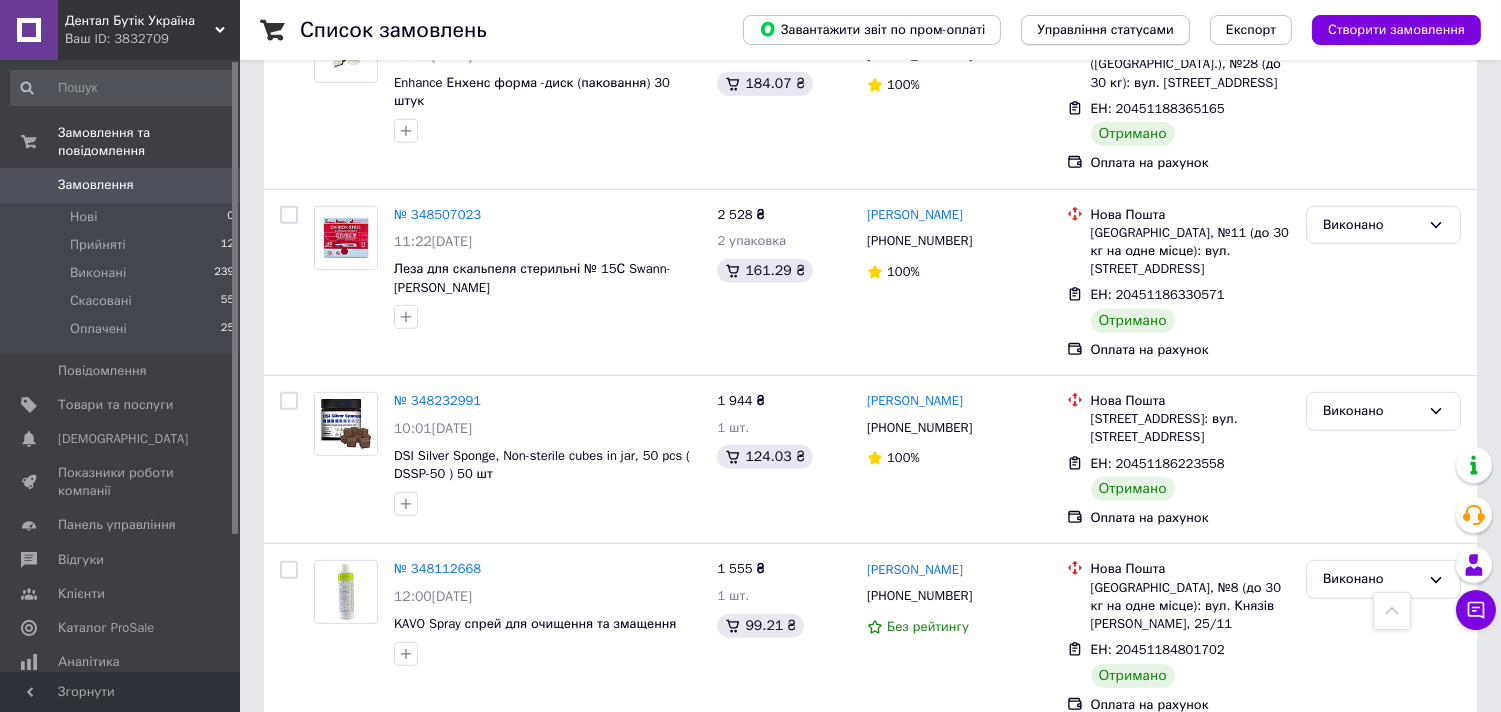 click on "Управління статусами" at bounding box center [1105, 30] 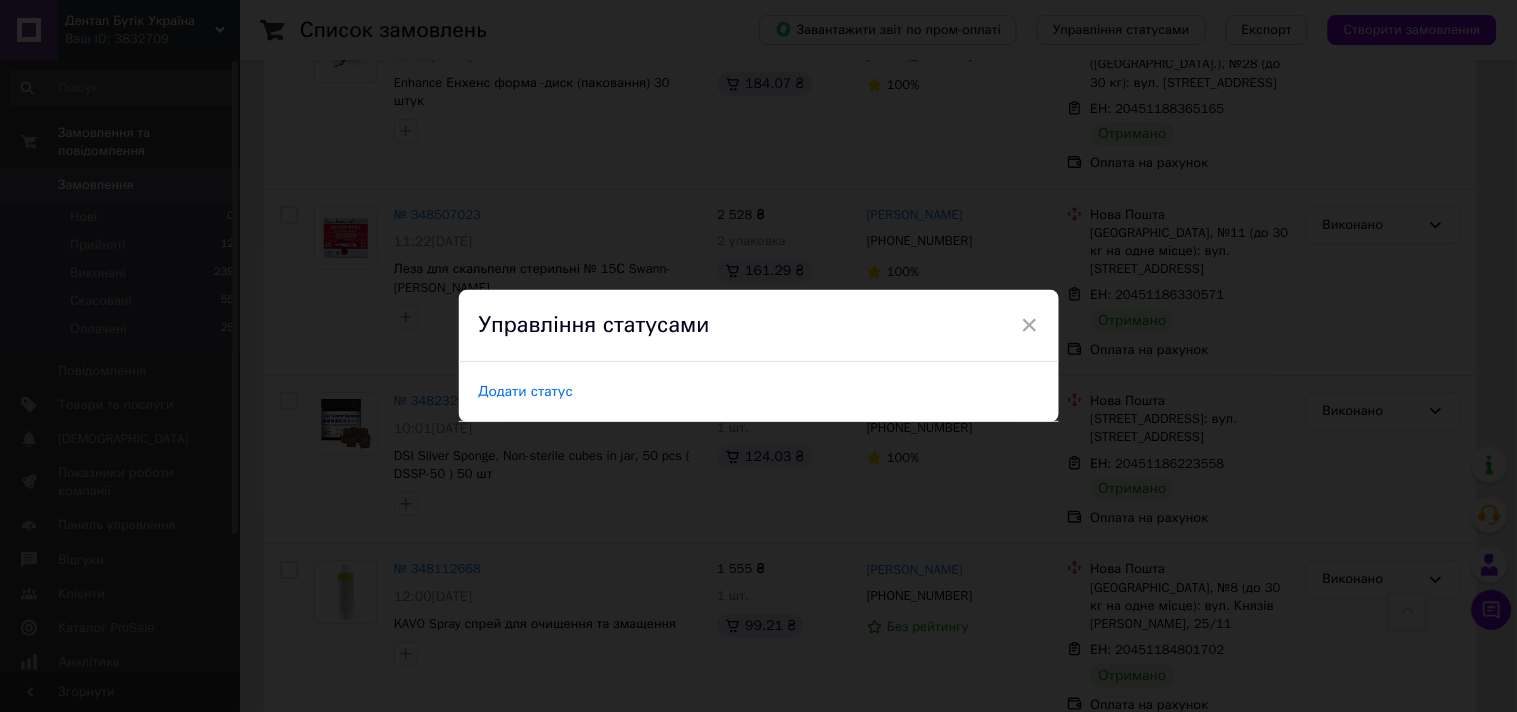 click on "Додати статус" at bounding box center [526, 392] 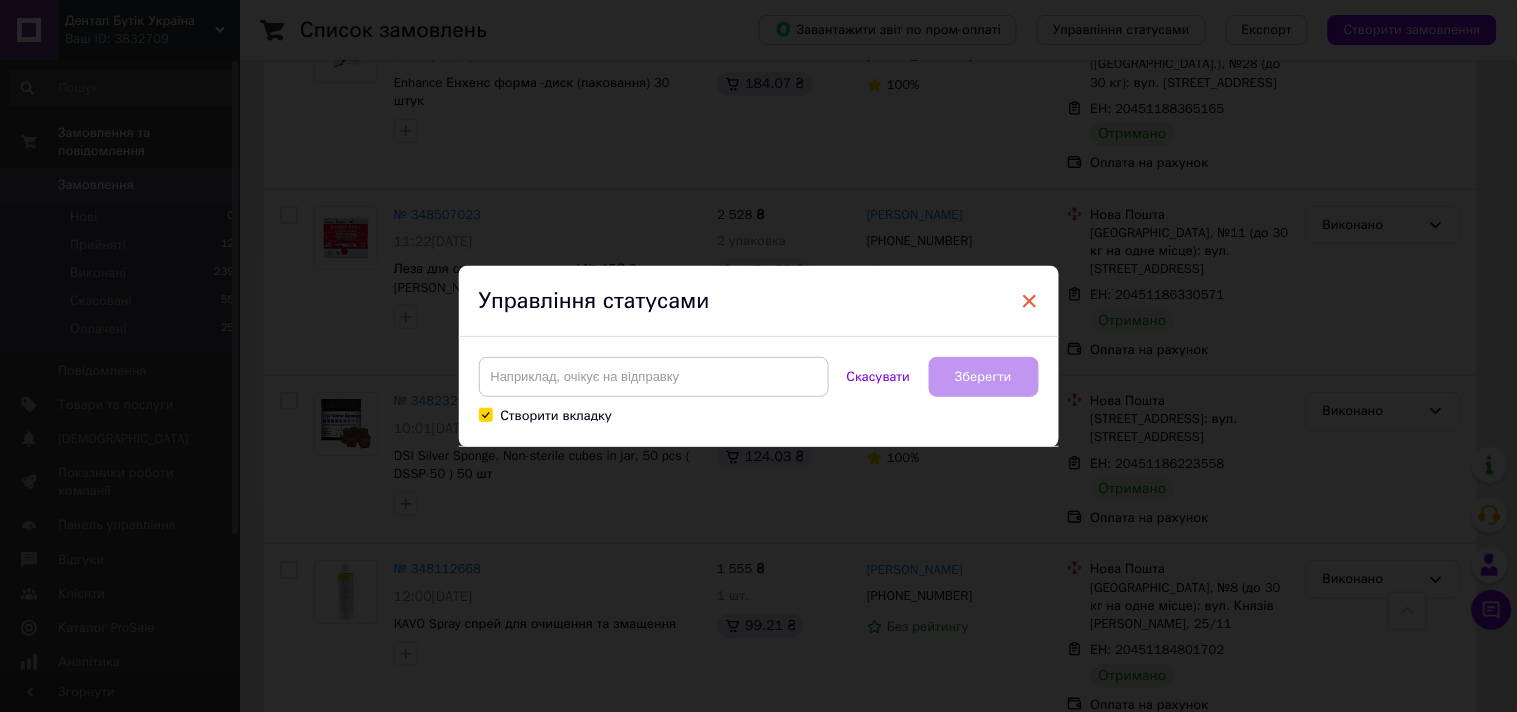 click on "×" at bounding box center (1030, 301) 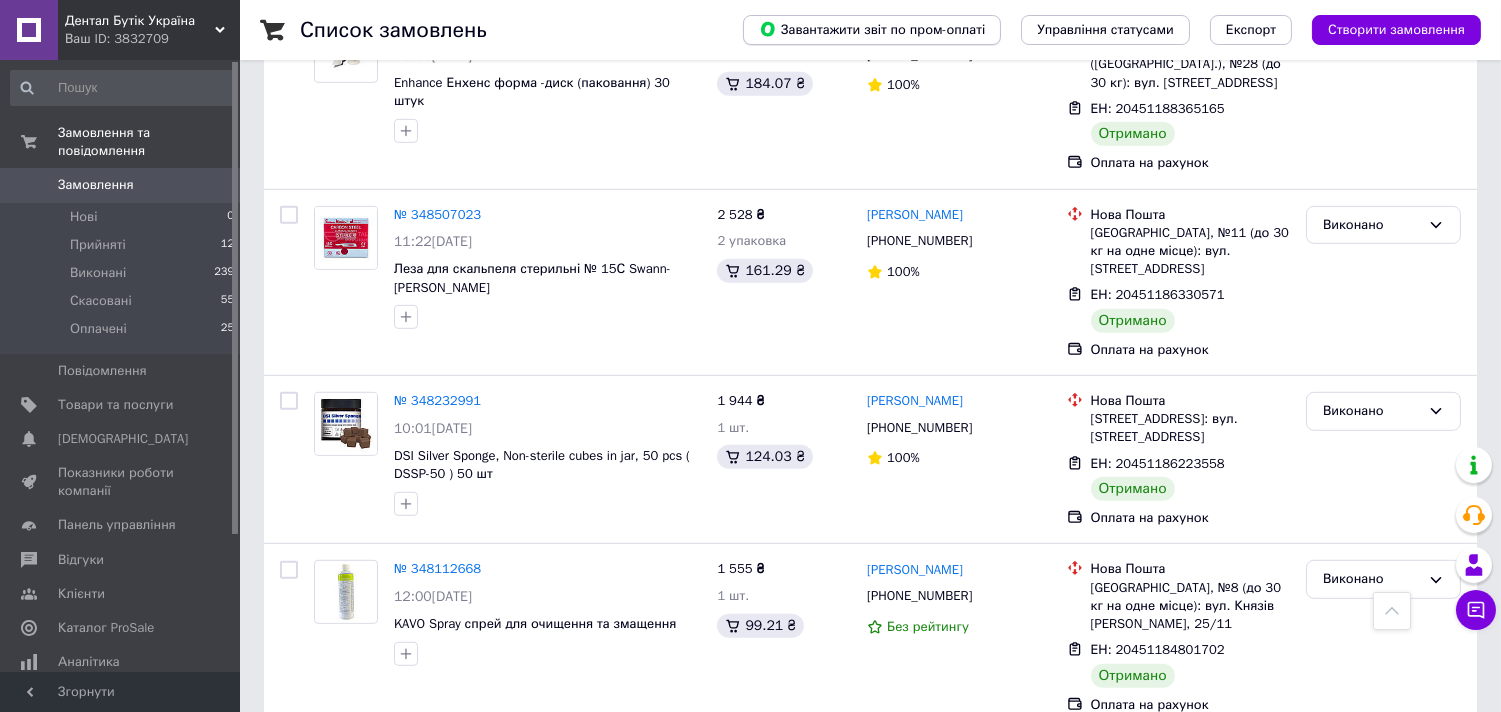 click on "Завантажити звіт по пром-оплаті" at bounding box center [872, 29] 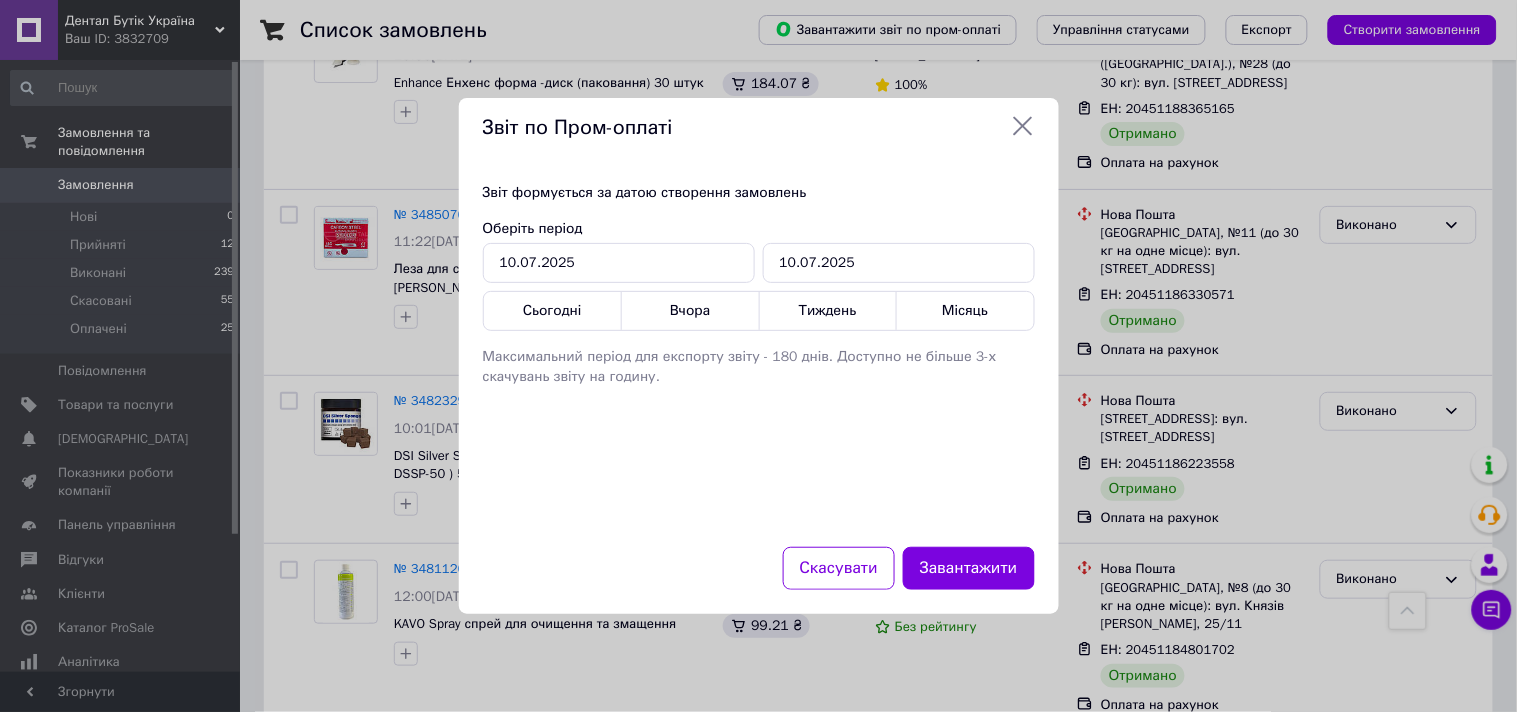 click 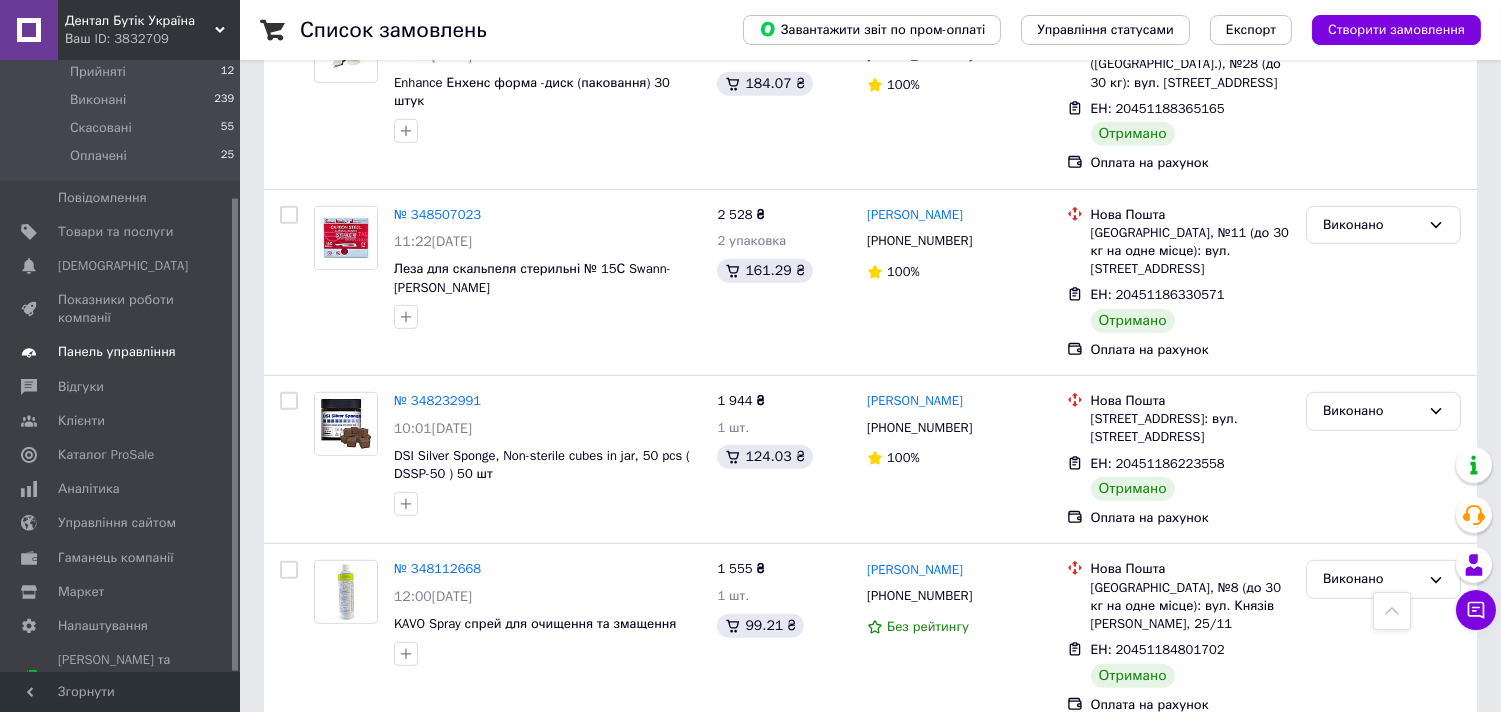 scroll, scrollTop: 177, scrollLeft: 0, axis: vertical 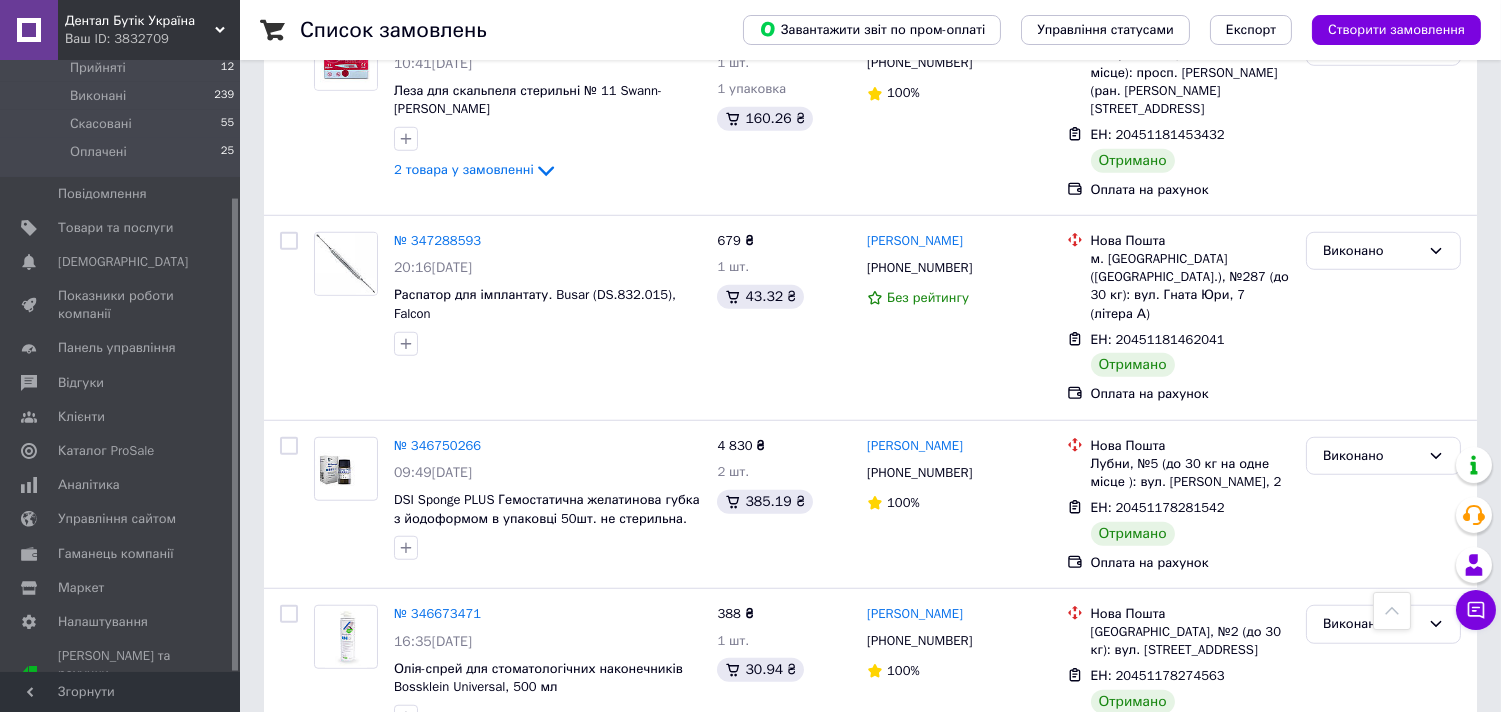 drag, startPoint x: 235, startPoint y: 346, endPoint x: 236, endPoint y: 428, distance: 82.006096 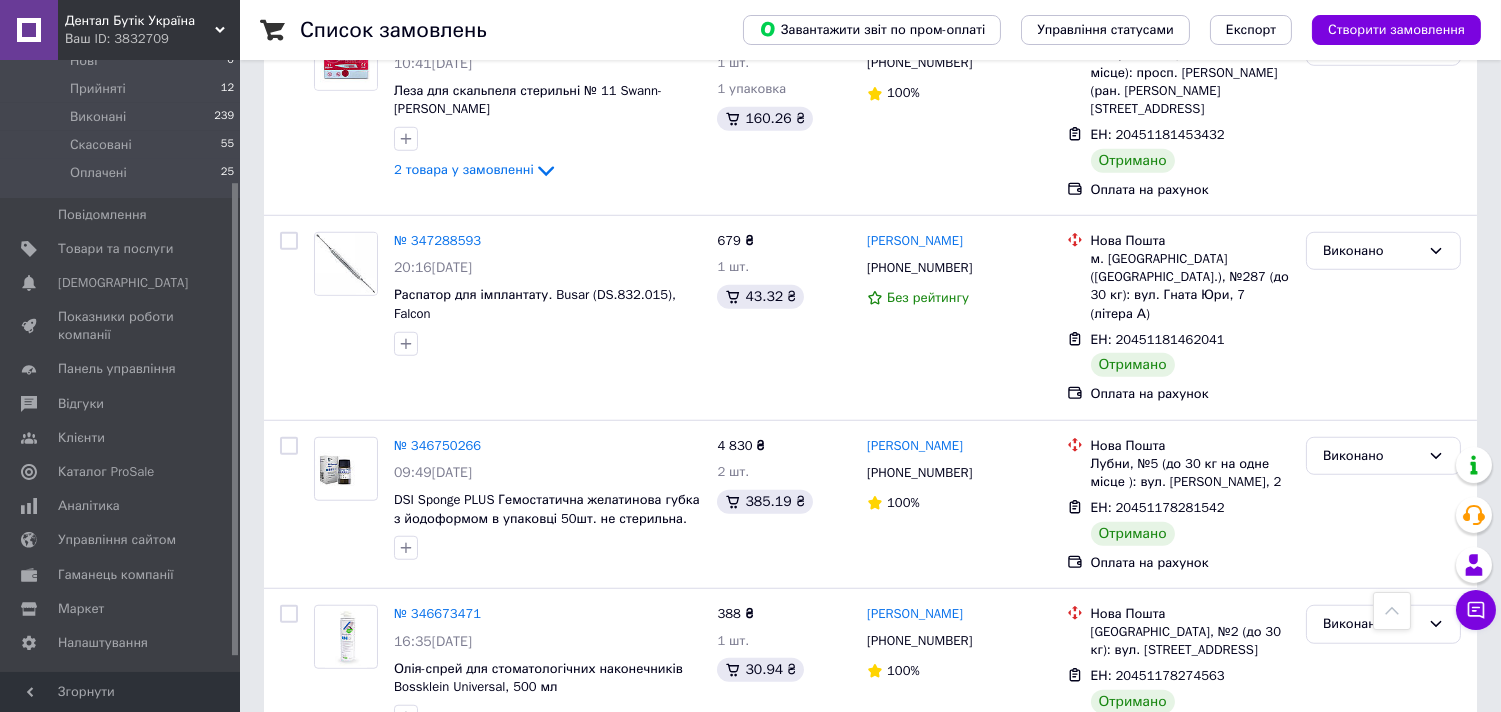 scroll, scrollTop: 155, scrollLeft: 0, axis: vertical 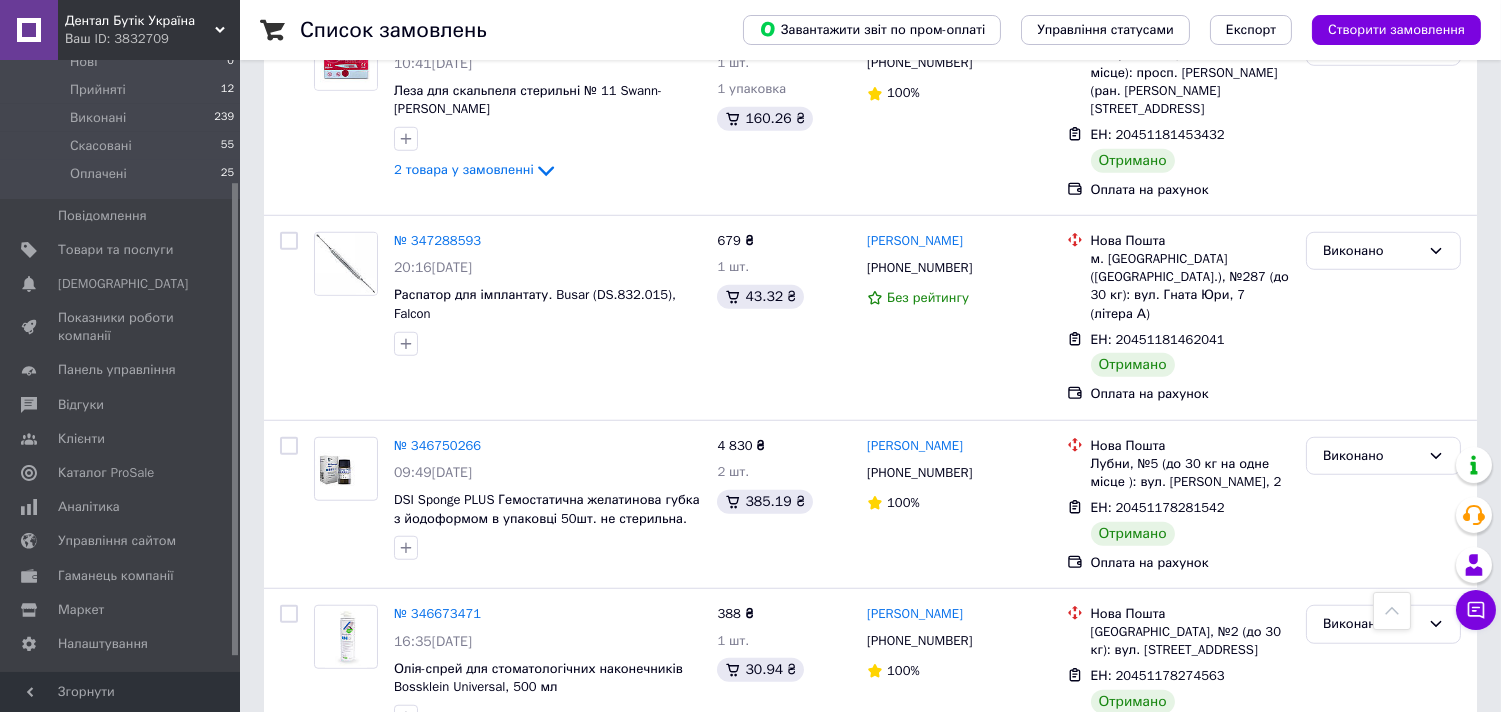 drag, startPoint x: 236, startPoint y: 428, endPoint x: 242, endPoint y: 411, distance: 18.027756 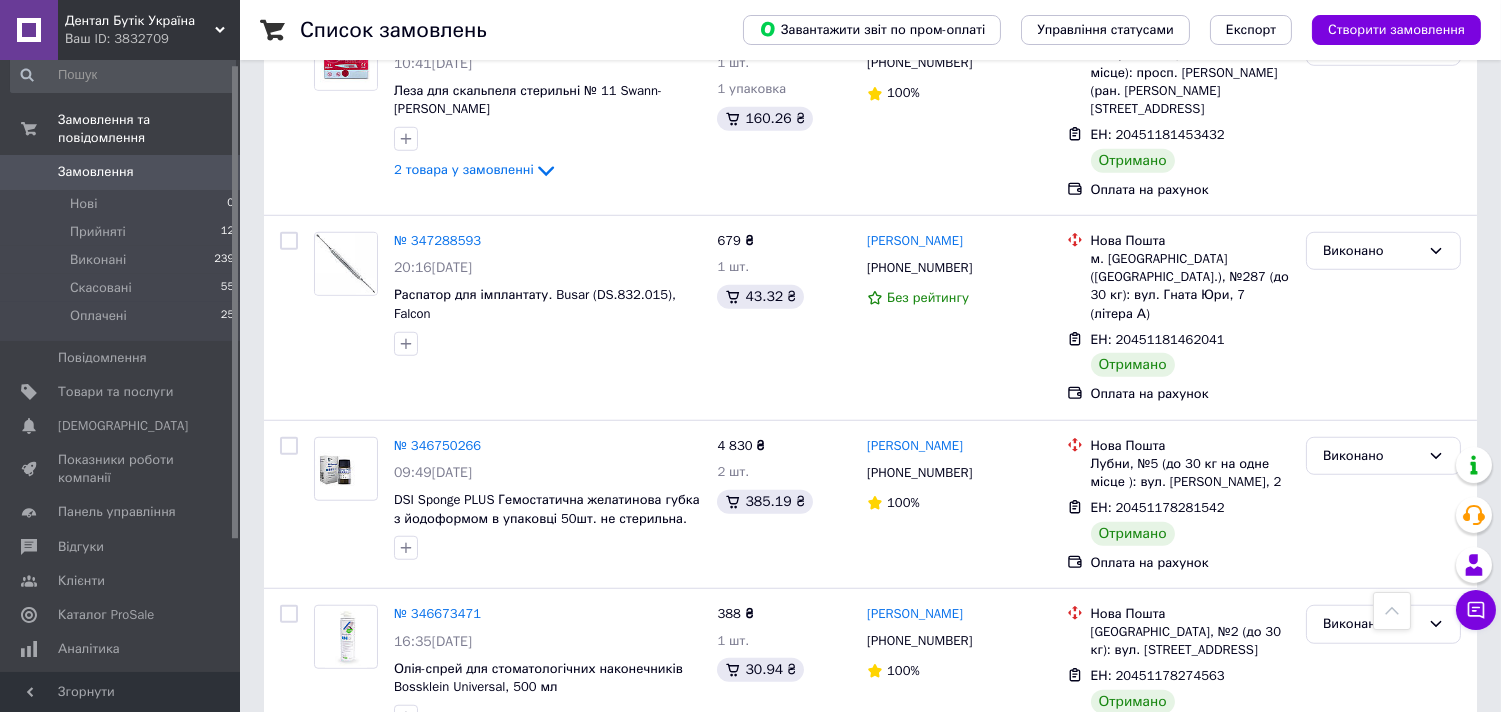 scroll, scrollTop: 0, scrollLeft: 0, axis: both 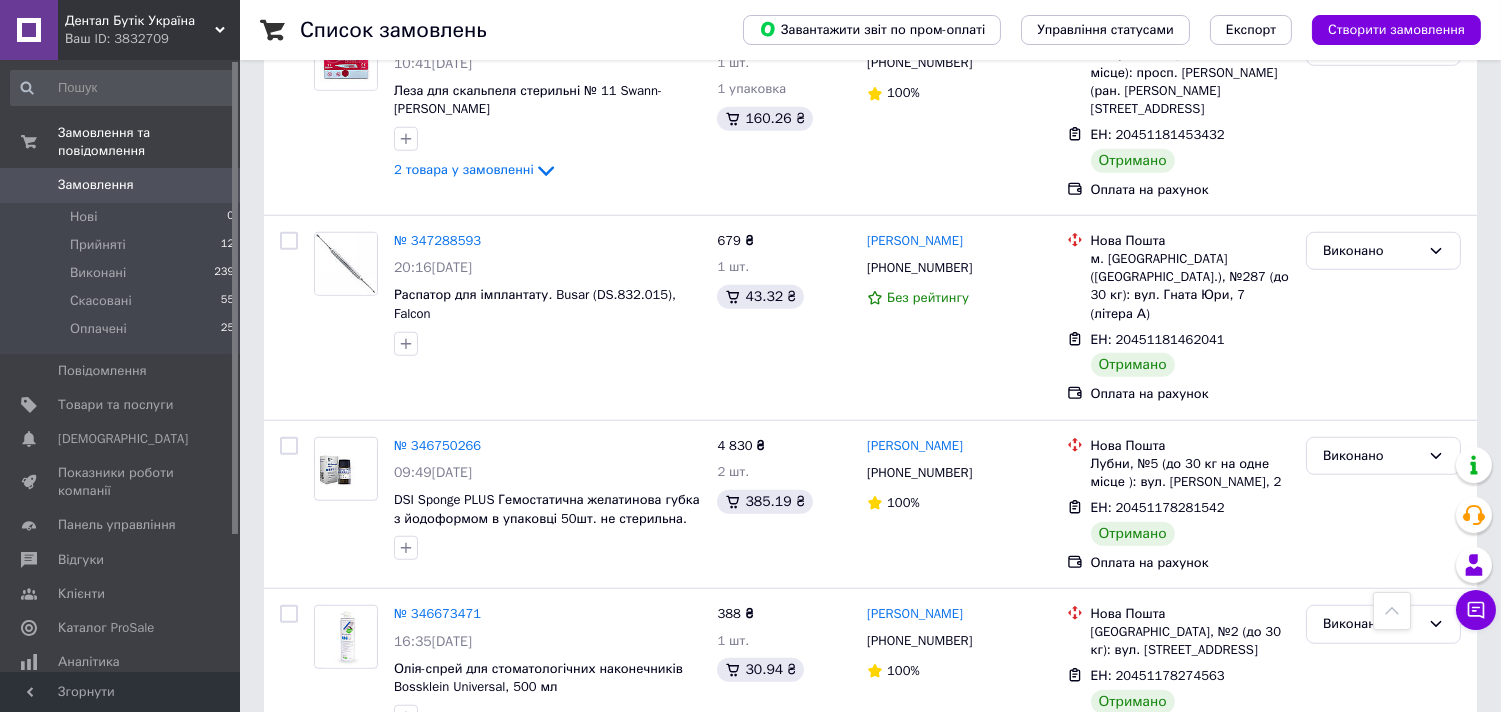 drag, startPoint x: 237, startPoint y: 392, endPoint x: 262, endPoint y: 261, distance: 133.36417 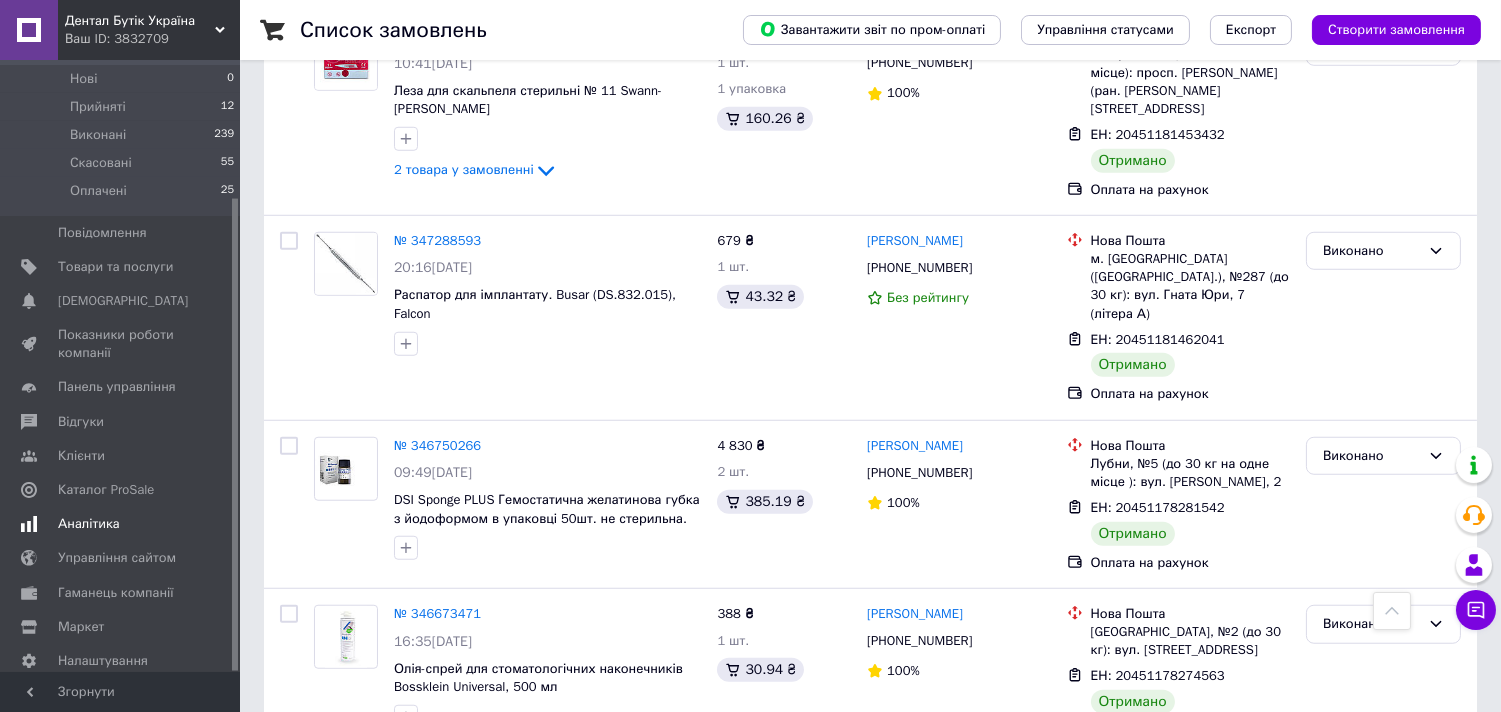 scroll, scrollTop: 177, scrollLeft: 0, axis: vertical 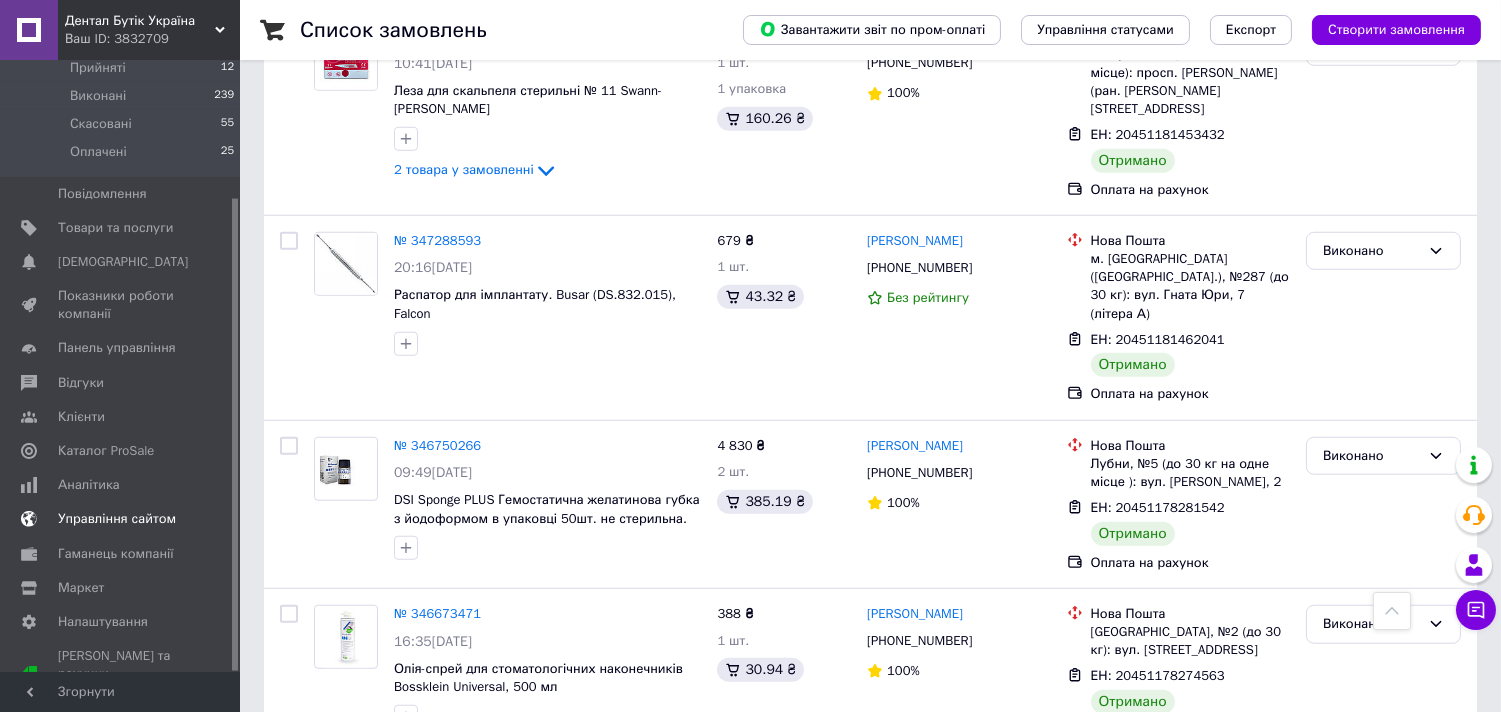 drag, startPoint x: 236, startPoint y: 304, endPoint x: 216, endPoint y: 494, distance: 191.04973 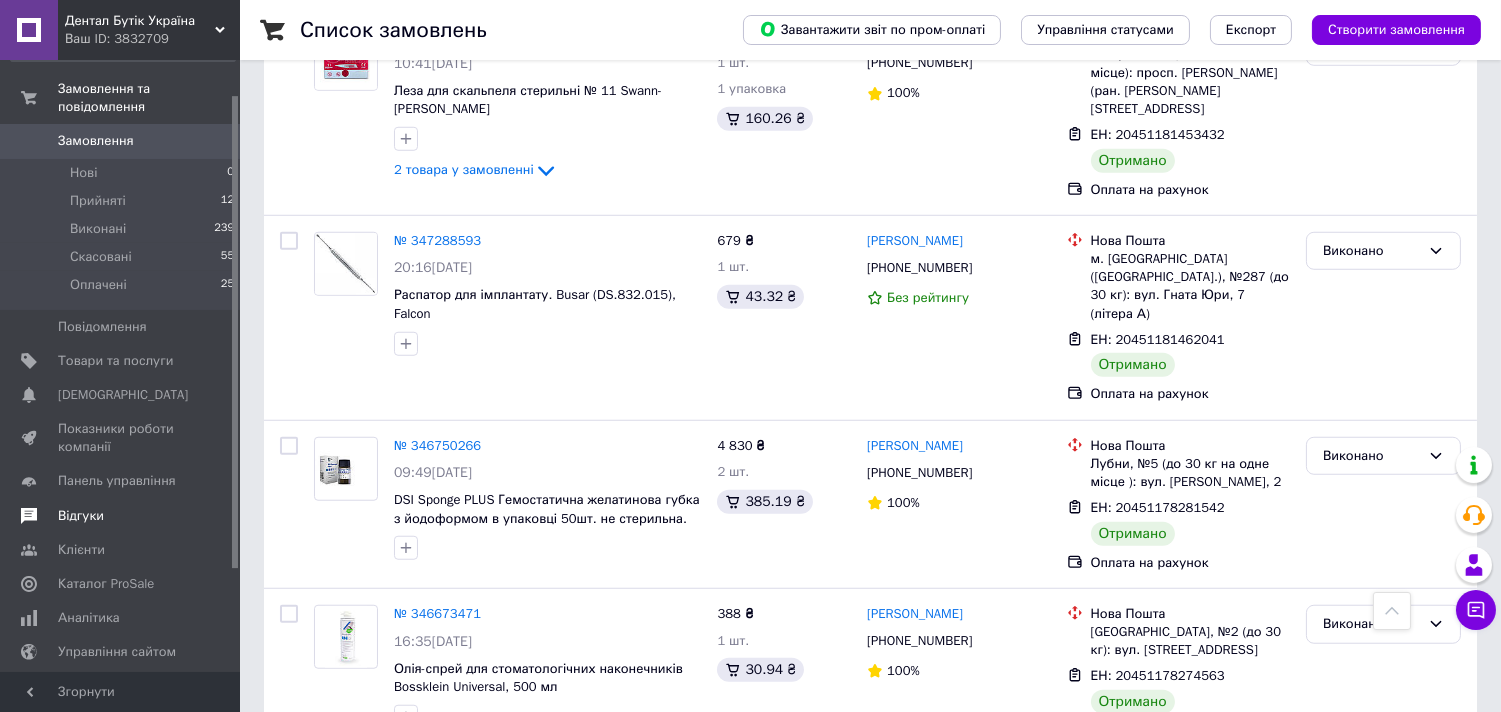 scroll, scrollTop: 0, scrollLeft: 0, axis: both 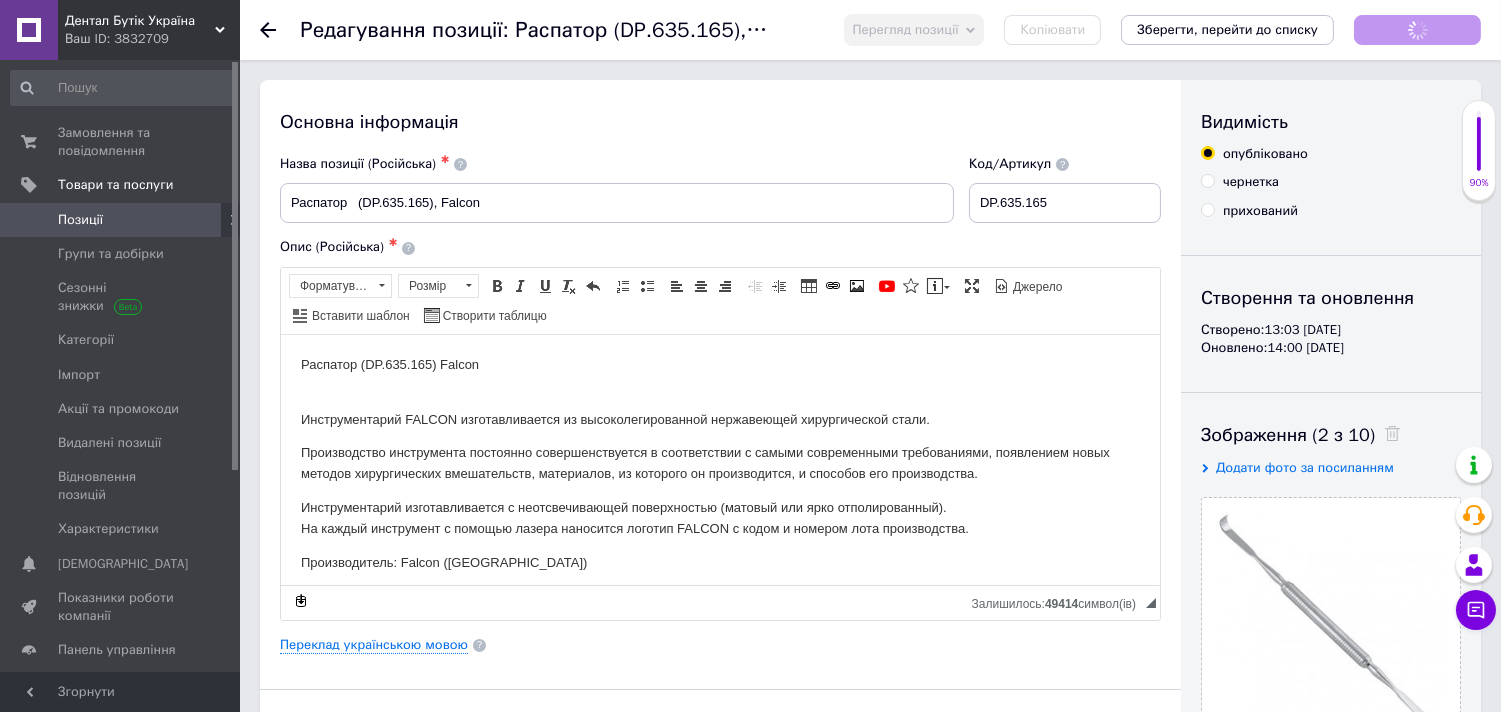 checkbox on "true" 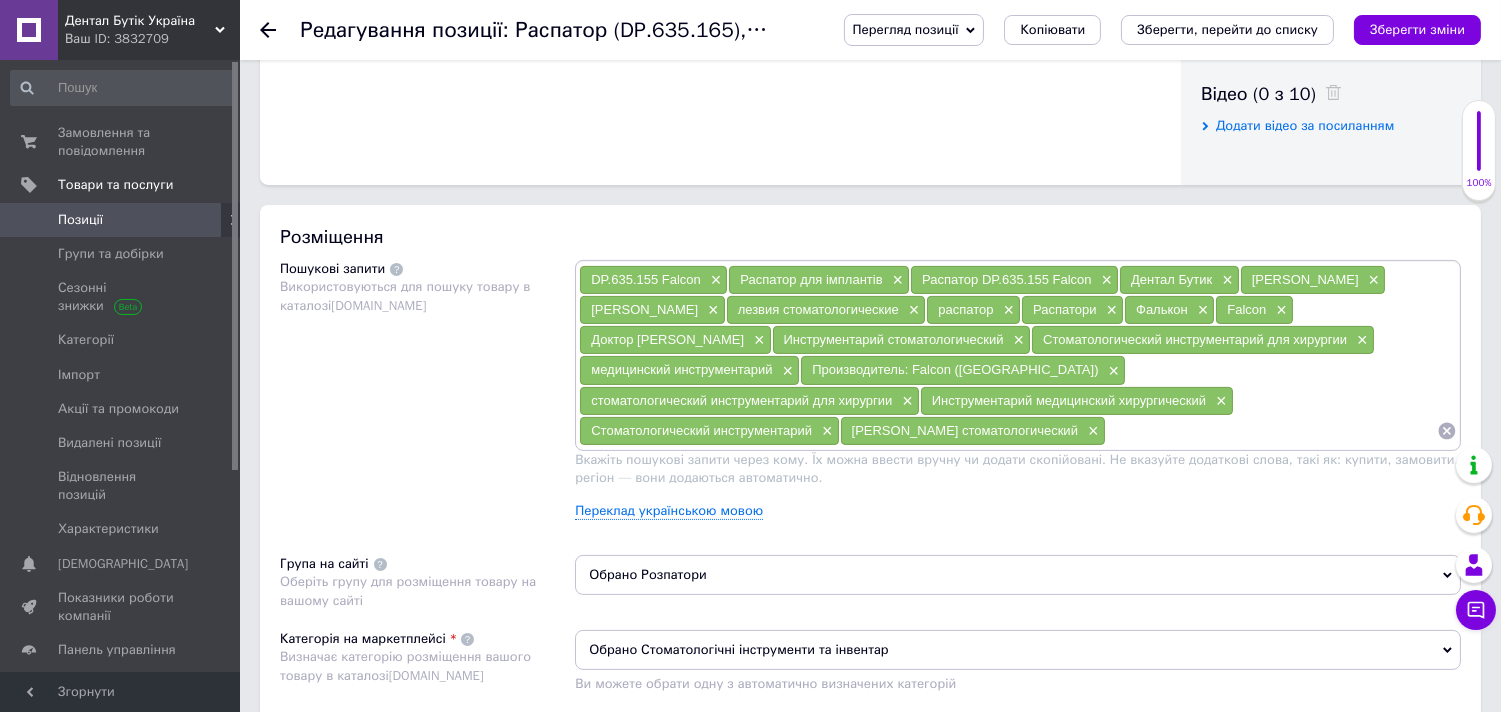 scroll, scrollTop: 1111, scrollLeft: 0, axis: vertical 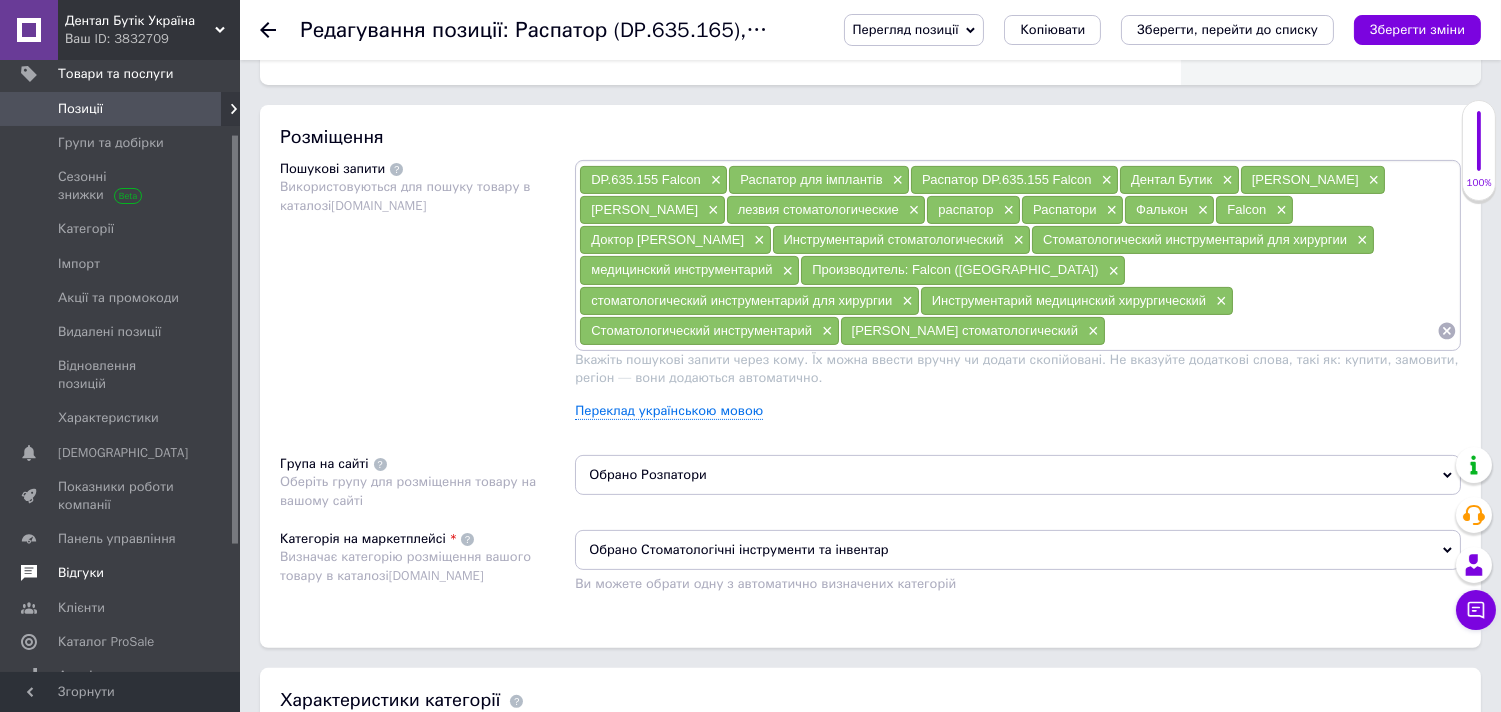 click on "Відгуки" at bounding box center (81, 573) 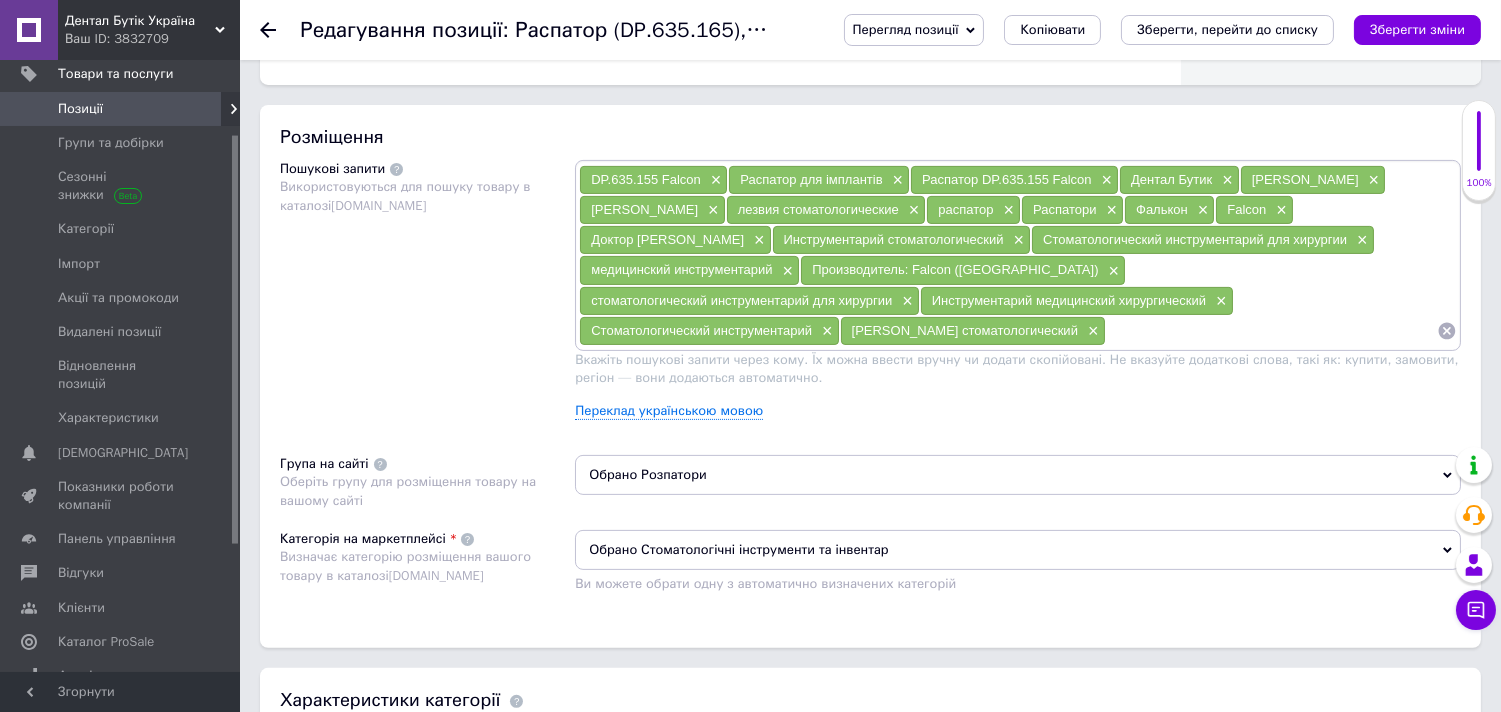 scroll, scrollTop: 0, scrollLeft: 0, axis: both 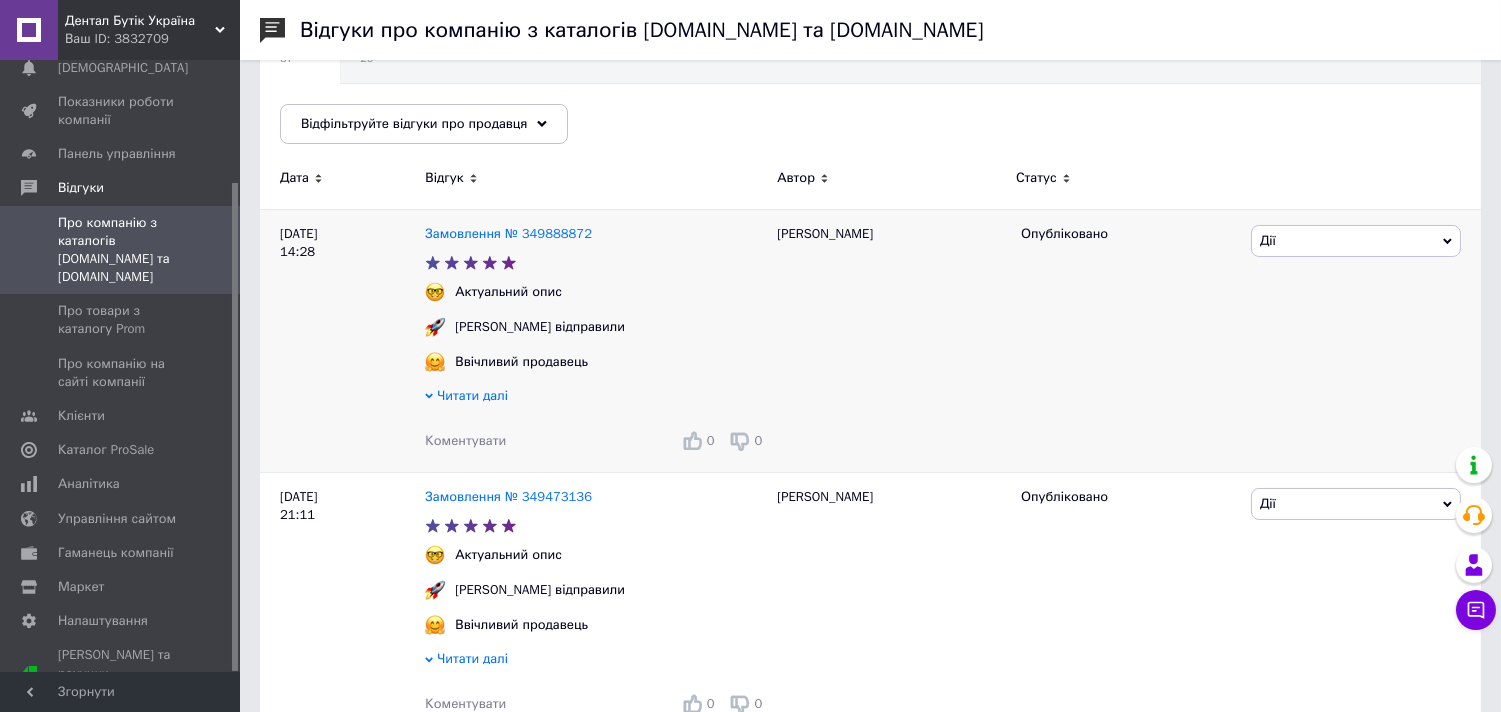 click on "Читати далі" at bounding box center [472, 395] 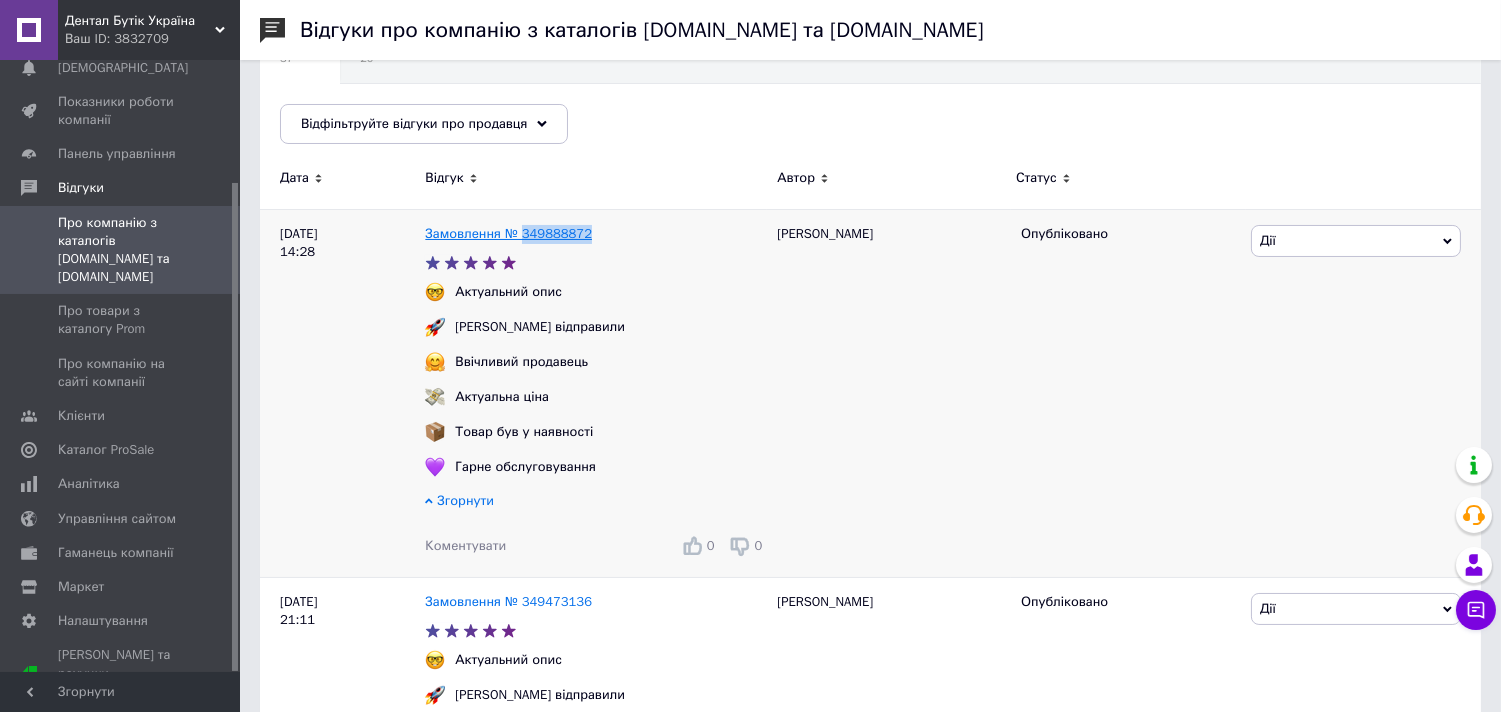 drag, startPoint x: 594, startPoint y: 233, endPoint x: 518, endPoint y: 236, distance: 76.05919 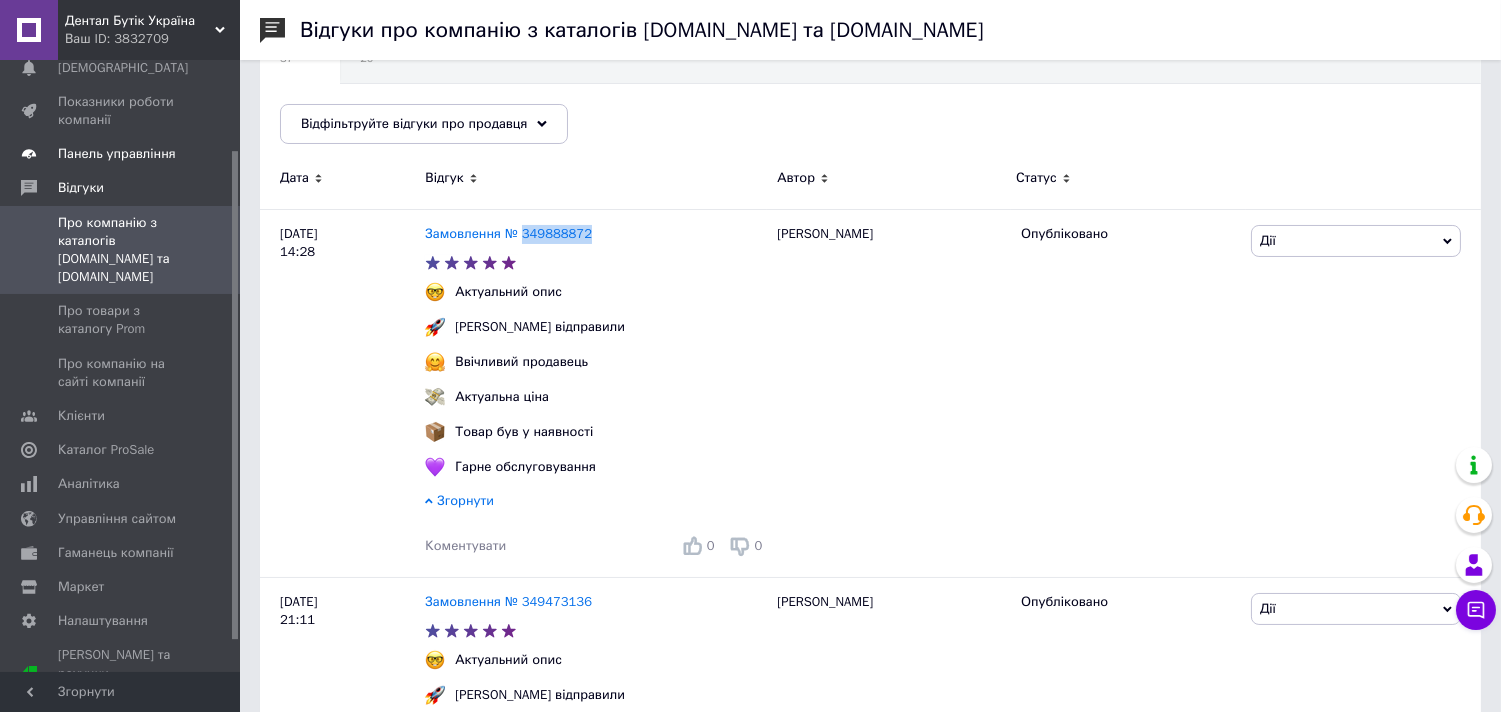 scroll, scrollTop: 0, scrollLeft: 0, axis: both 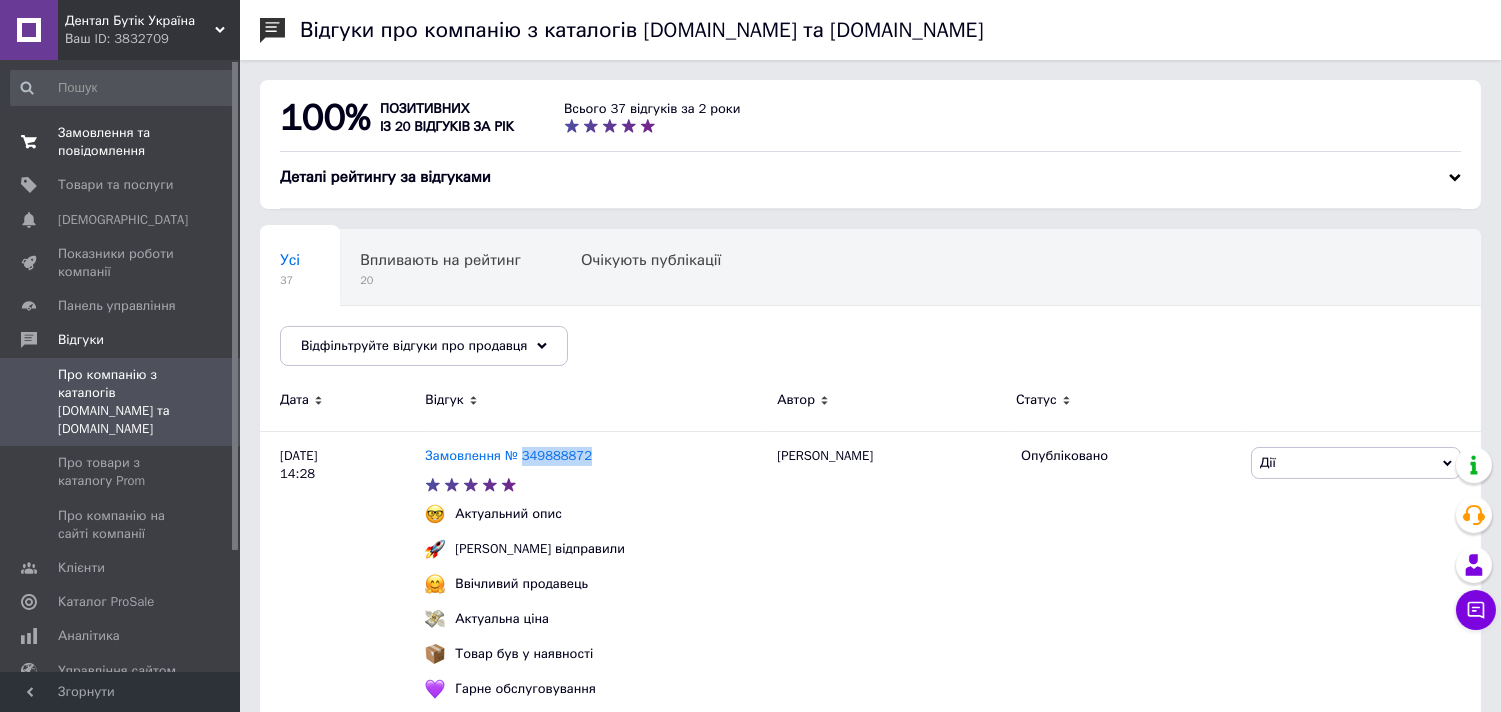 click on "Замовлення та повідомлення" at bounding box center [121, 142] 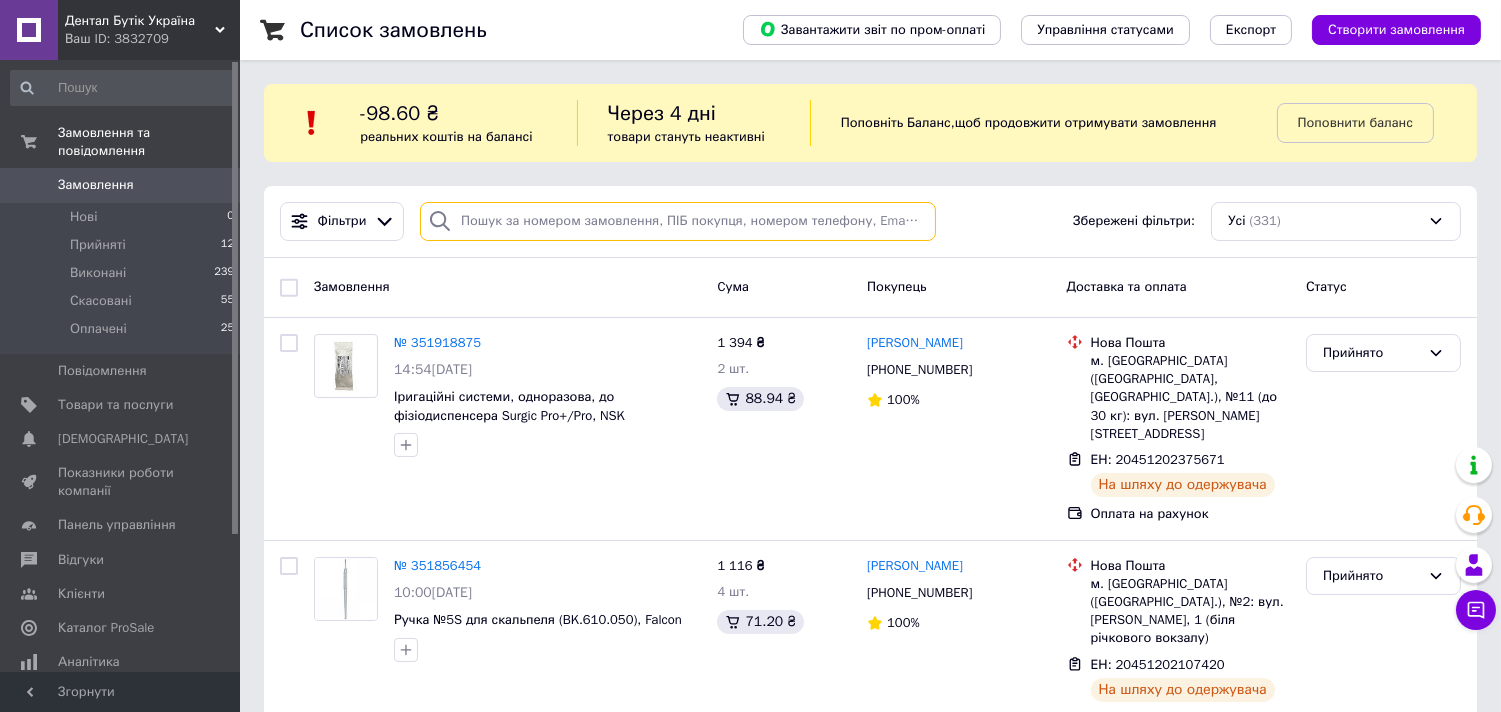 click at bounding box center [678, 221] 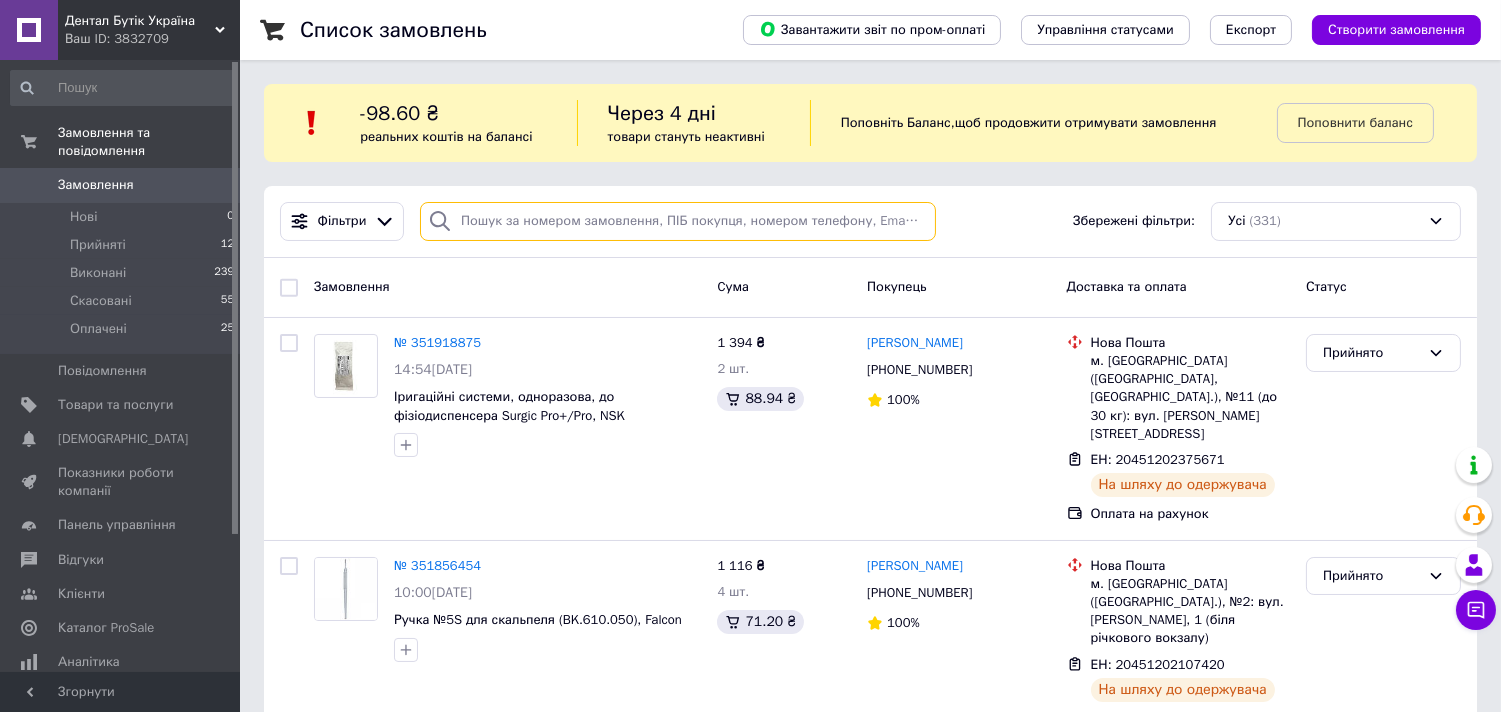 paste on "349888872" 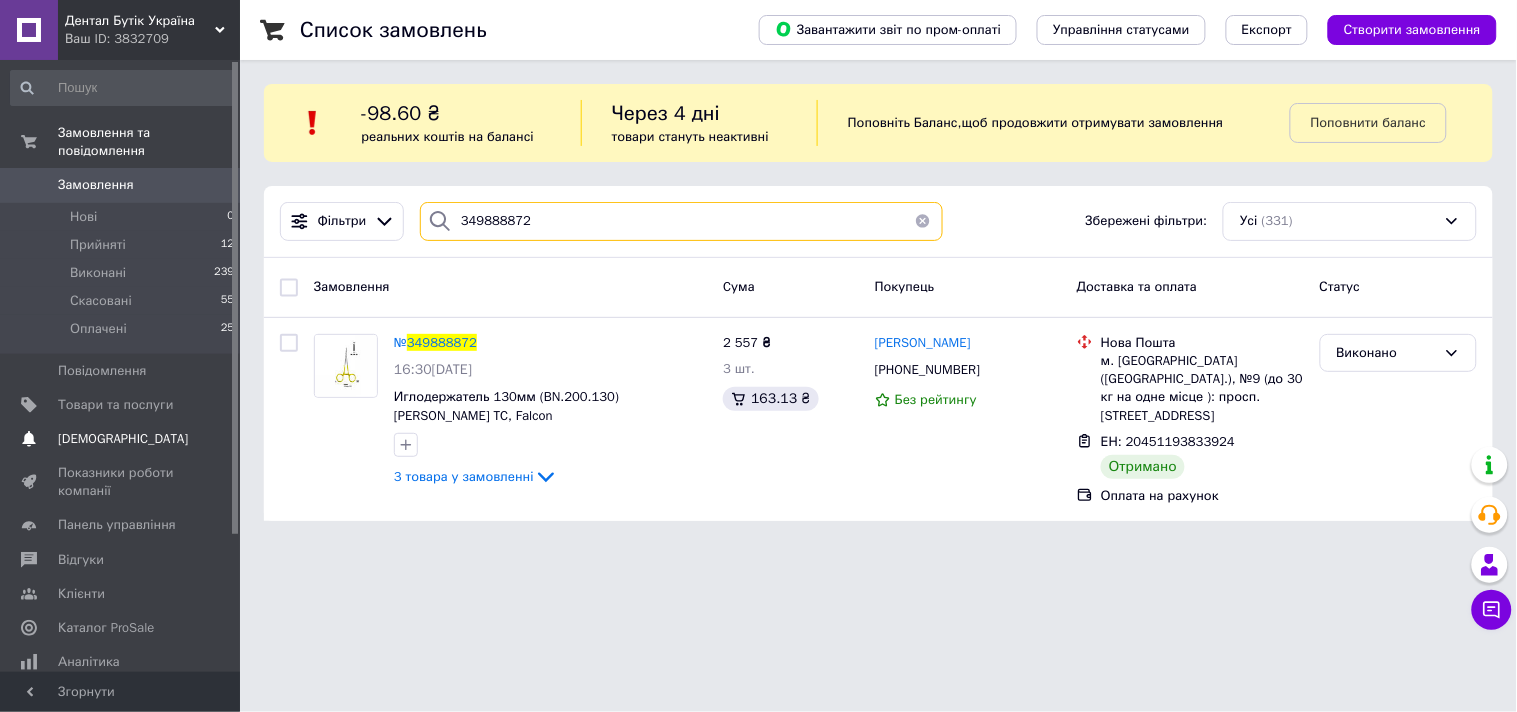 type on "349888872" 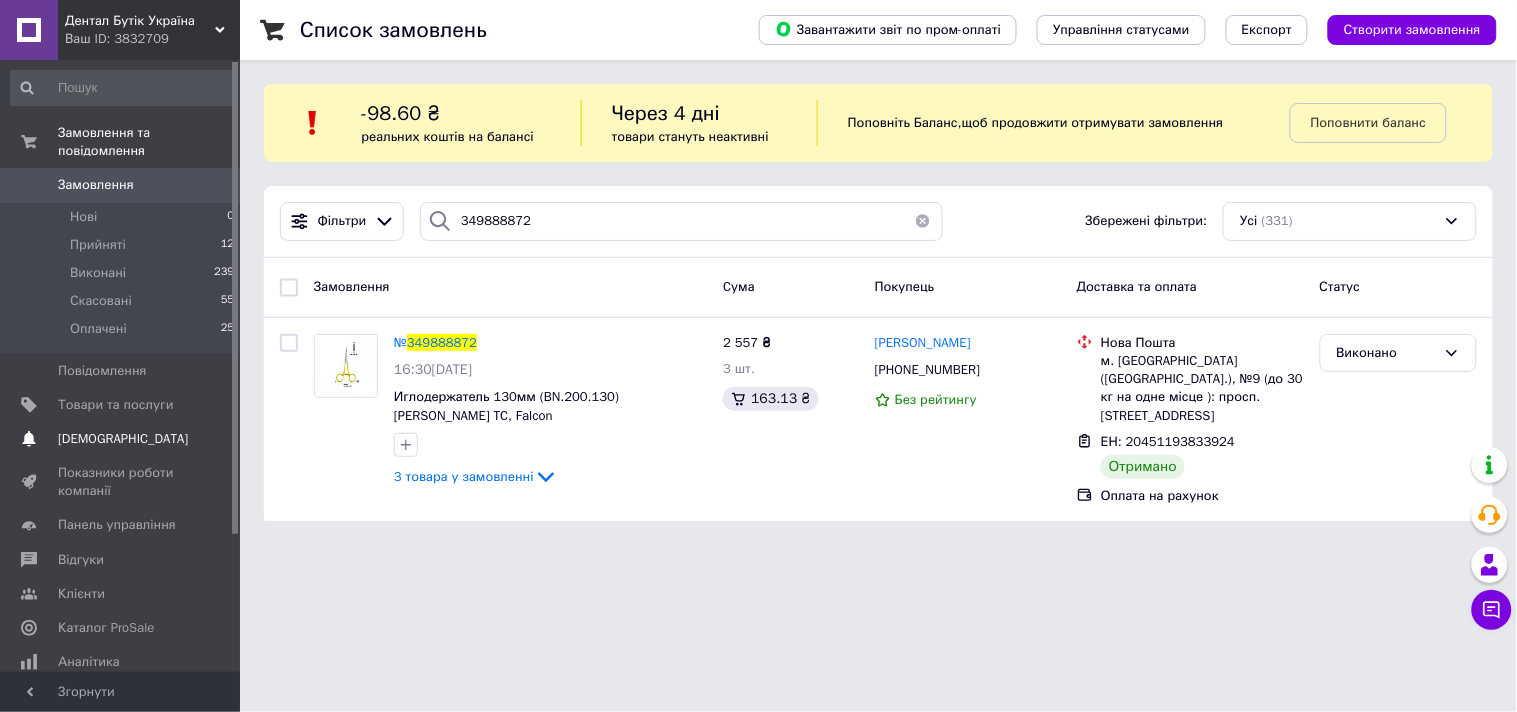 click on "[DEMOGRAPHIC_DATA]" at bounding box center [123, 439] 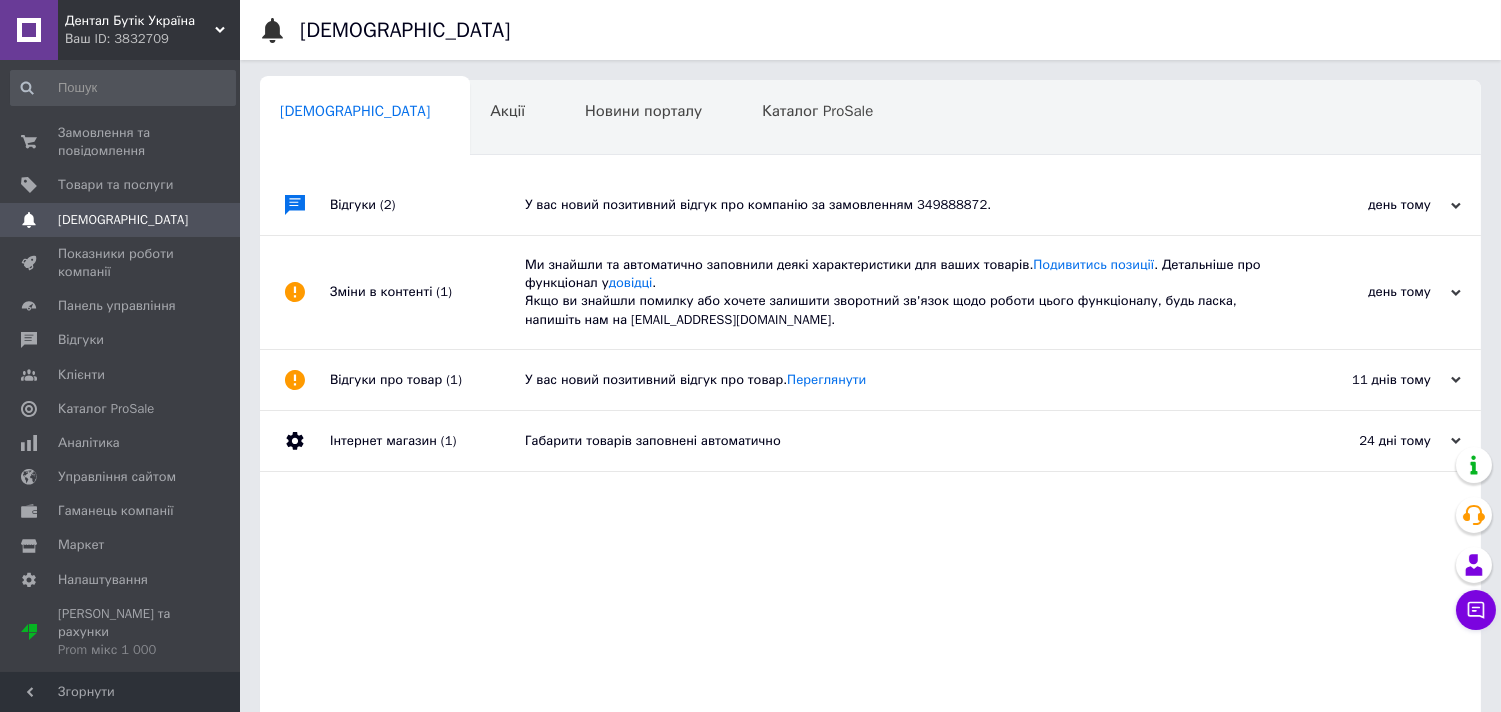 click on "У вас новий позитивний відгук про компанію за замовленням 349888872." at bounding box center [893, 205] 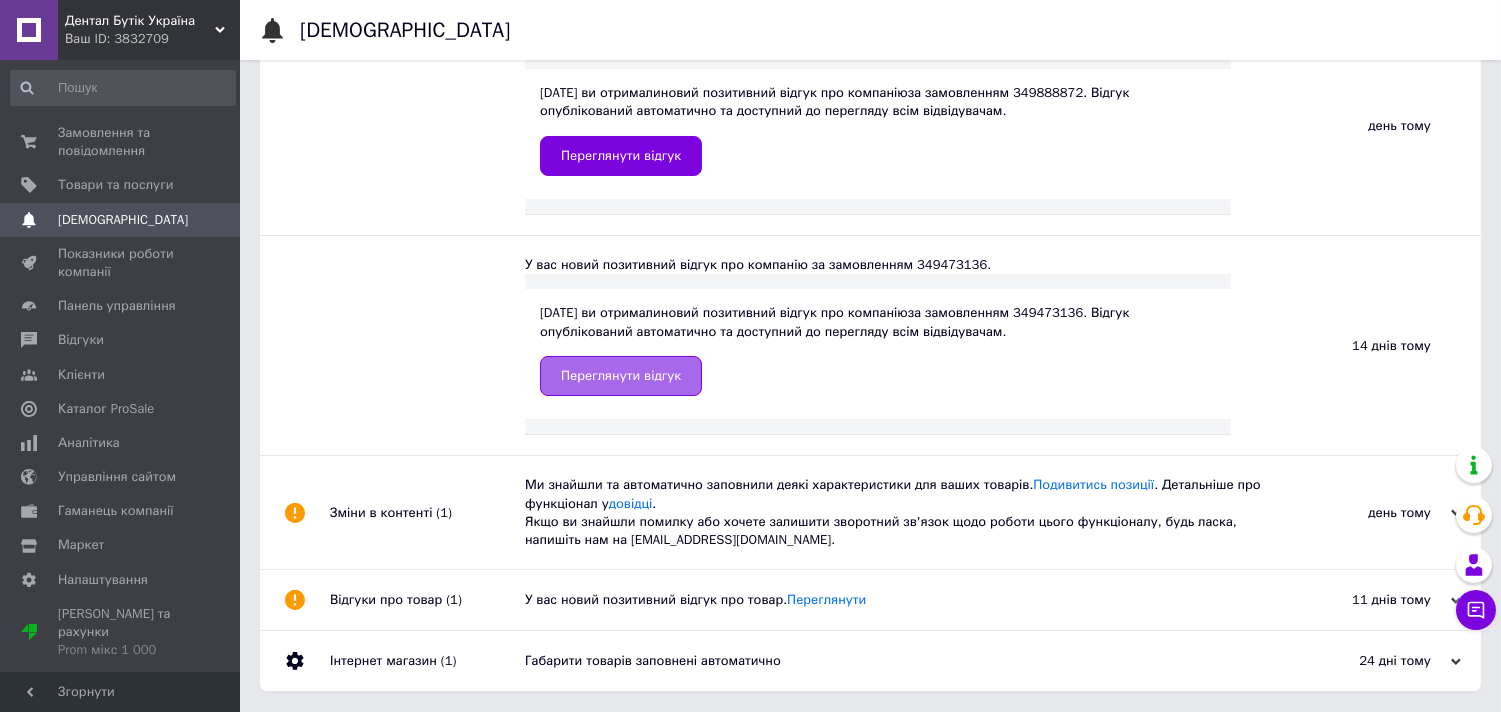 scroll, scrollTop: 0, scrollLeft: 0, axis: both 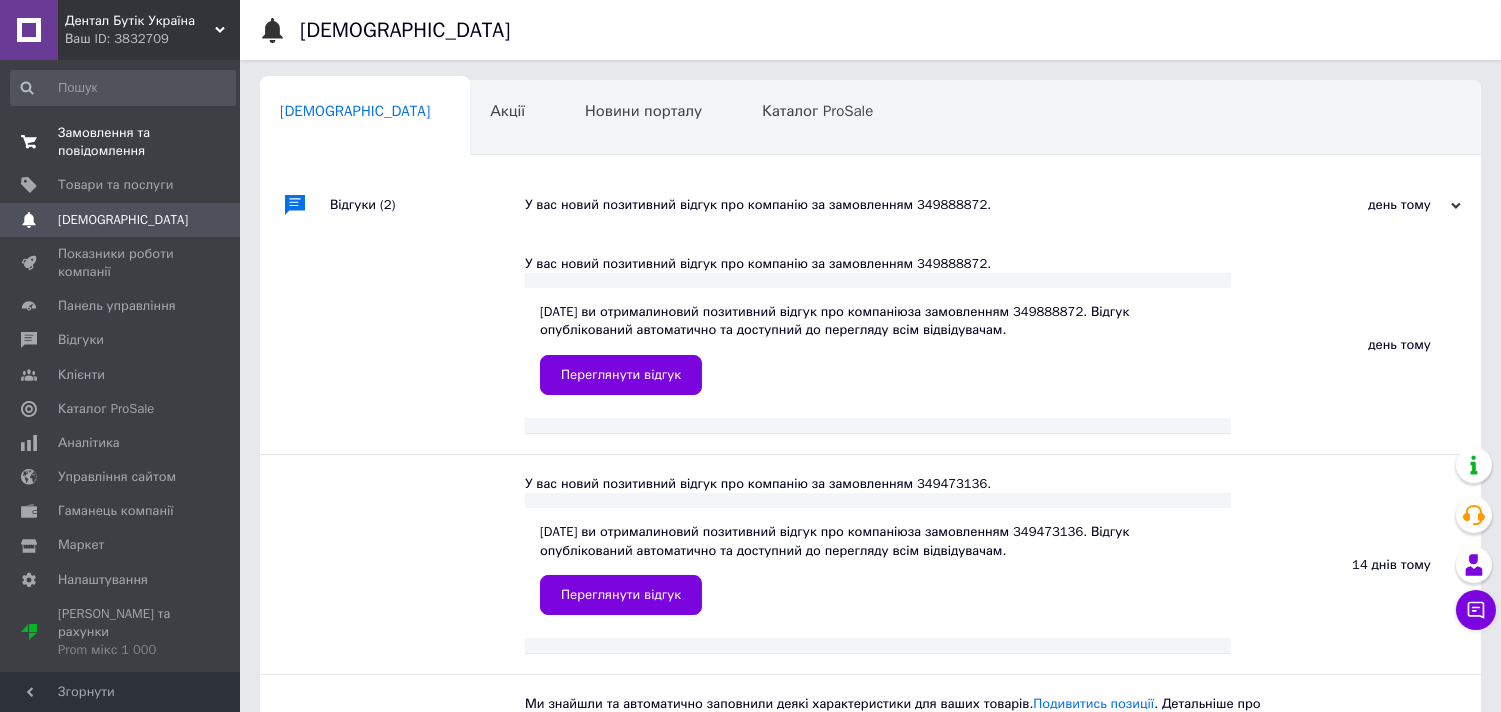 click on "Замовлення та повідомлення" at bounding box center (121, 142) 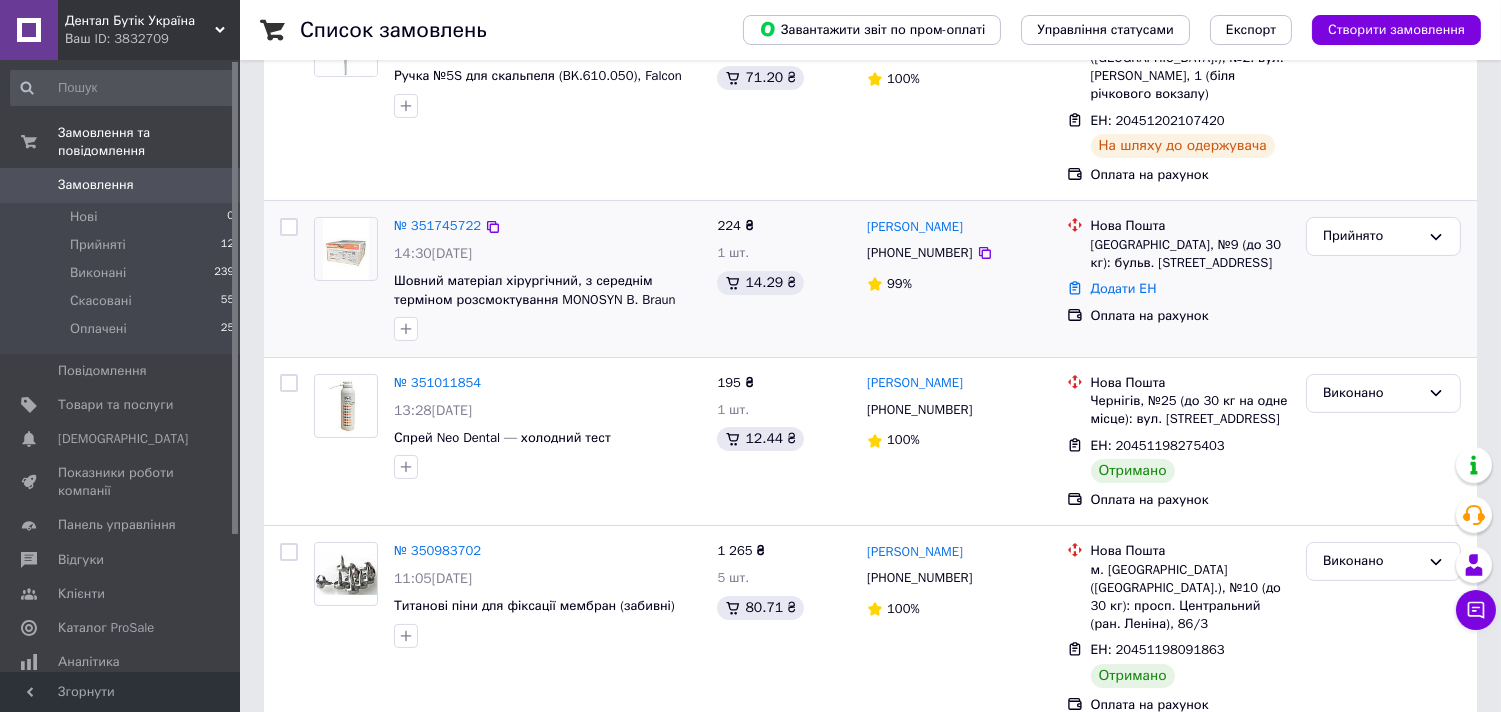 scroll, scrollTop: 555, scrollLeft: 0, axis: vertical 